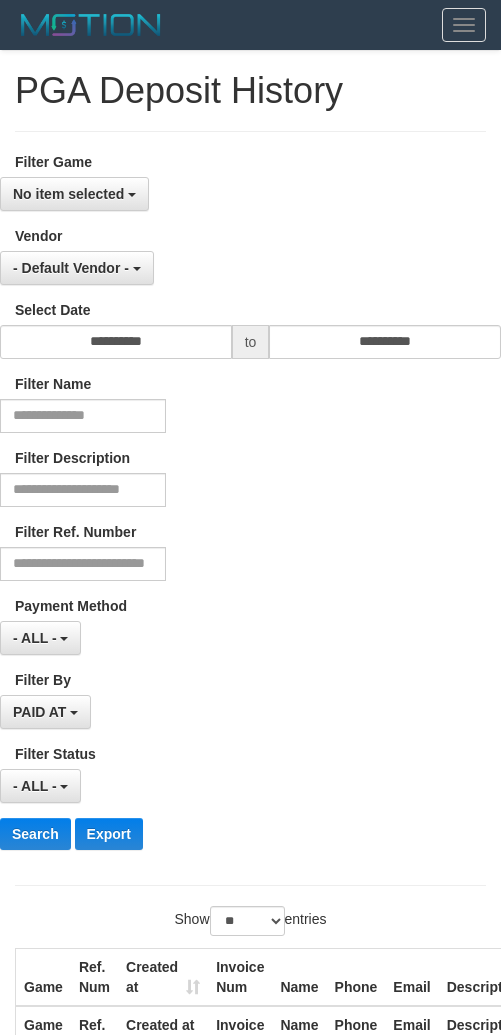 select on "**********" 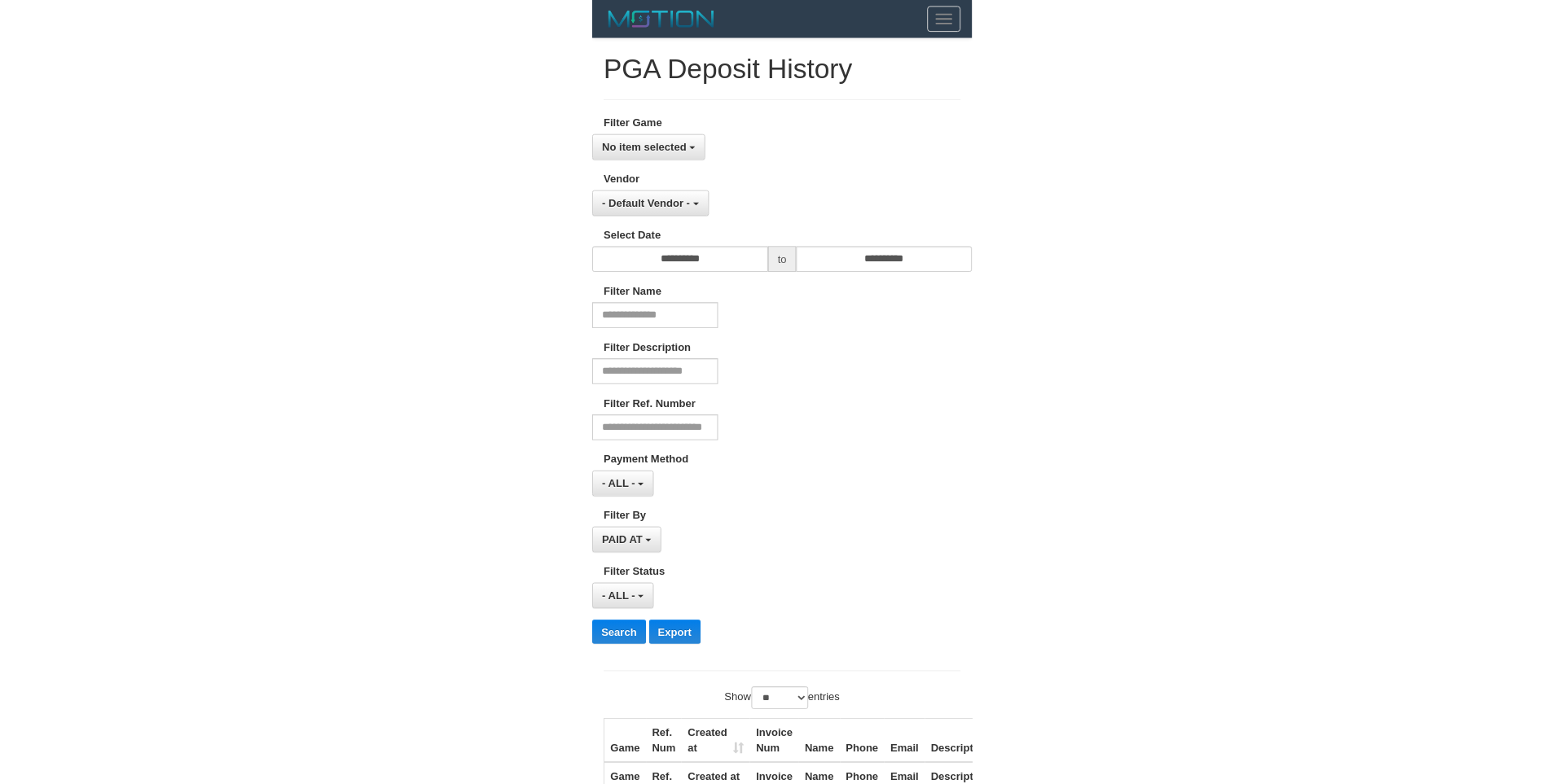 scroll, scrollTop: 0, scrollLeft: 0, axis: both 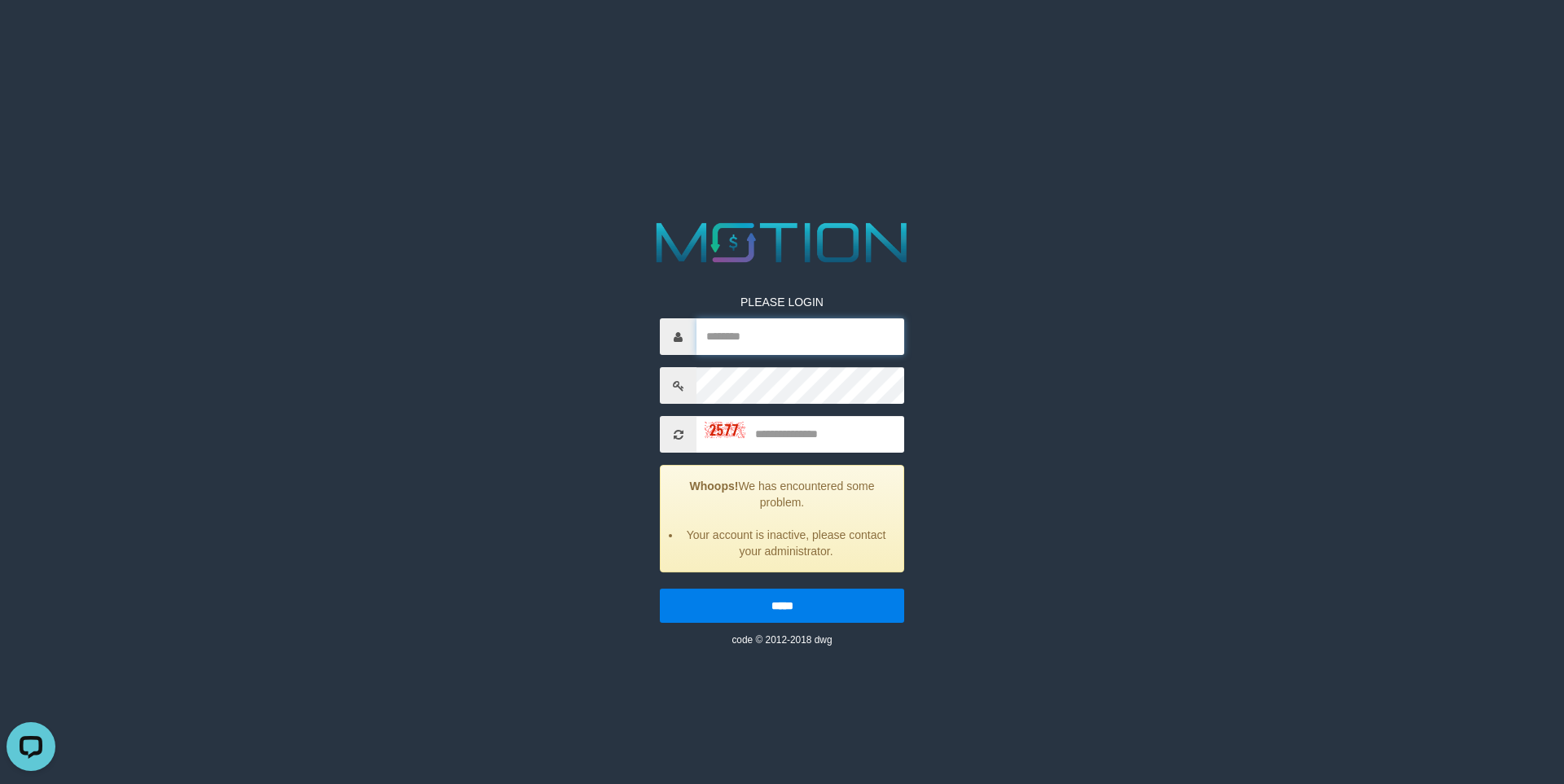 type on "*******" 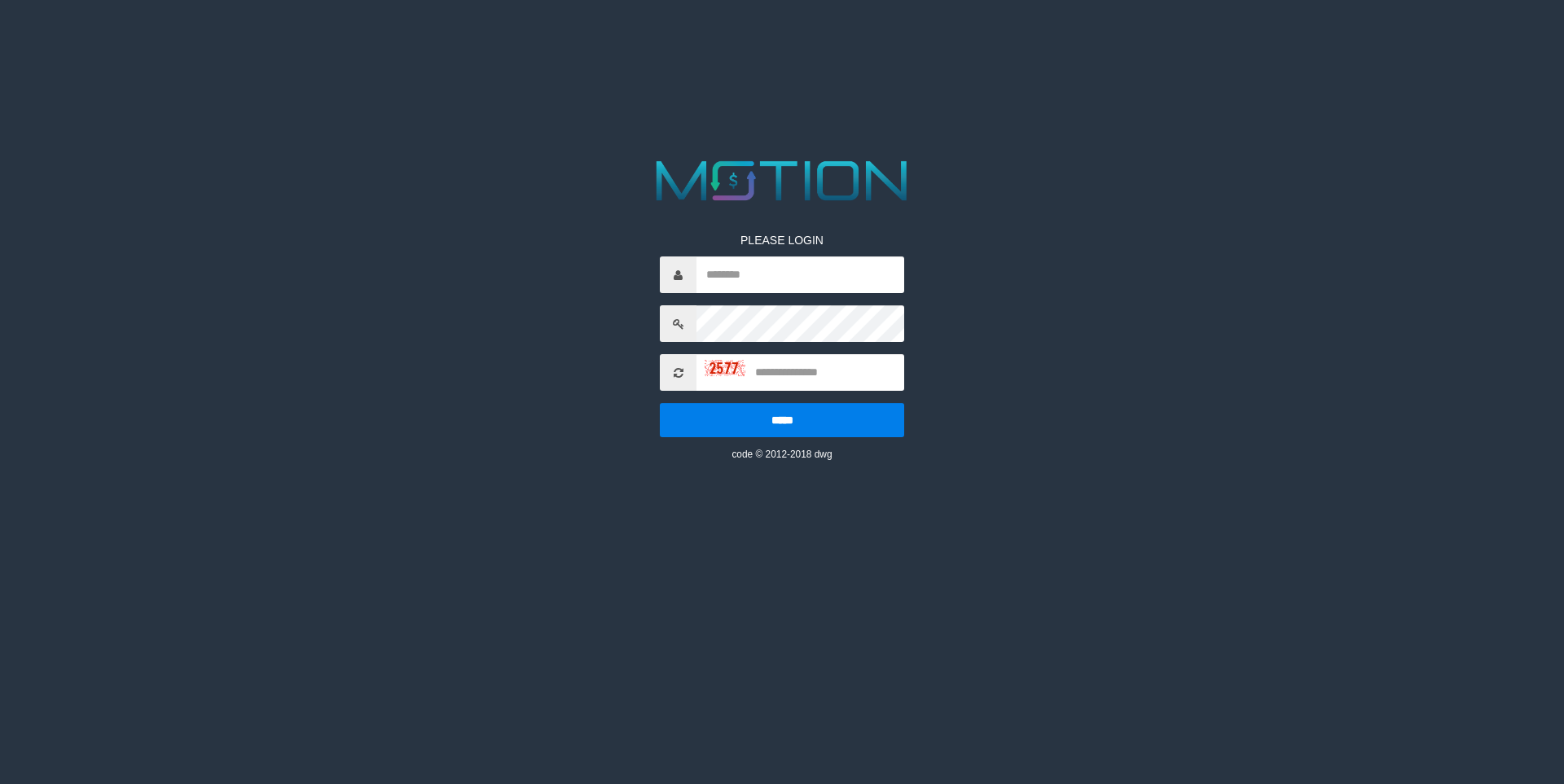 scroll, scrollTop: 0, scrollLeft: 0, axis: both 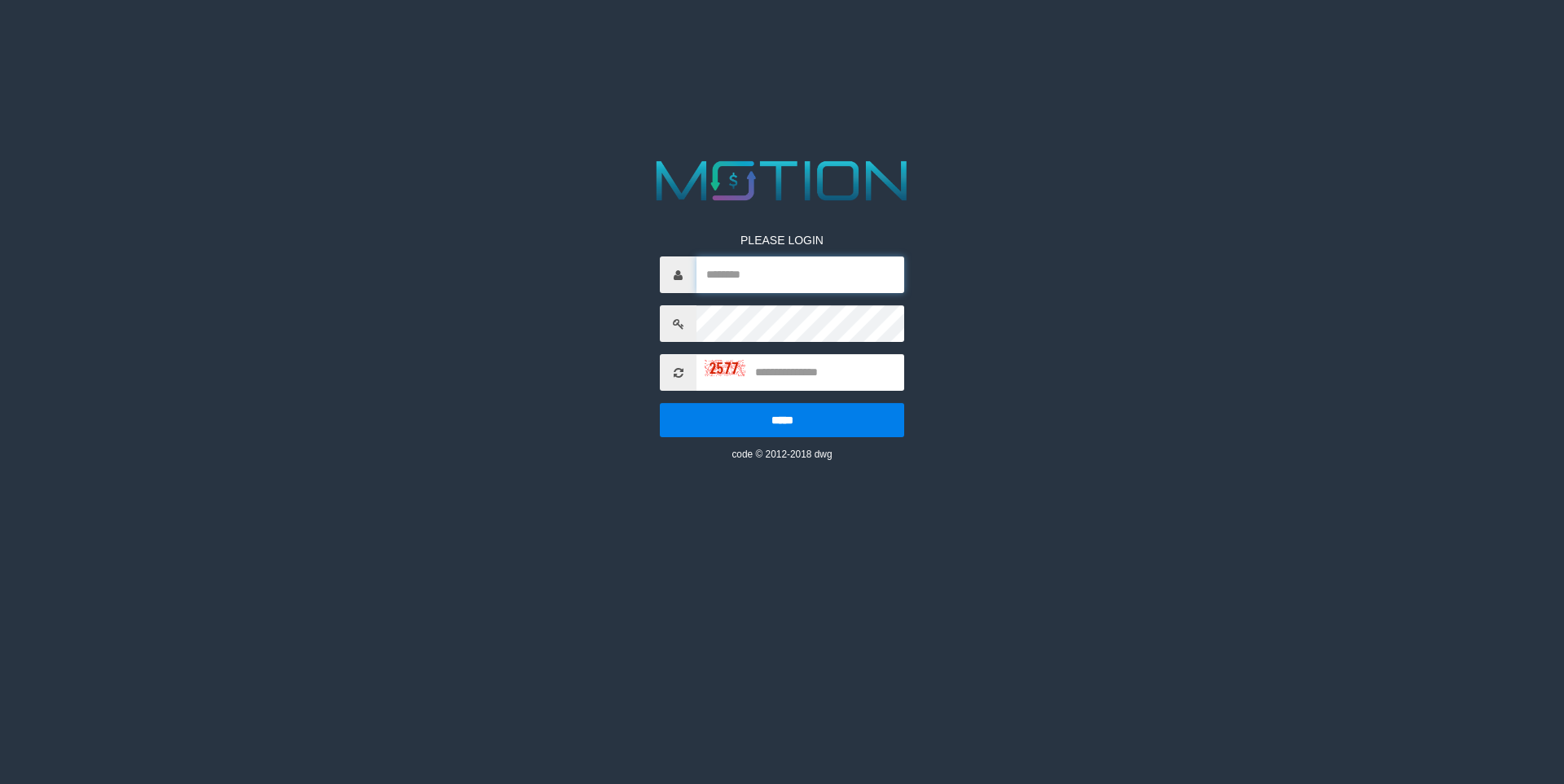 type on "*******" 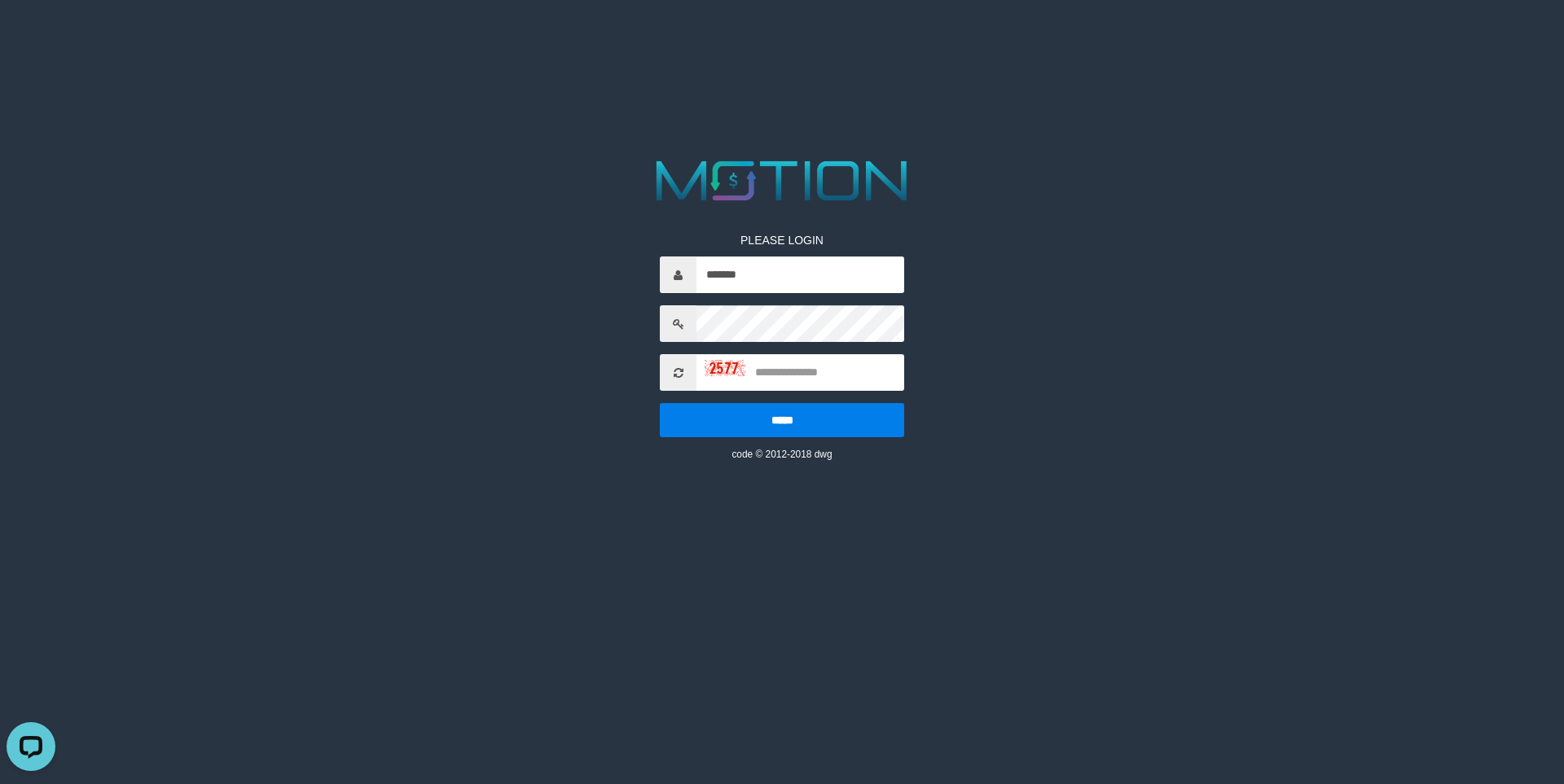 scroll, scrollTop: 0, scrollLeft: 0, axis: both 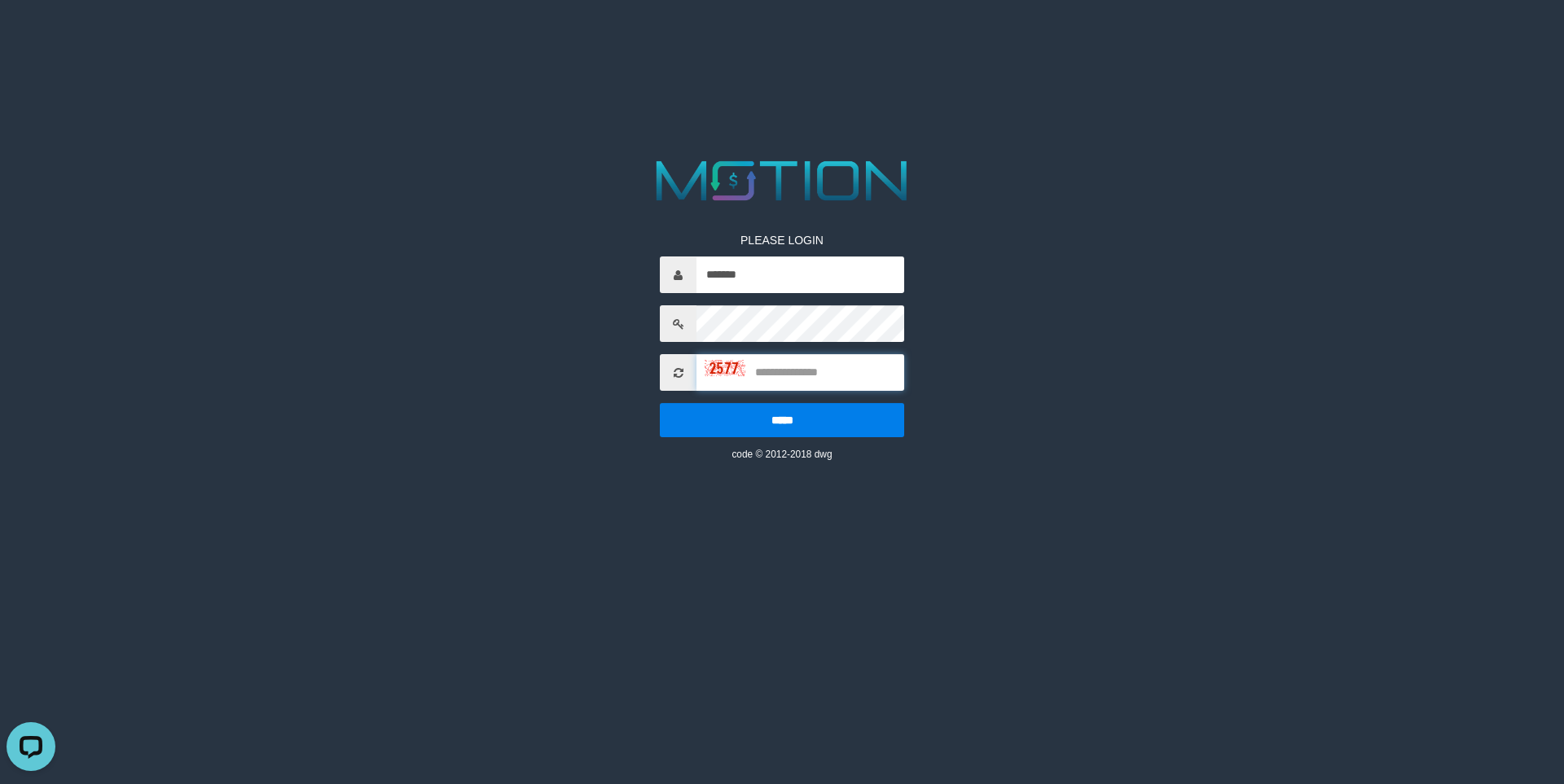 drag, startPoint x: 819, startPoint y: 360, endPoint x: 828, endPoint y: 360, distance: 9 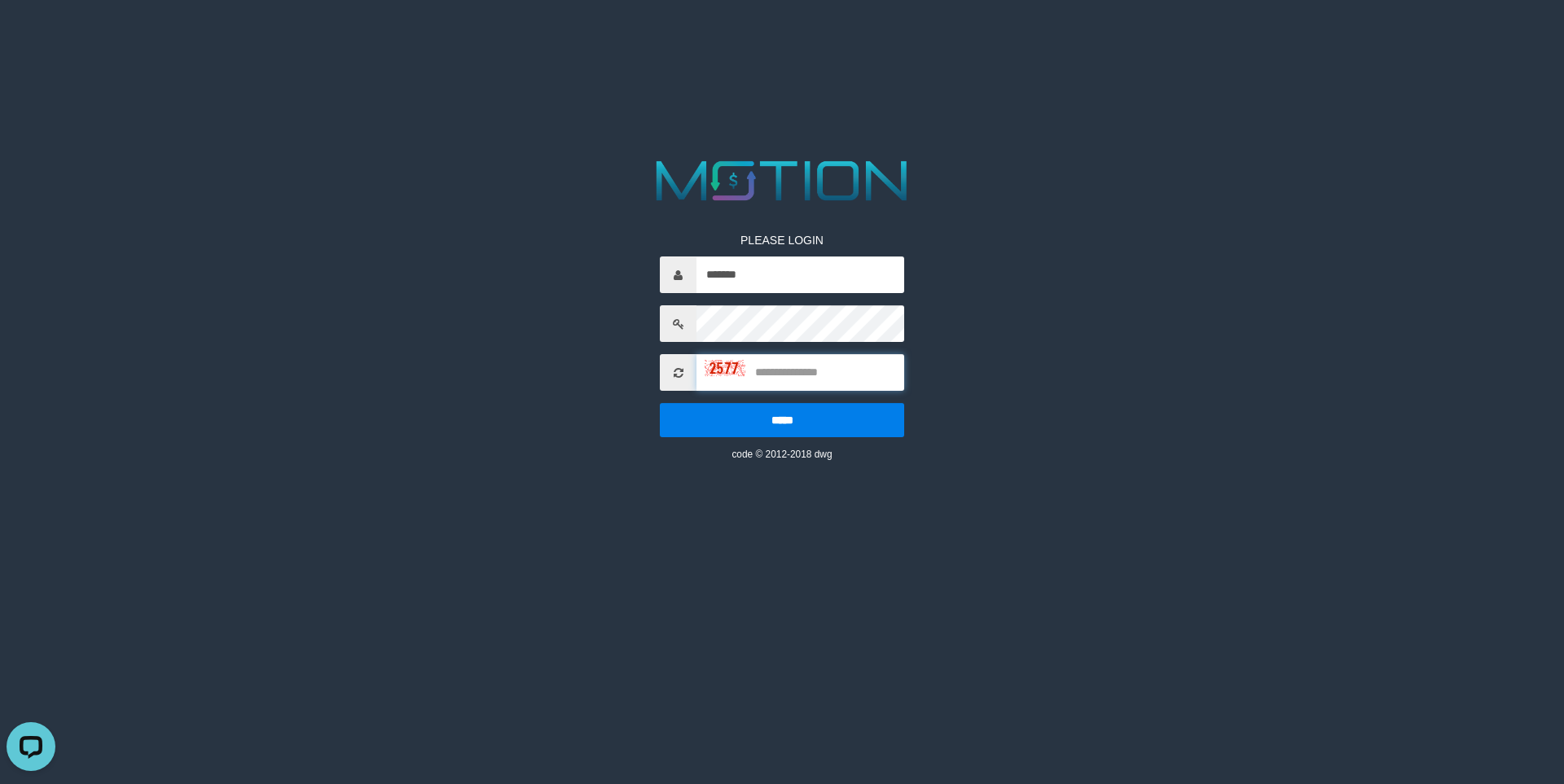 click at bounding box center (800, 372) 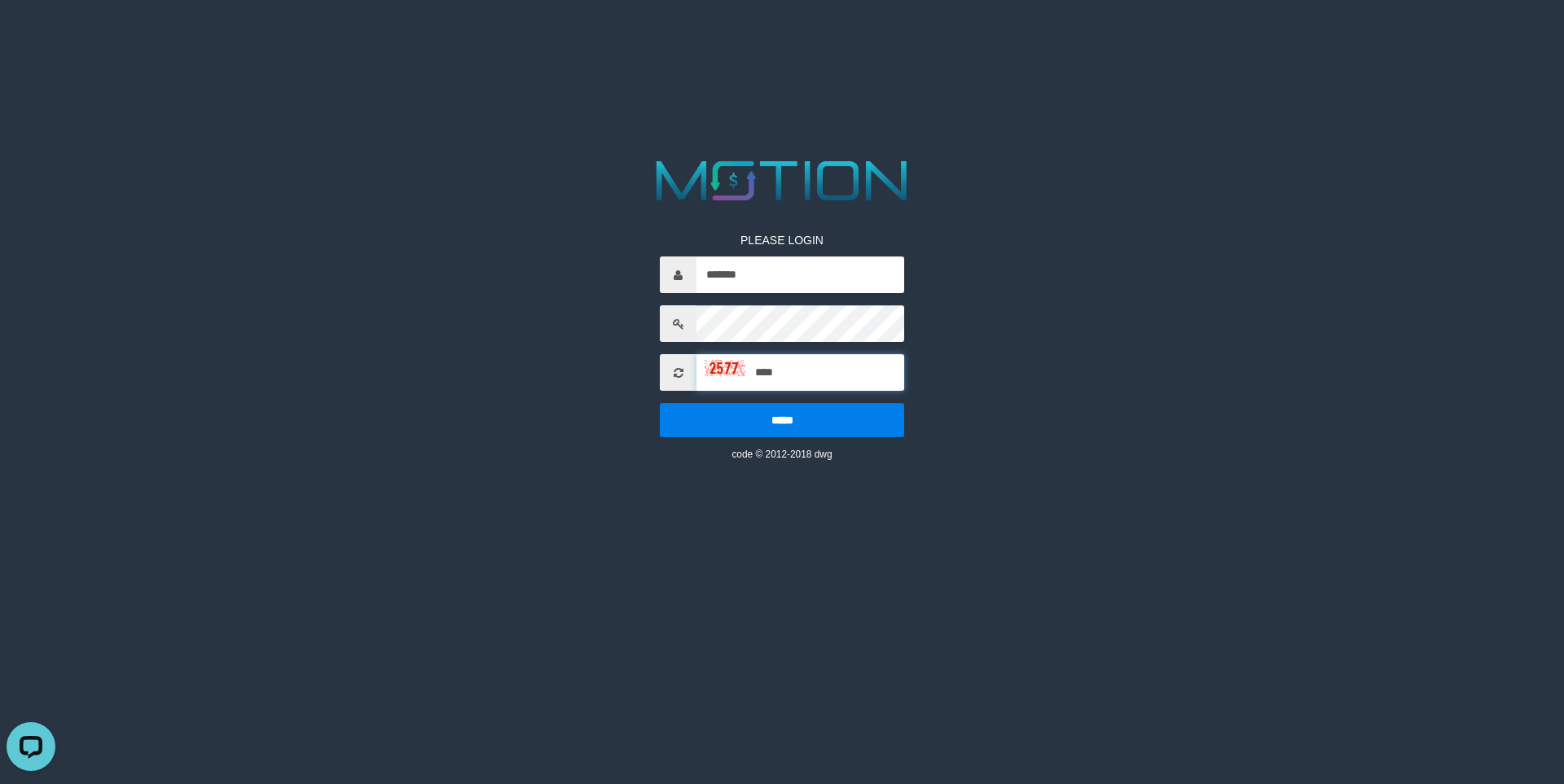 type on "****" 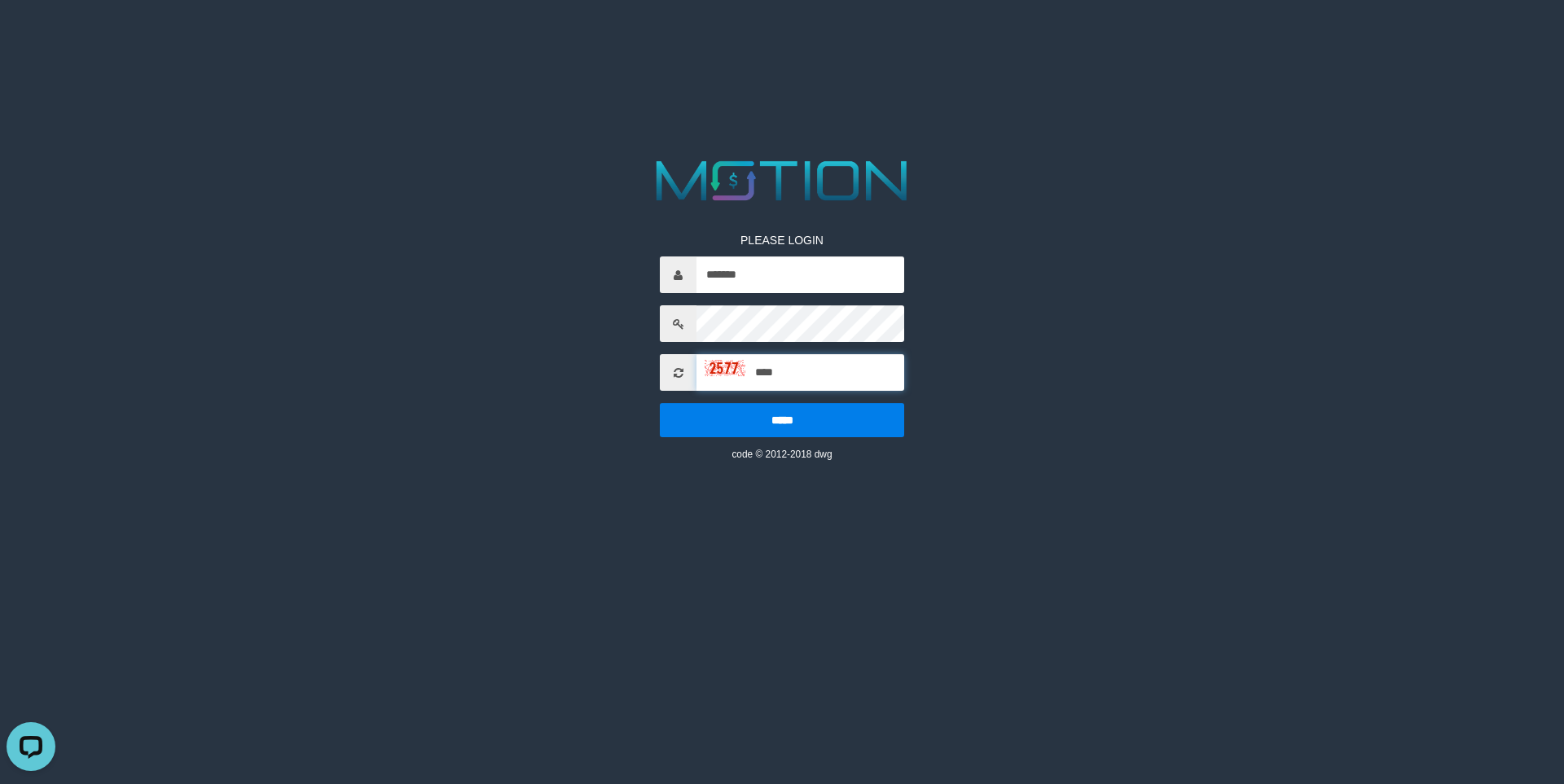 click on "*****" at bounding box center [782, 420] 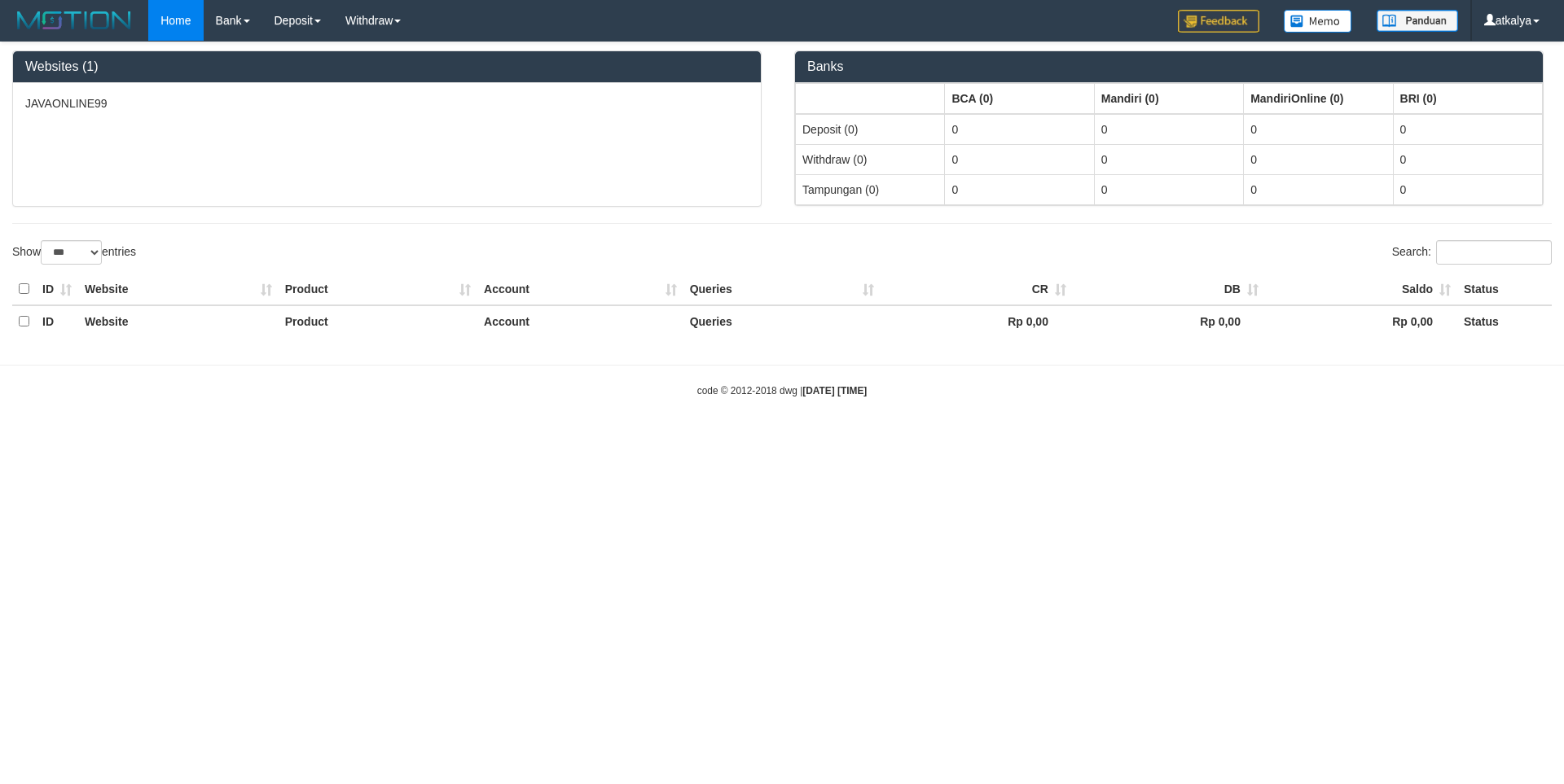 select on "***" 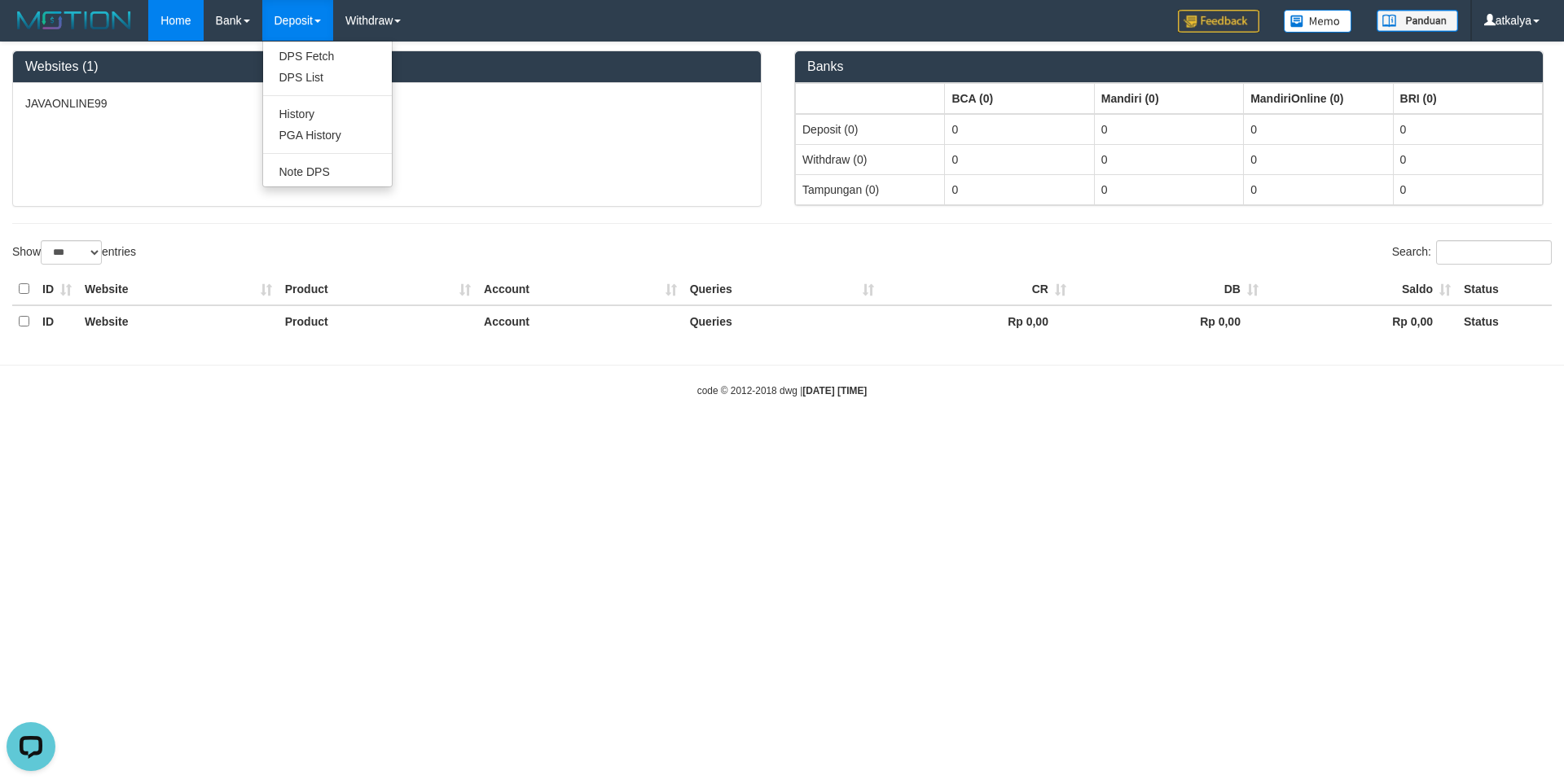 scroll, scrollTop: 0, scrollLeft: 0, axis: both 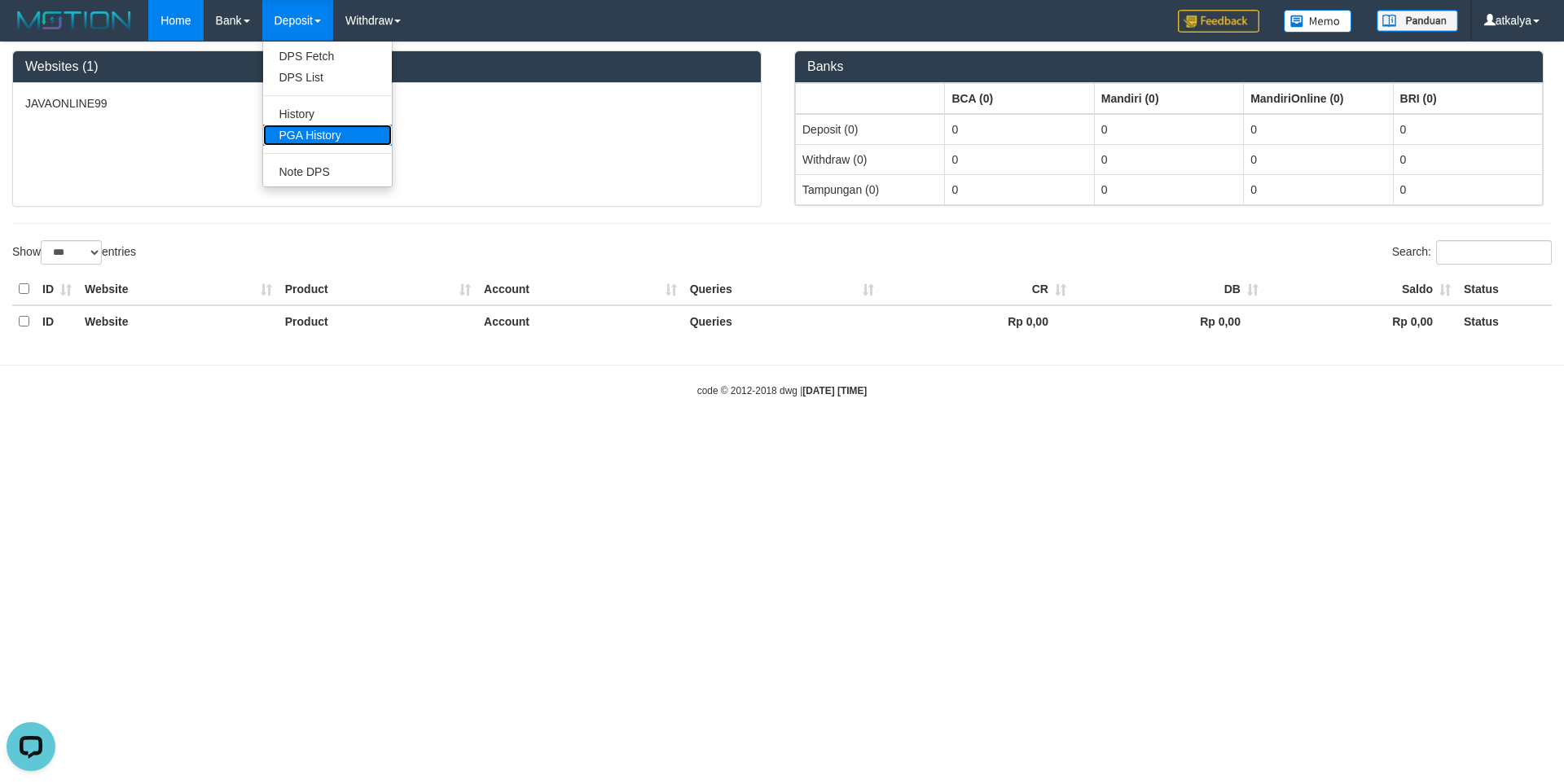 click on "PGA History" at bounding box center [327, 135] 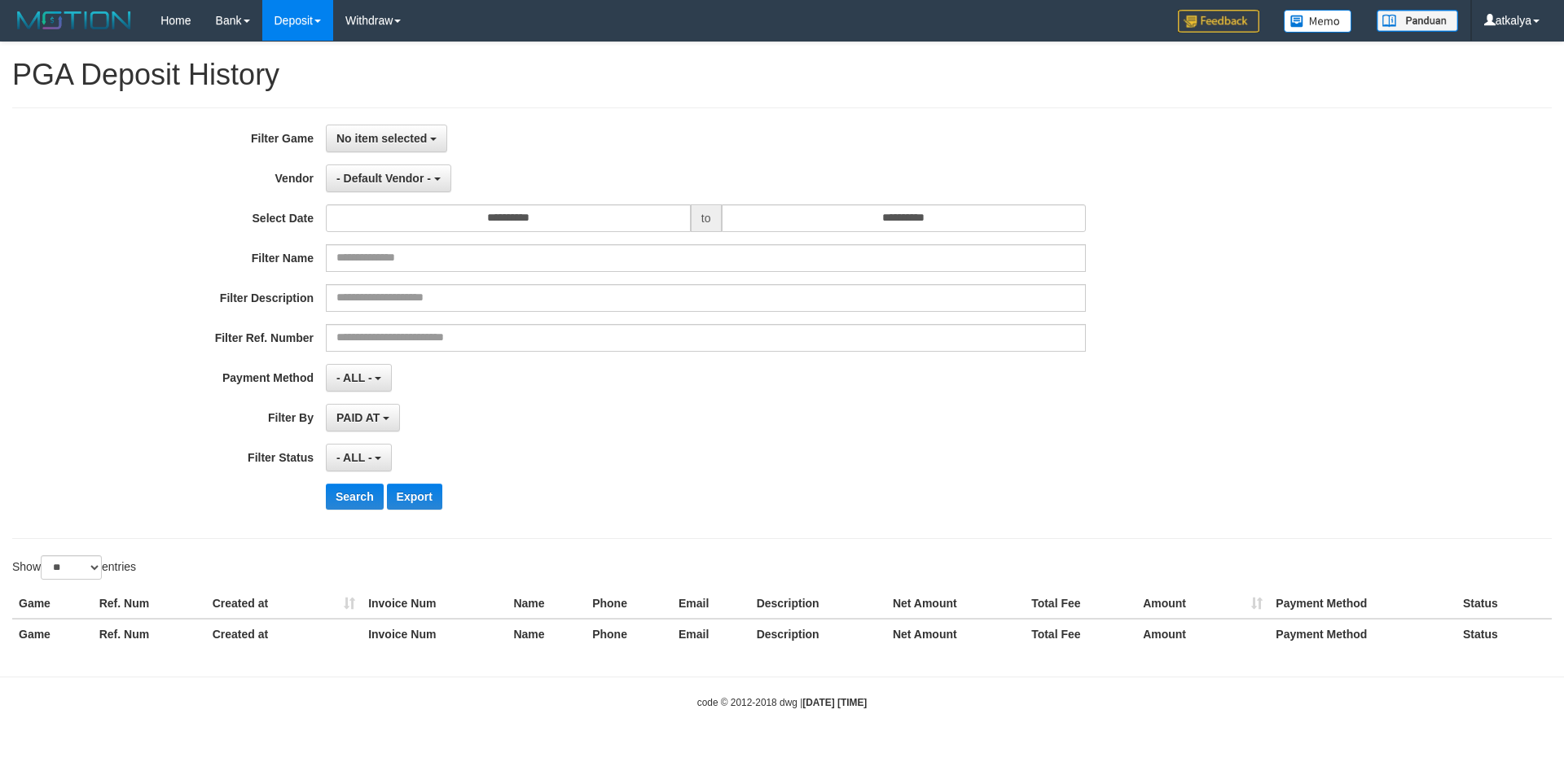 select 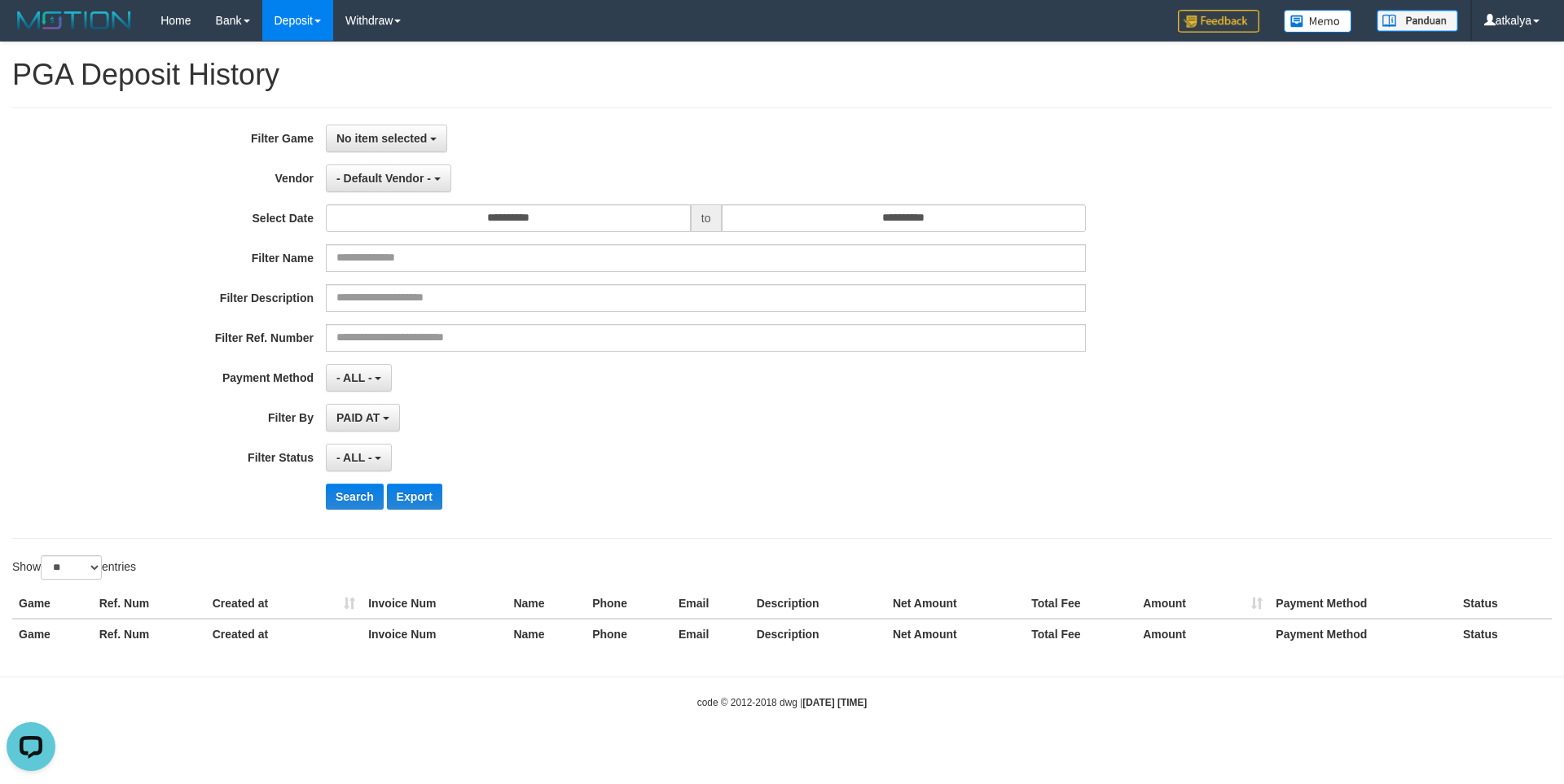 scroll, scrollTop: 0, scrollLeft: 0, axis: both 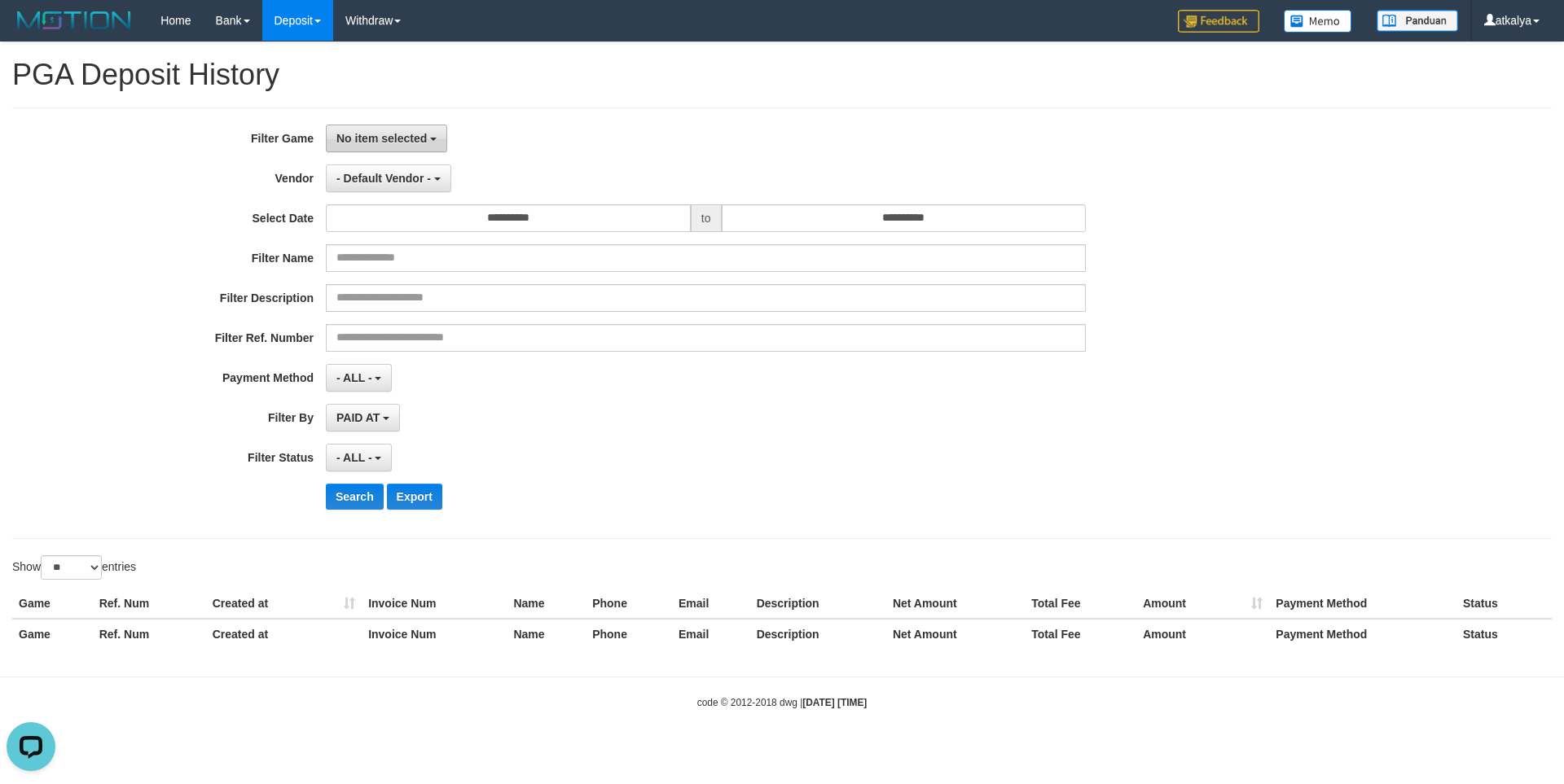 drag, startPoint x: 391, startPoint y: 142, endPoint x: 372, endPoint y: 233, distance: 92.96236 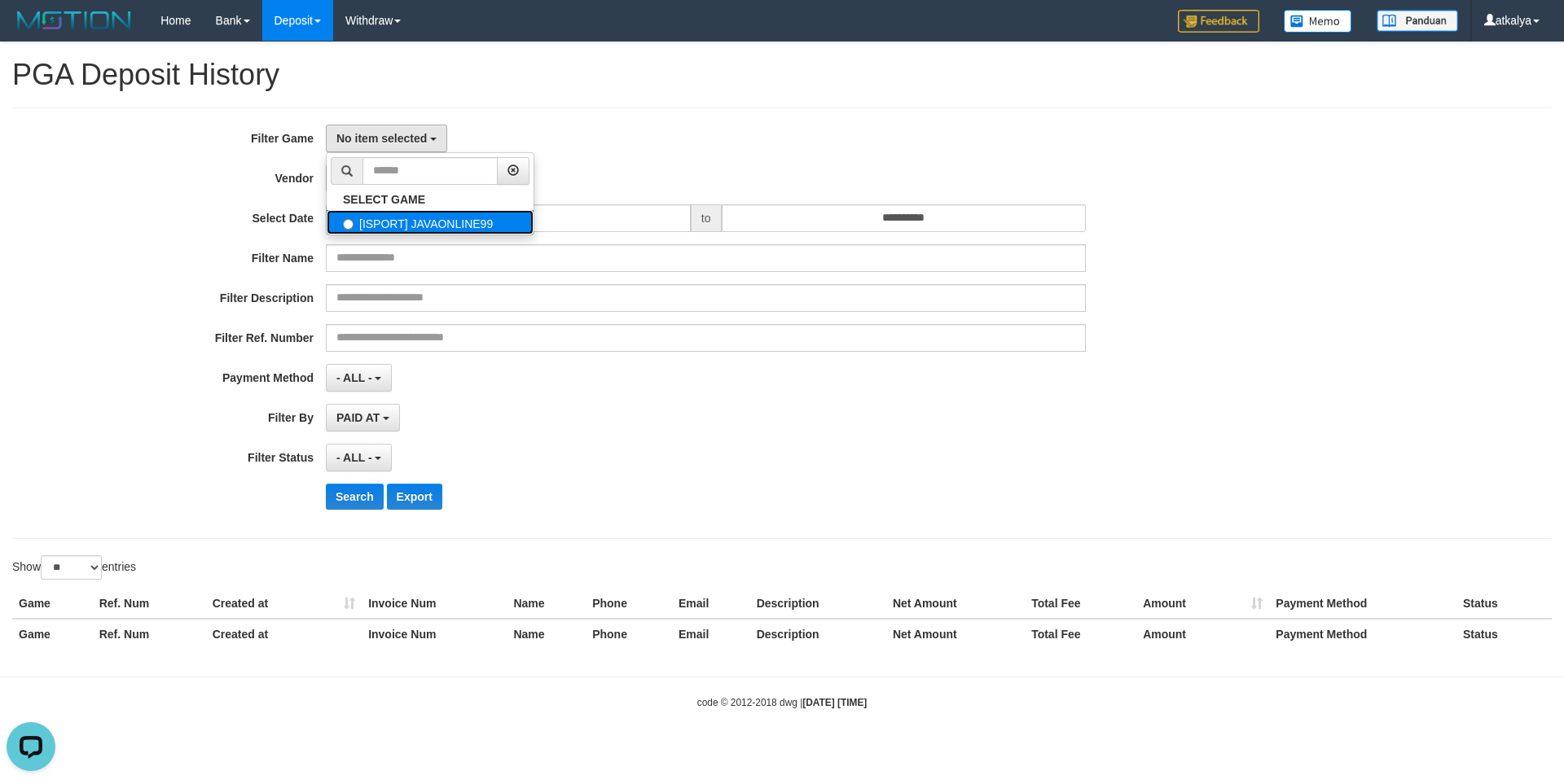 click on "[ISPORT] JAVAONLINE99" at bounding box center (430, 222) 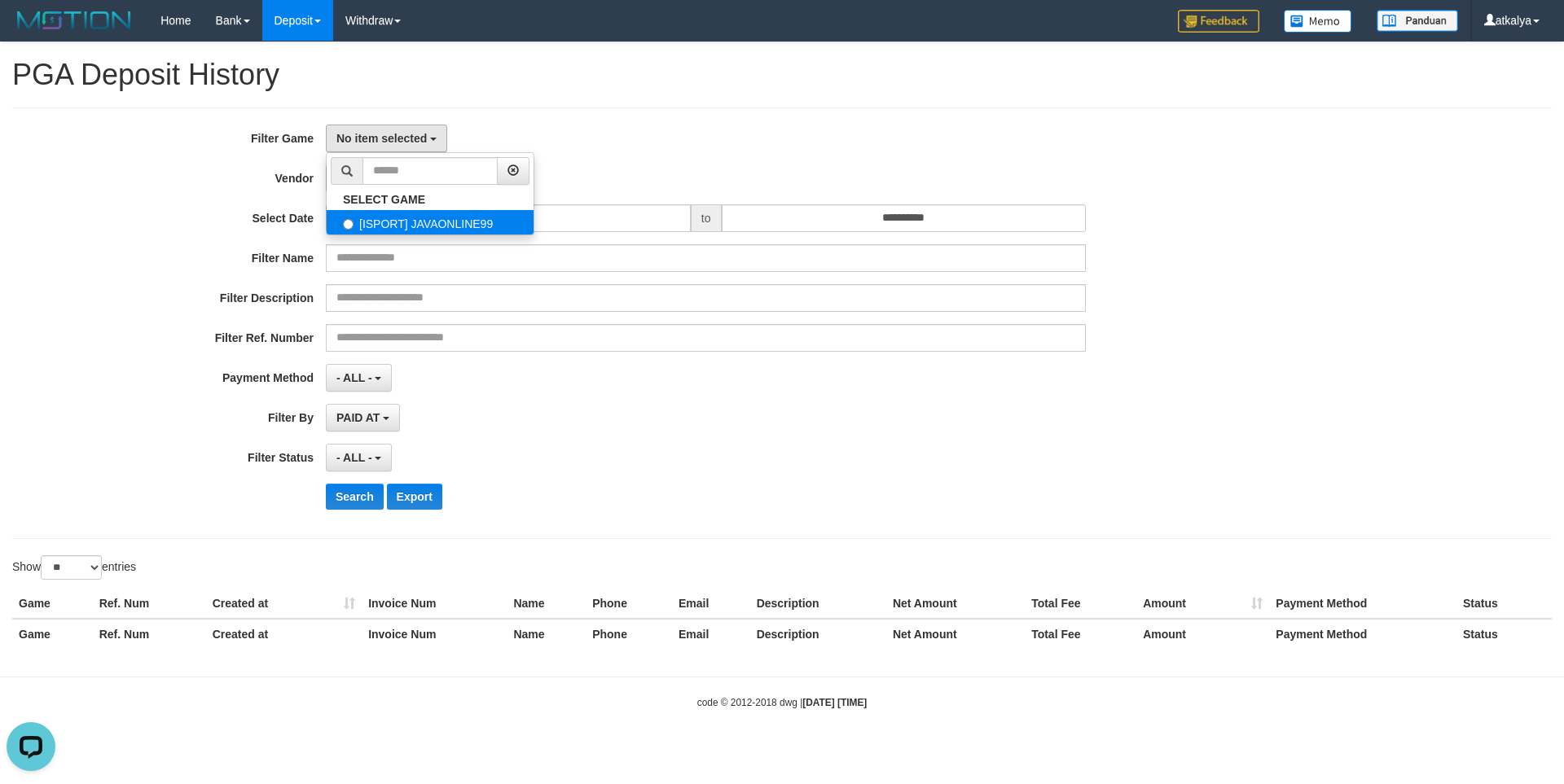 select on "***" 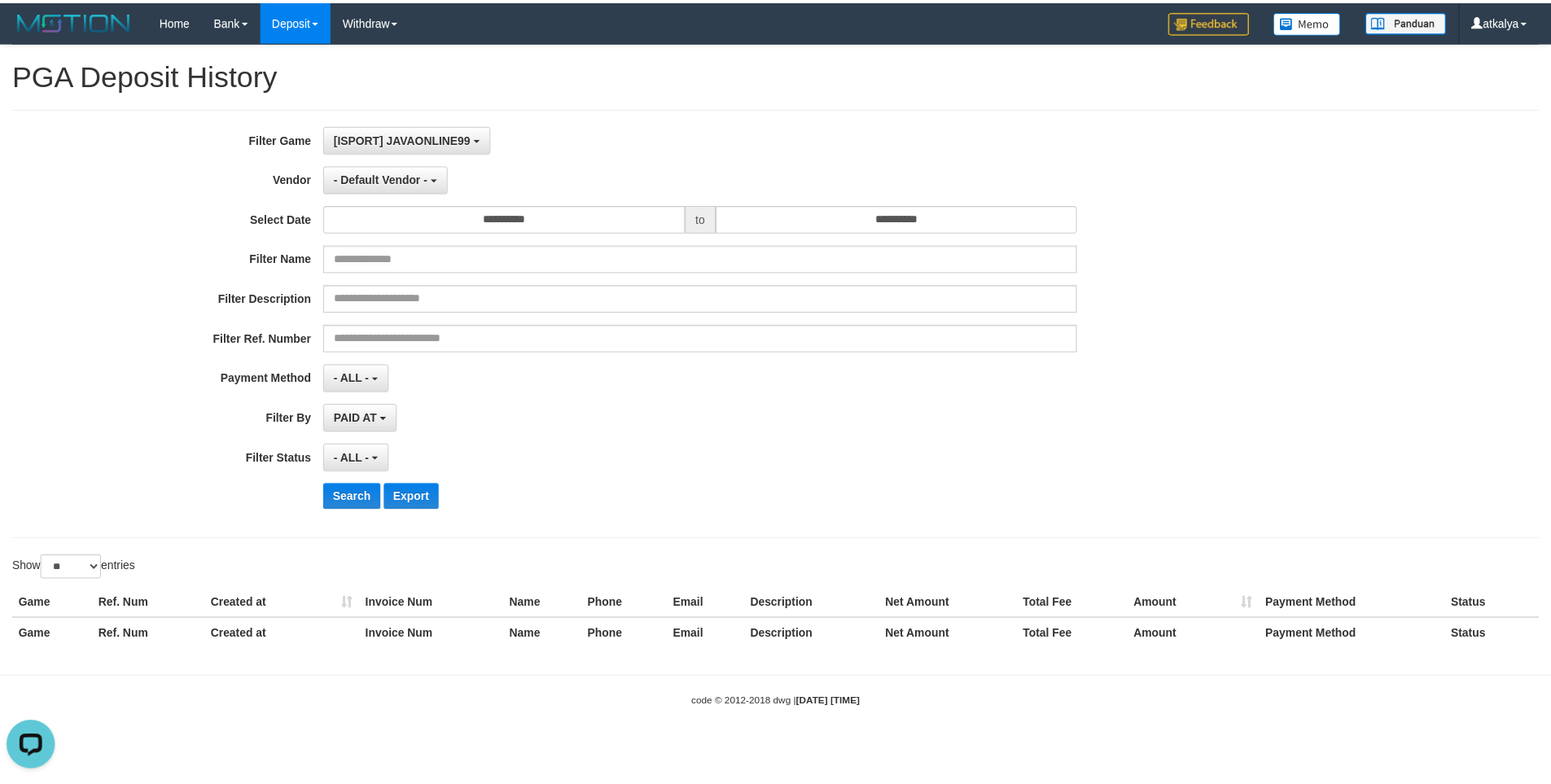 scroll, scrollTop: 15, scrollLeft: 0, axis: vertical 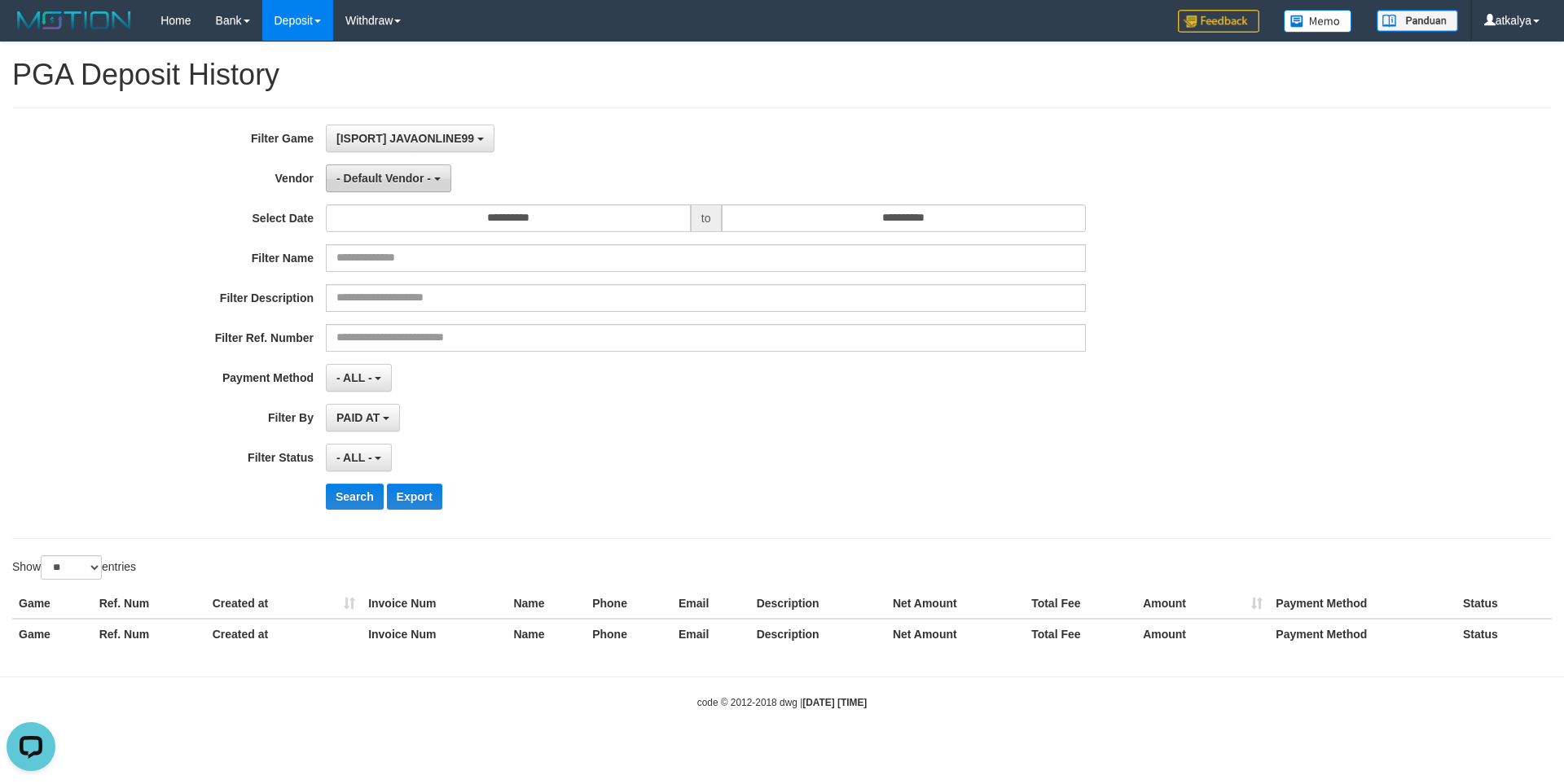 click on "- Default Vendor -" at bounding box center (389, 178) 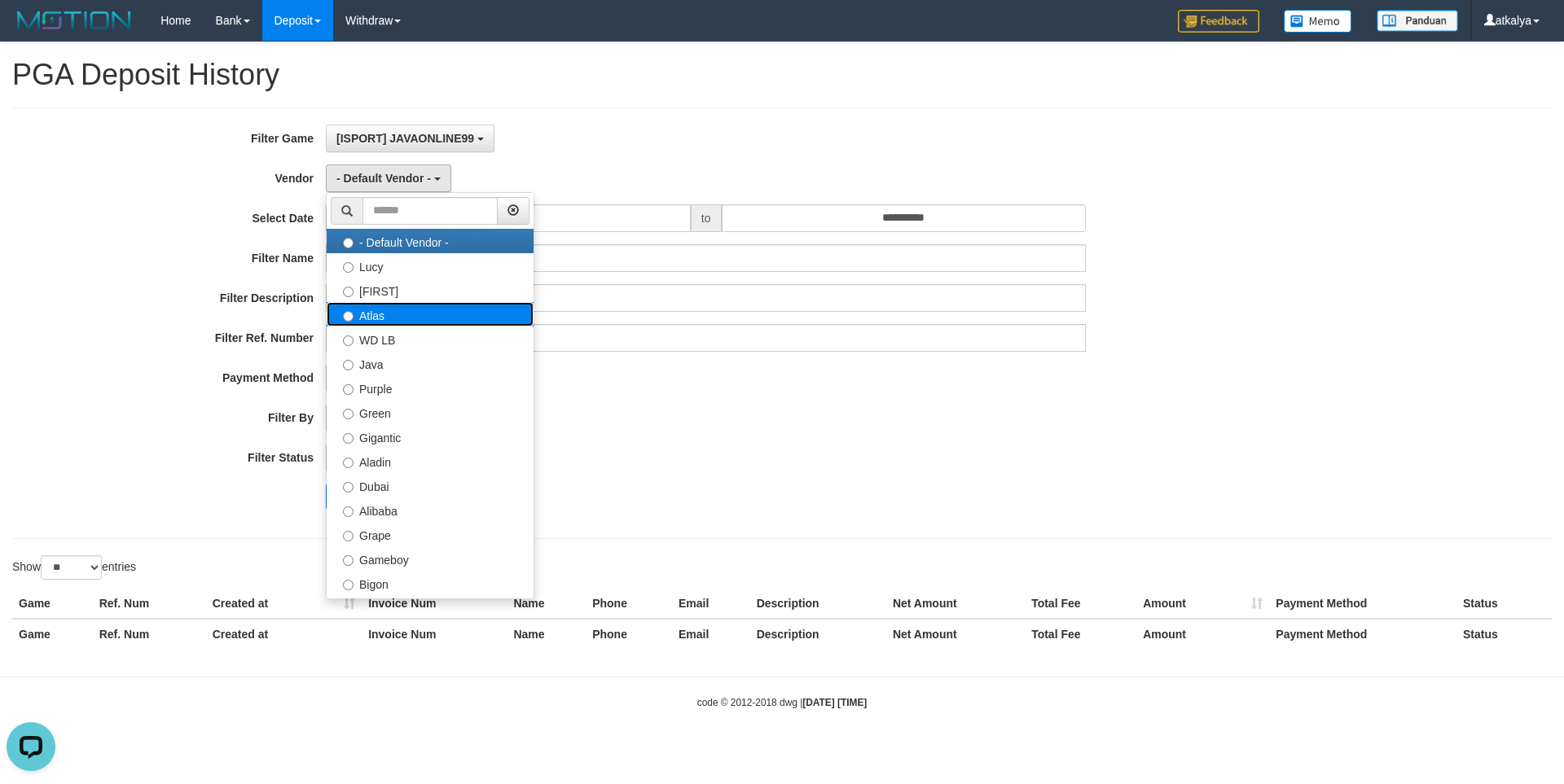 click on "Atlas" at bounding box center (430, 314) 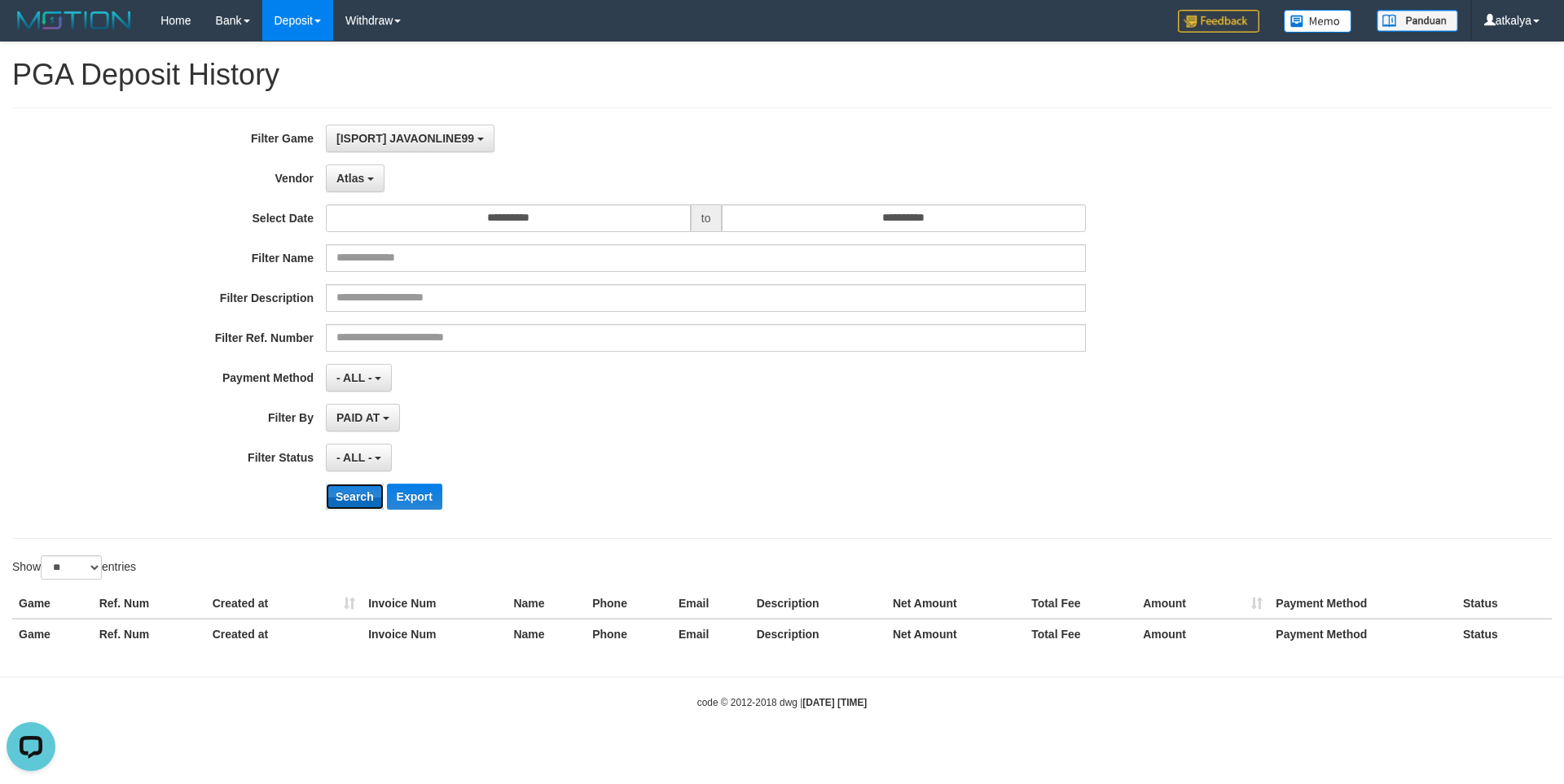 click on "Search" at bounding box center [354, 497] 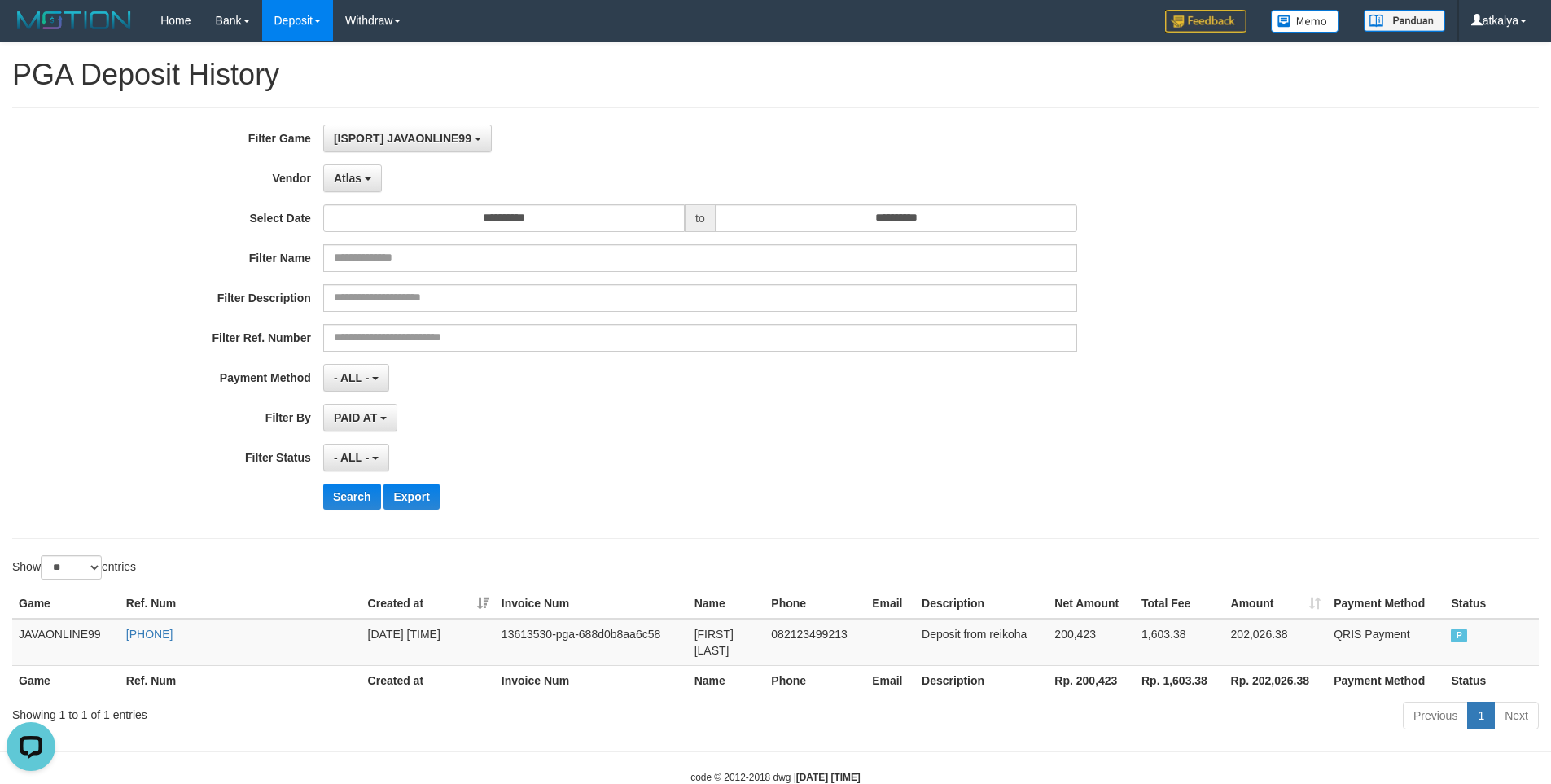 drag, startPoint x: 758, startPoint y: 449, endPoint x: 786, endPoint y: 456, distance: 28.861739 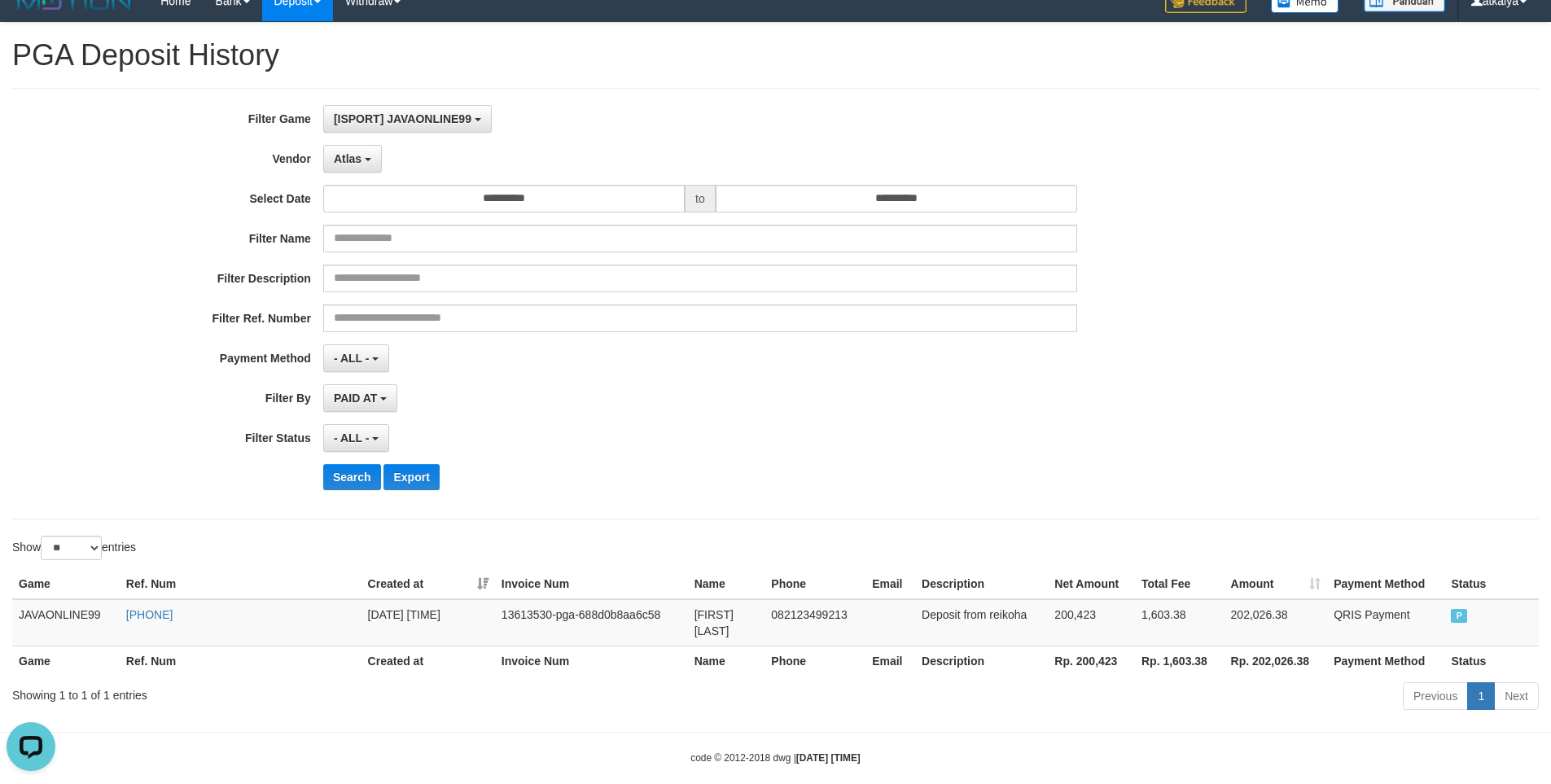 scroll, scrollTop: 25, scrollLeft: 0, axis: vertical 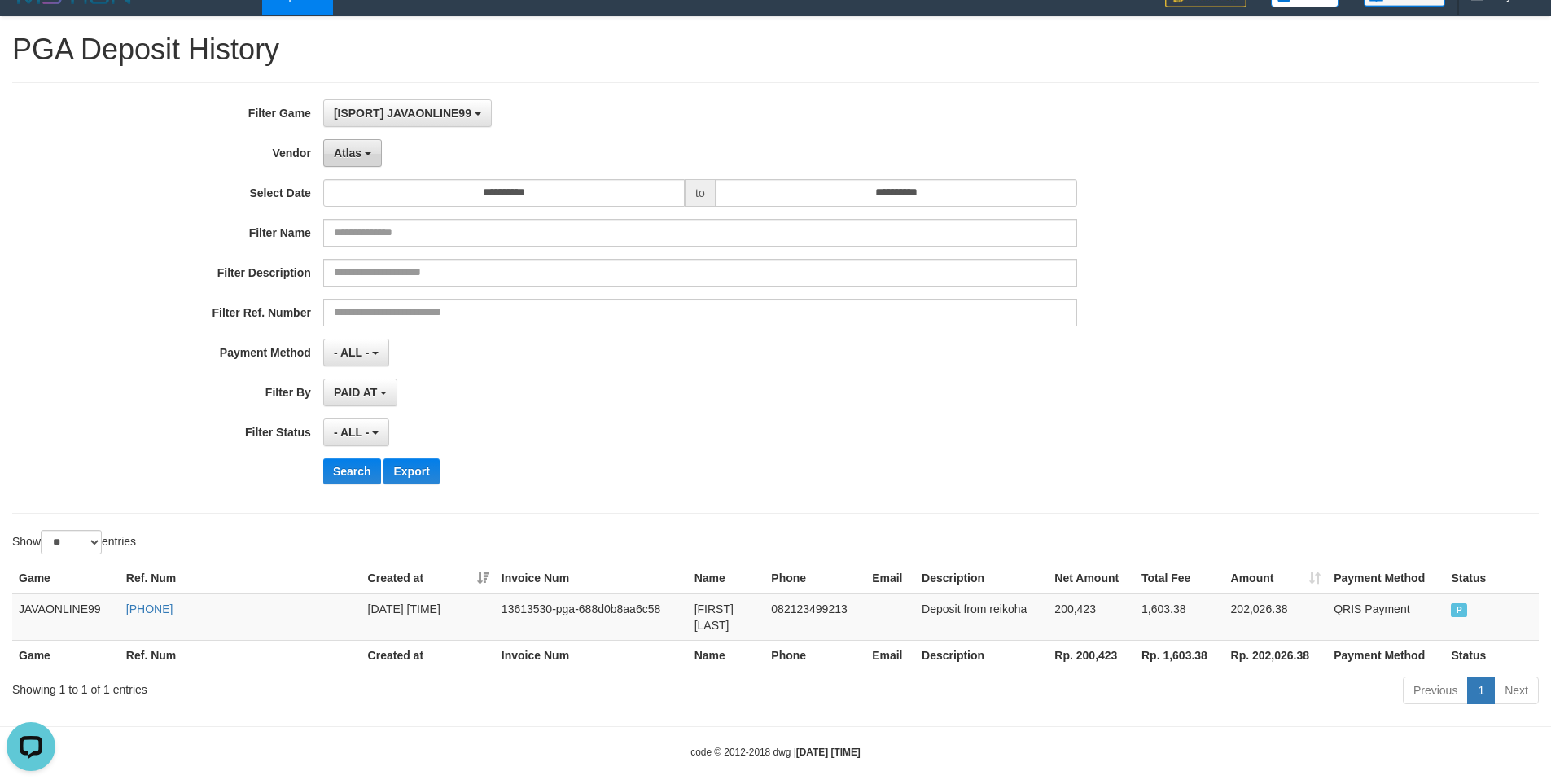 click on "Atlas" at bounding box center (353, 153) 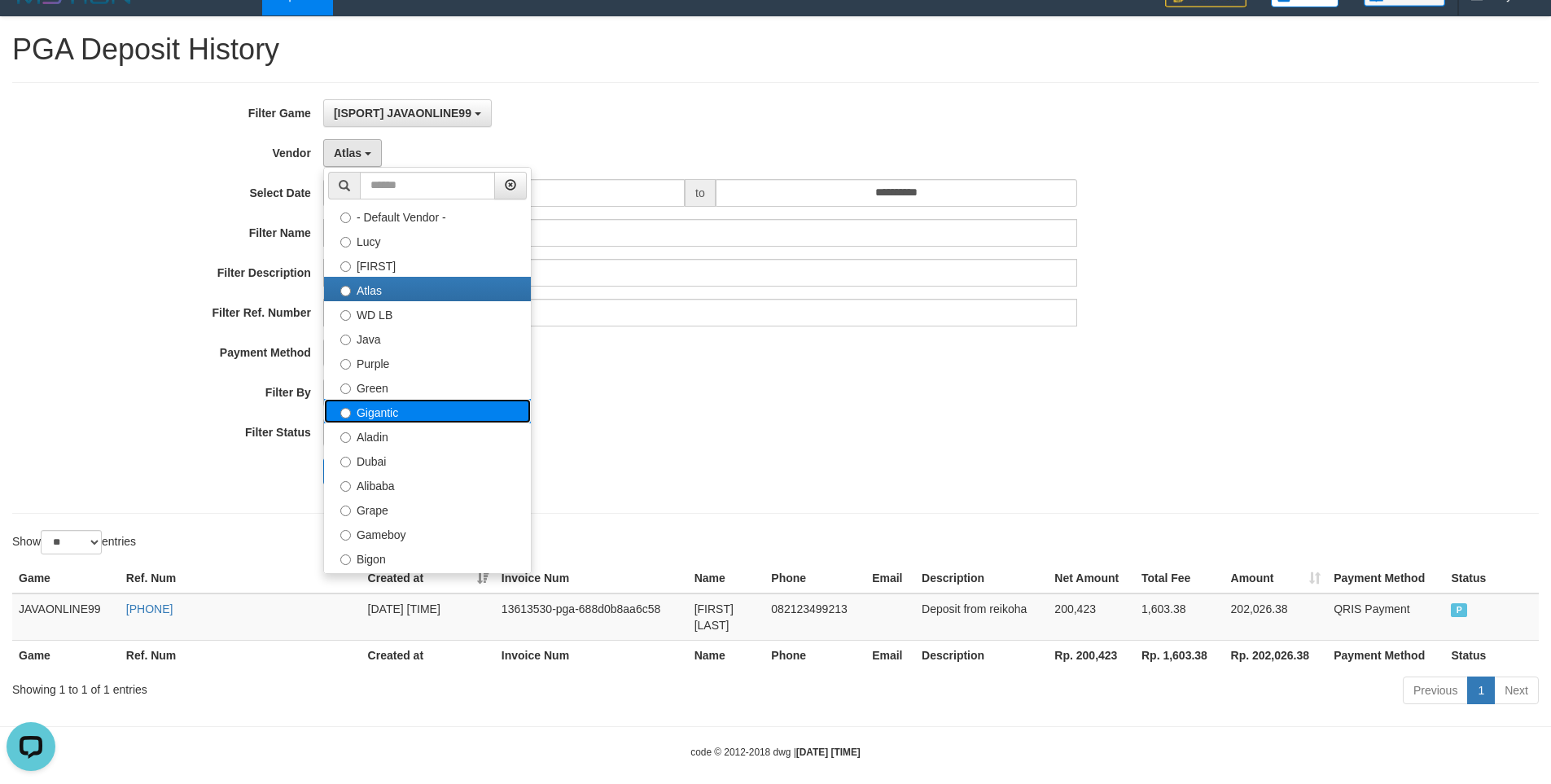 click on "Gigantic" at bounding box center [427, 411] 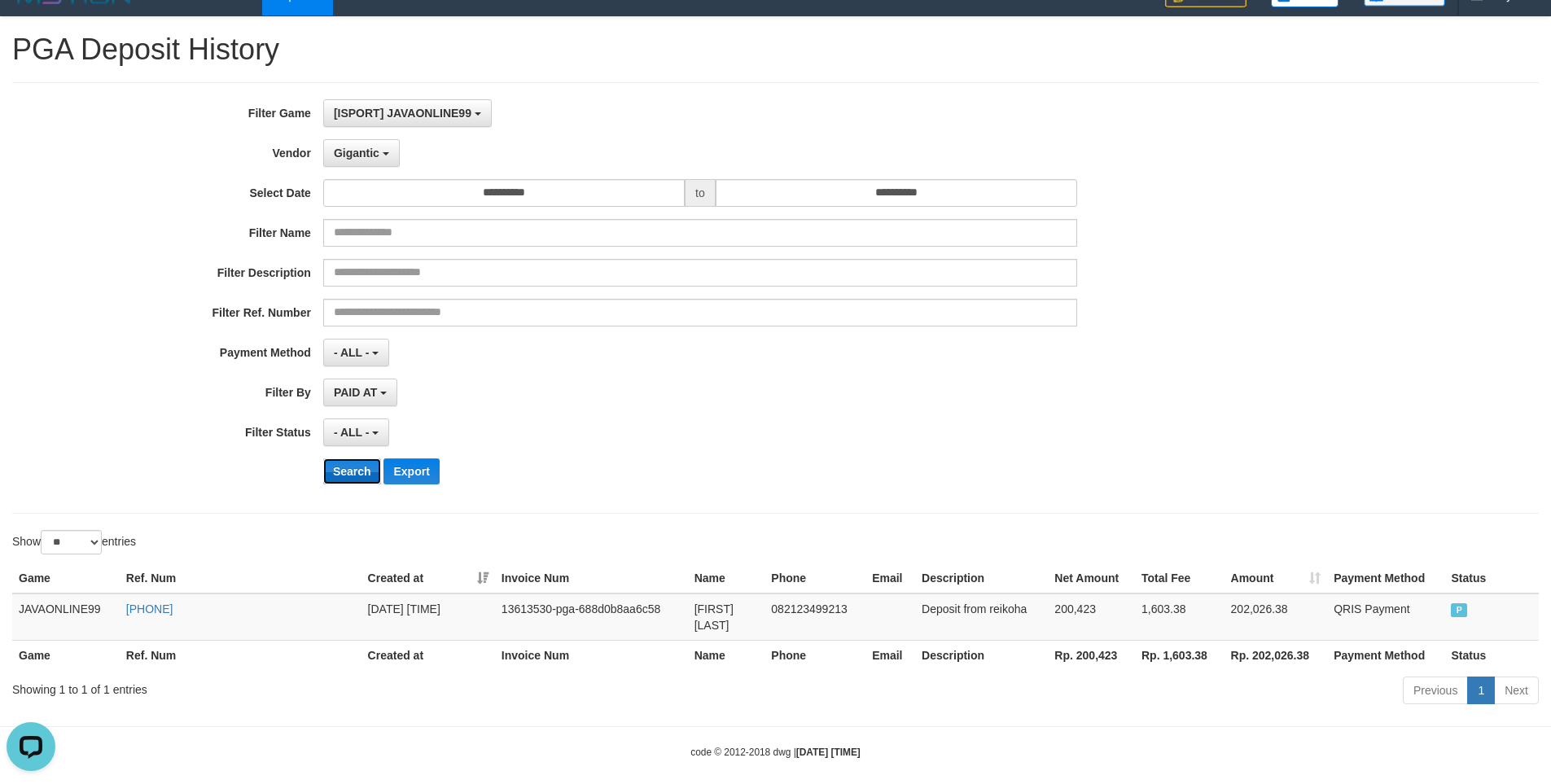 click on "Search" at bounding box center (352, 471) 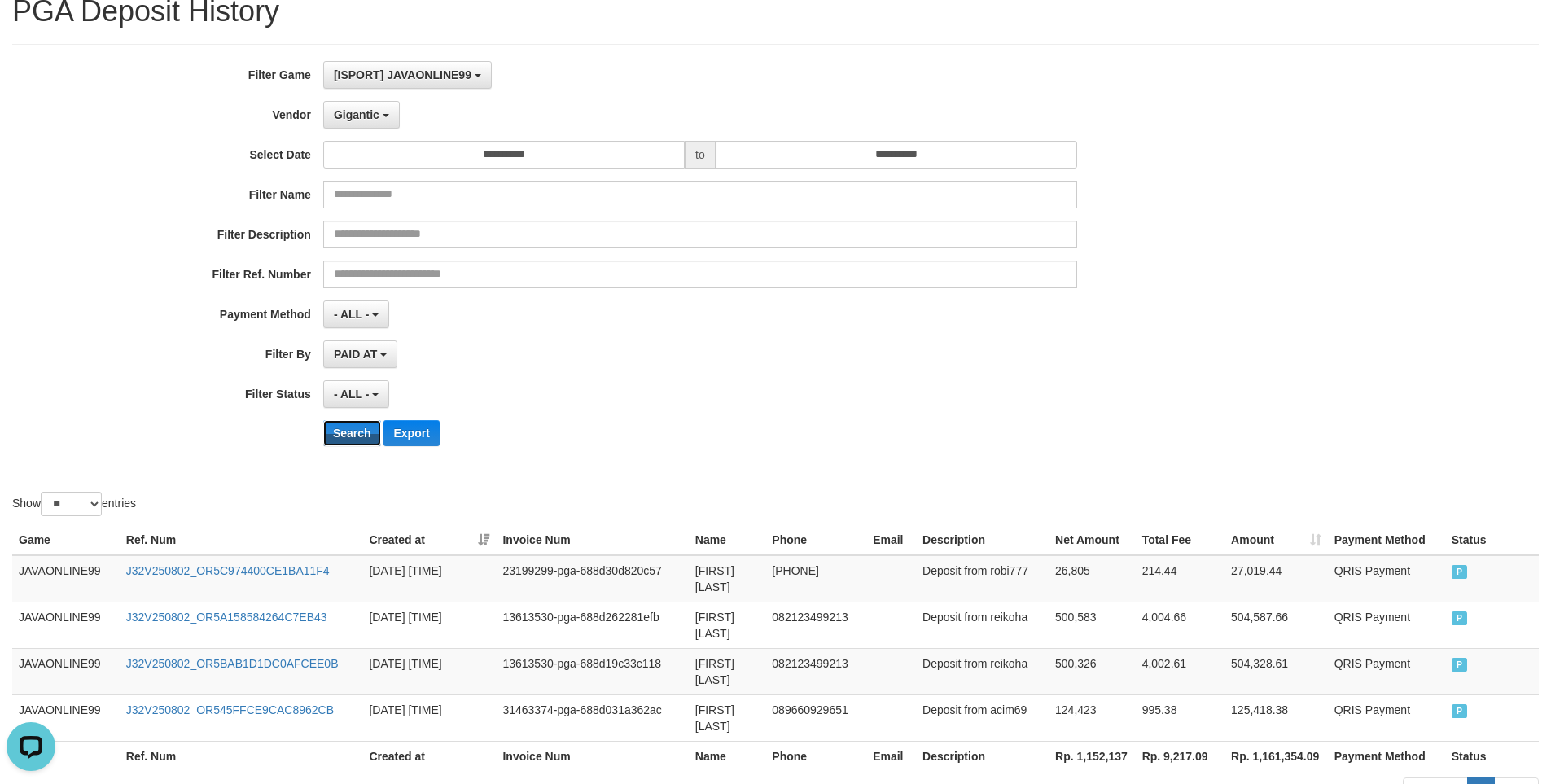 scroll, scrollTop: 116, scrollLeft: 0, axis: vertical 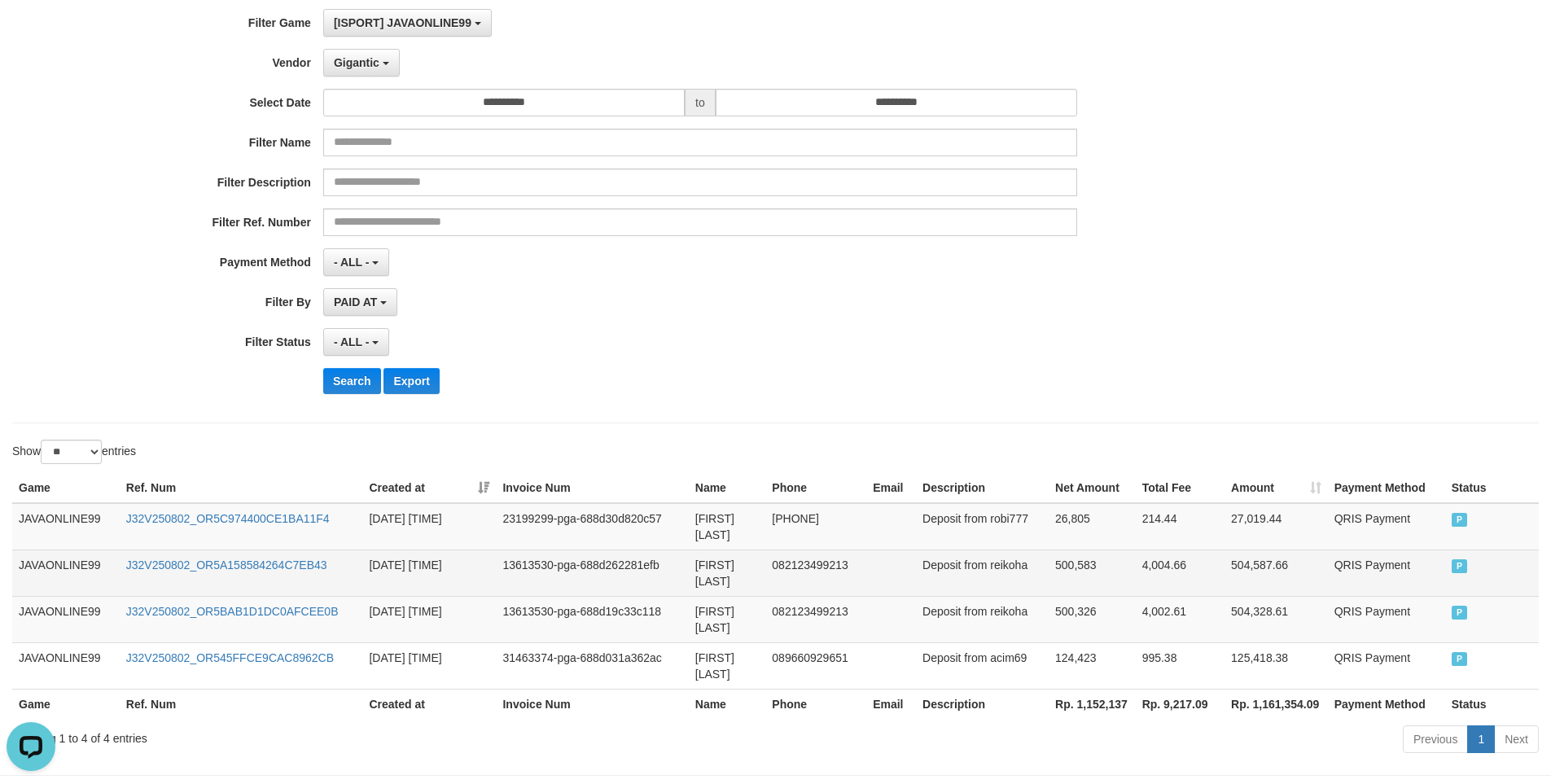 click on "500,583" at bounding box center (1092, 572) 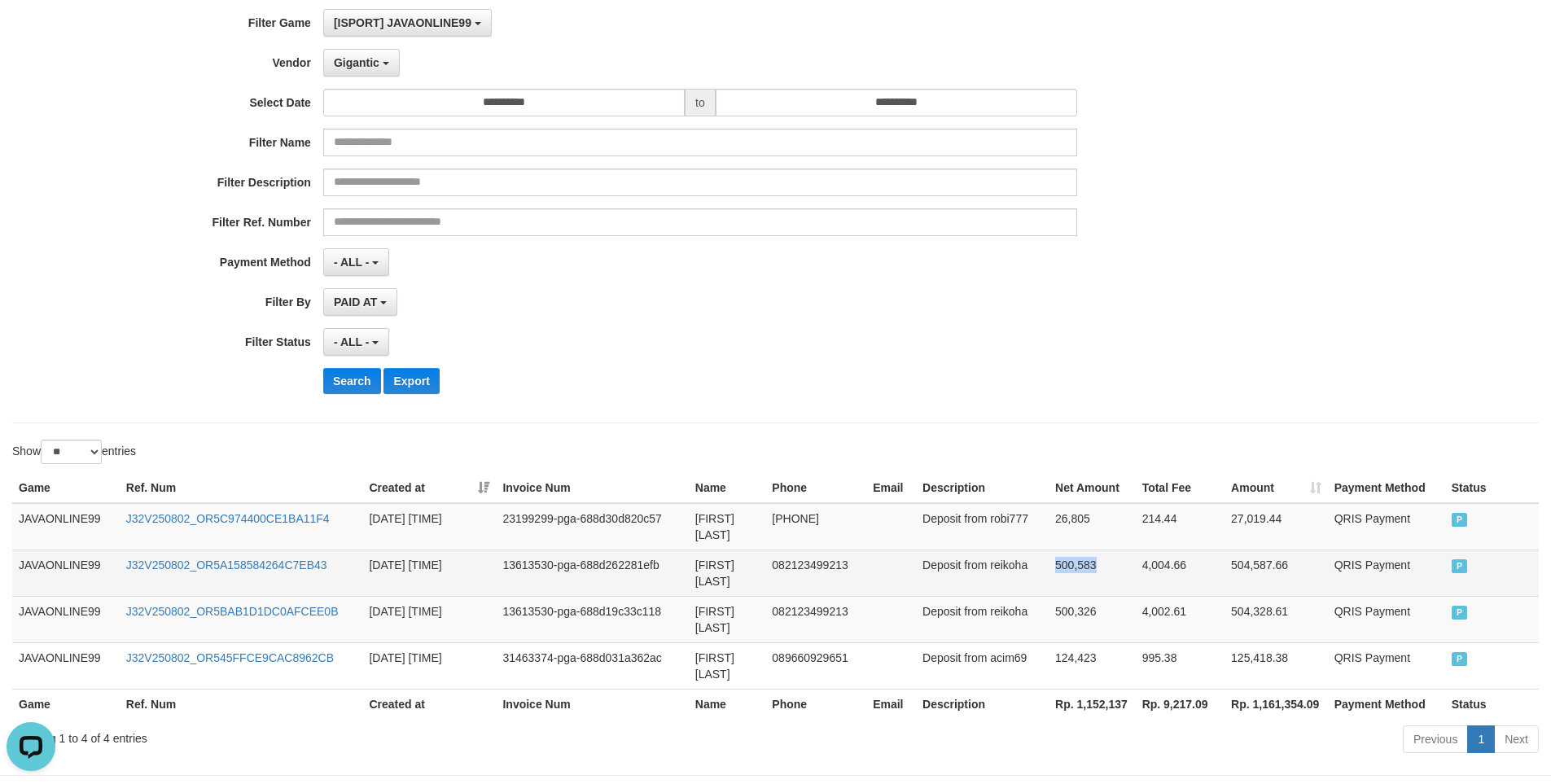 click on "500,583" at bounding box center [1092, 572] 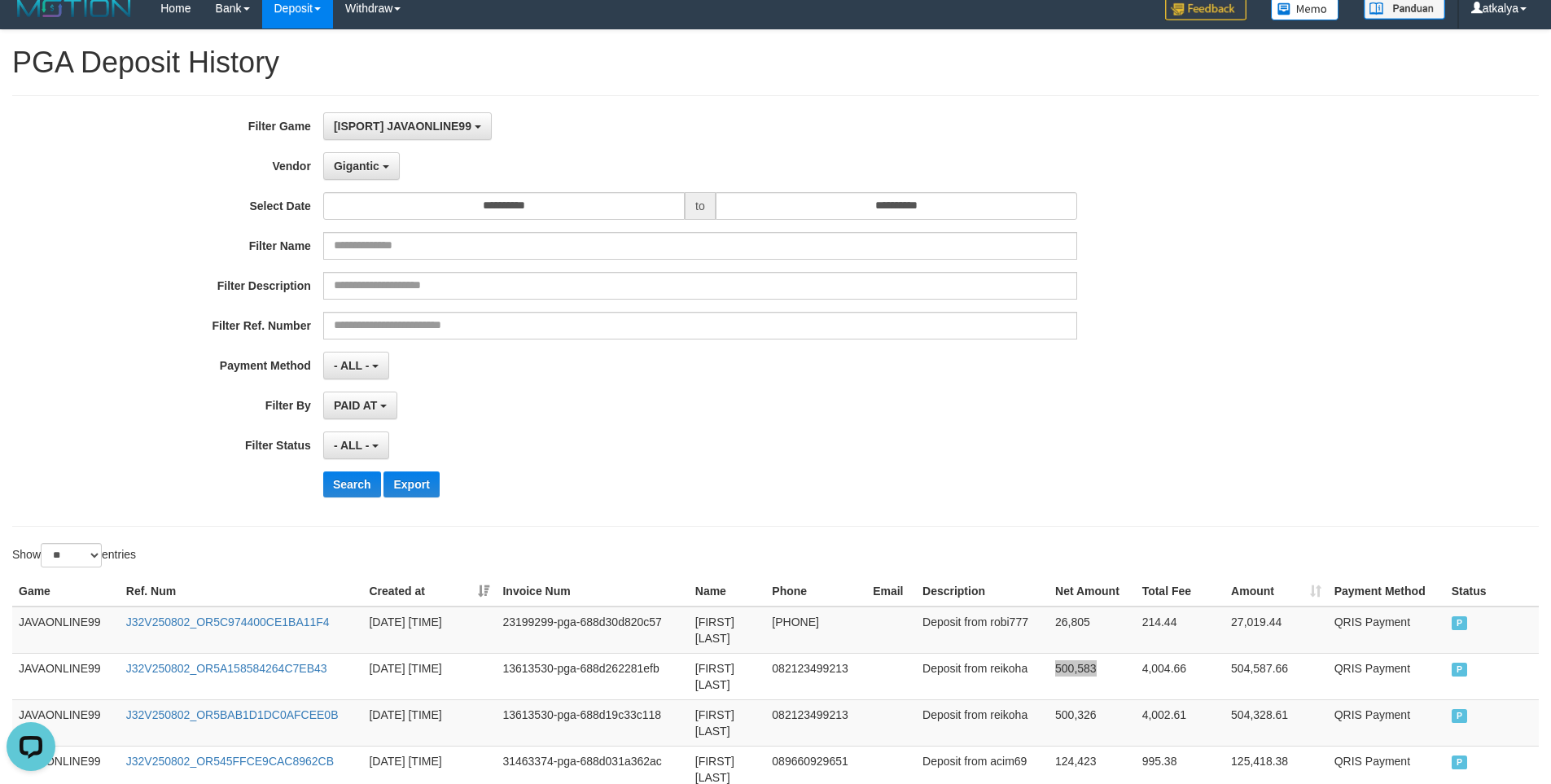scroll, scrollTop: 0, scrollLeft: 0, axis: both 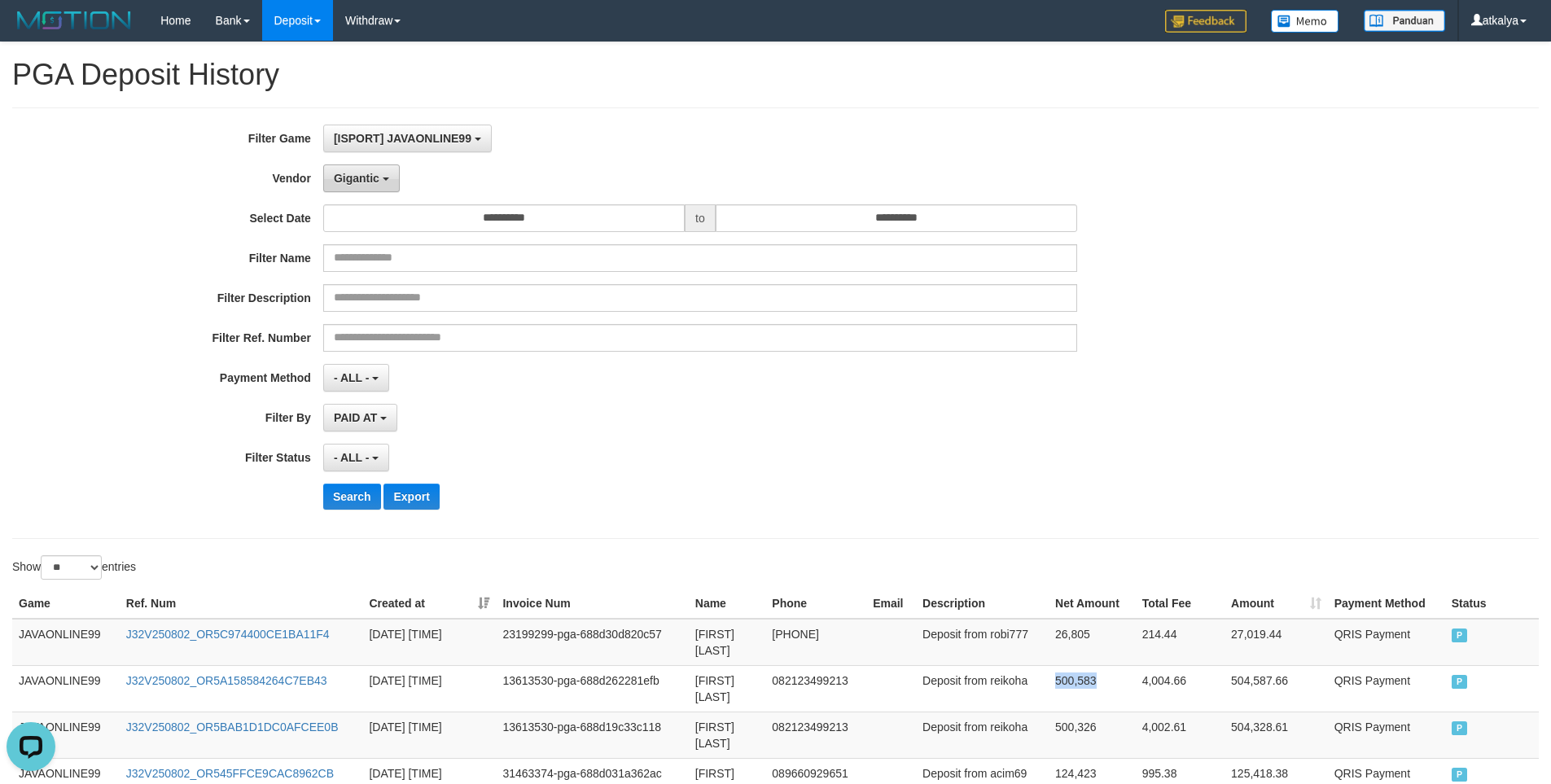 click on "Gigantic" at bounding box center (361, 178) 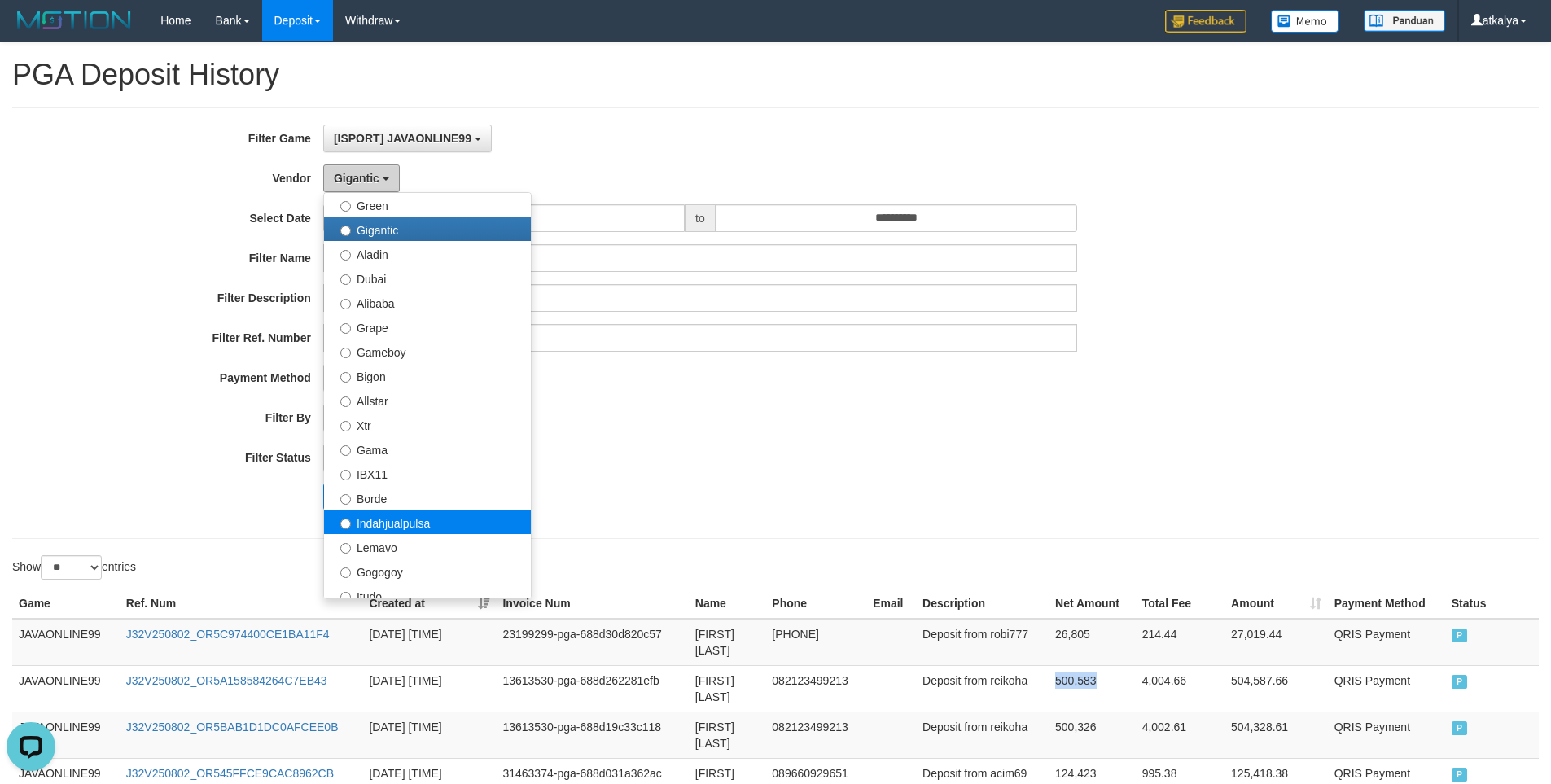 scroll, scrollTop: 244, scrollLeft: 0, axis: vertical 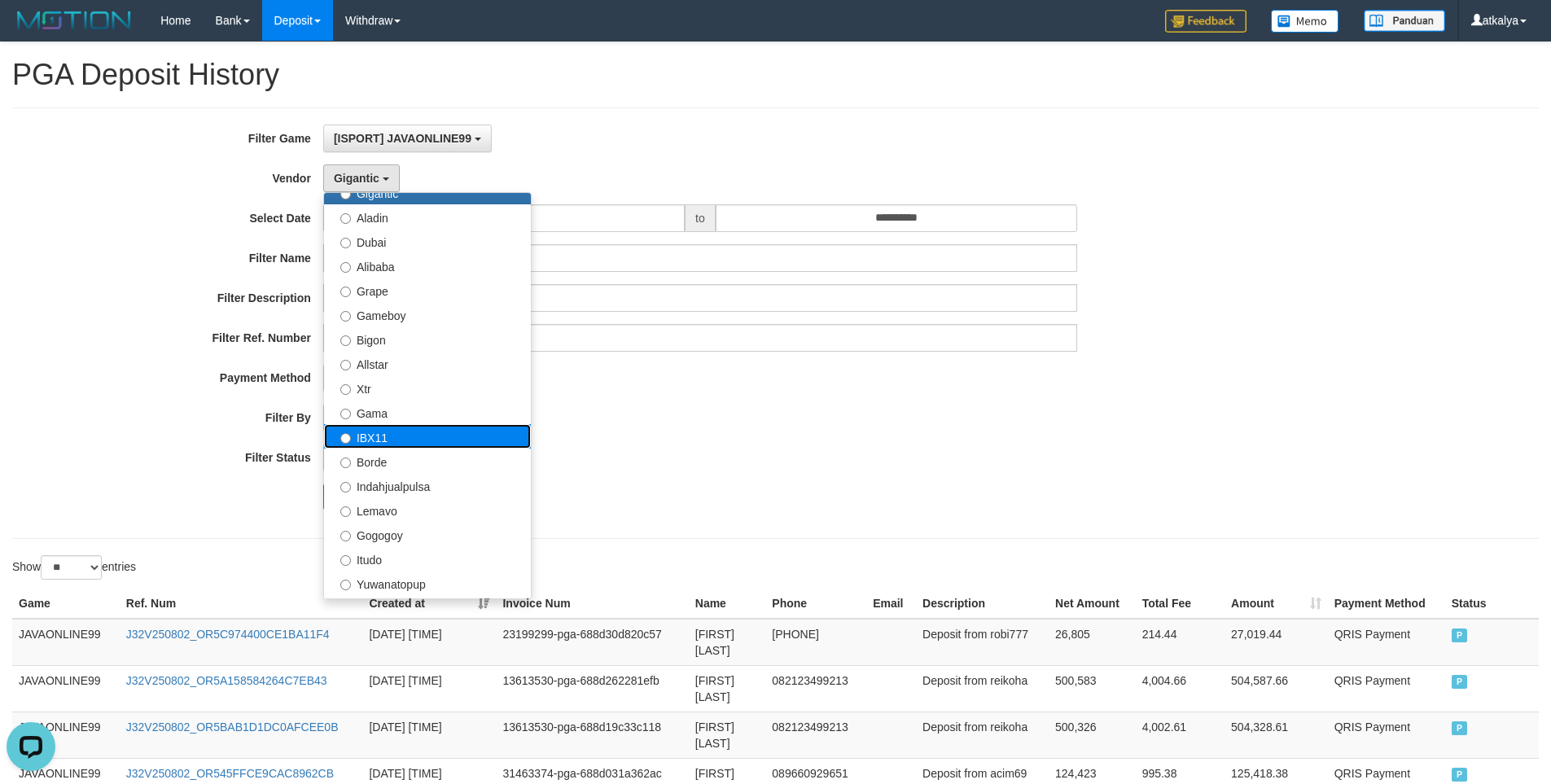 click on "IBX11" at bounding box center (427, 436) 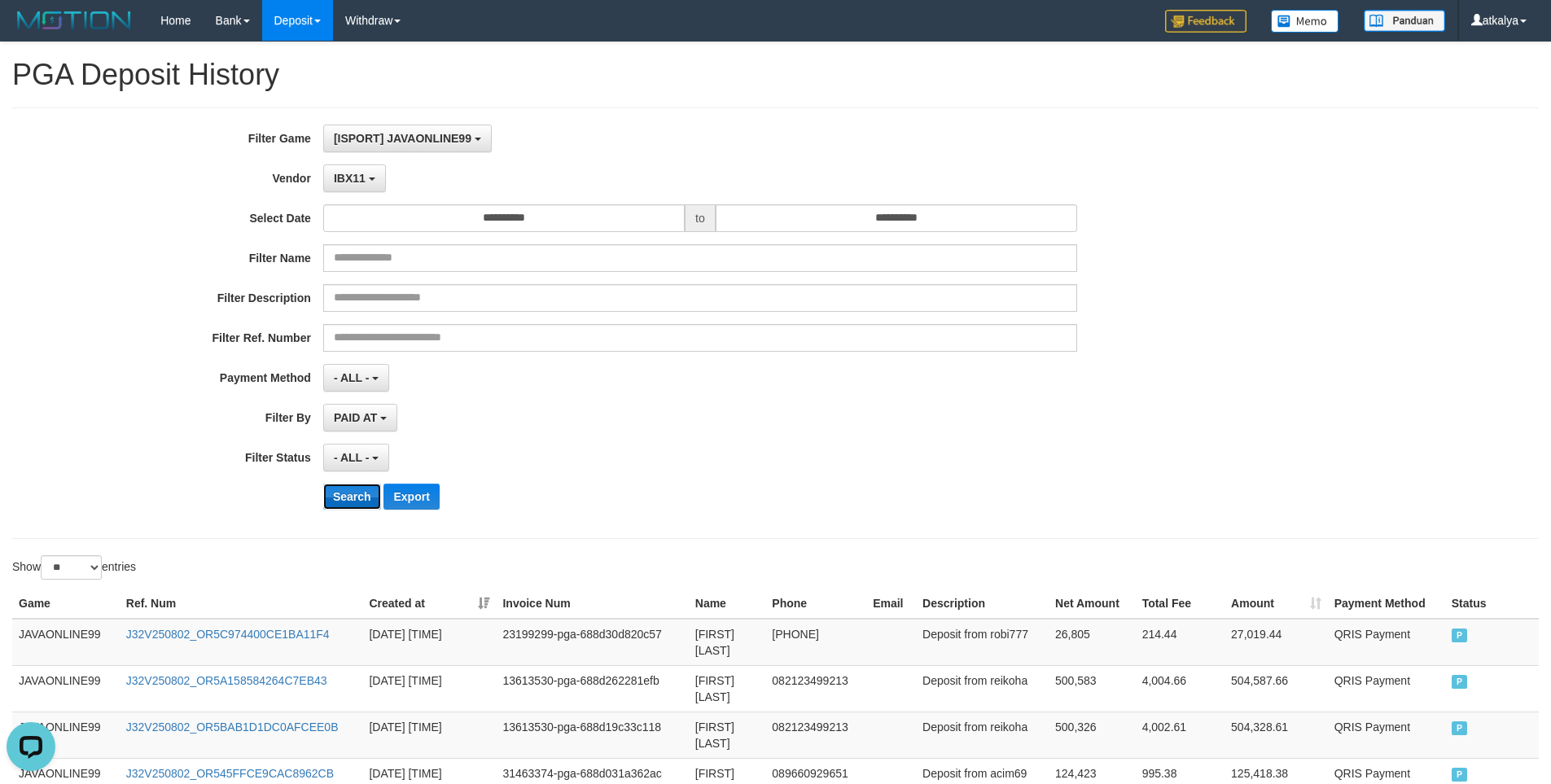 click on "Search" at bounding box center [352, 497] 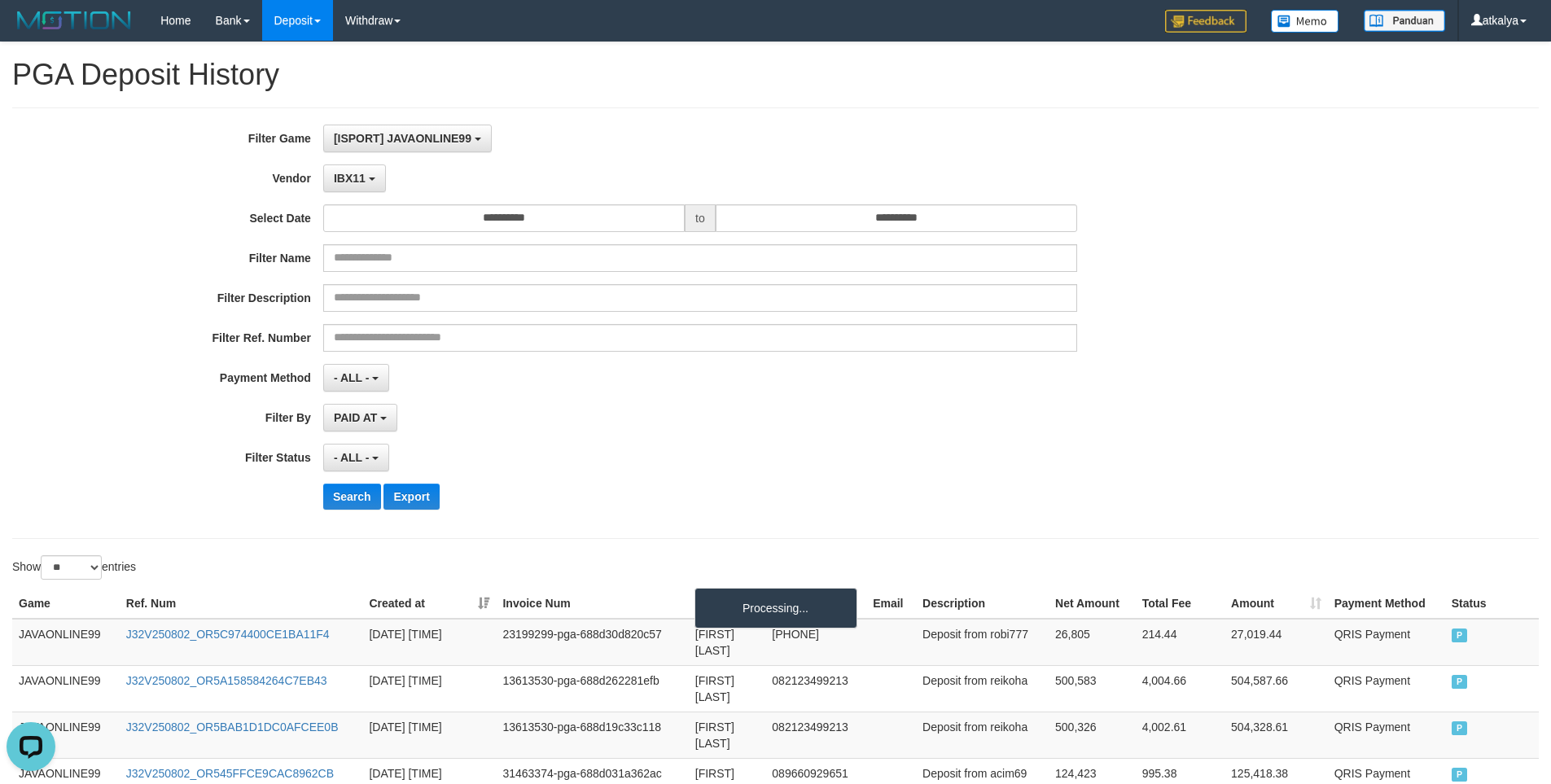 click on "**********" at bounding box center [646, 323] 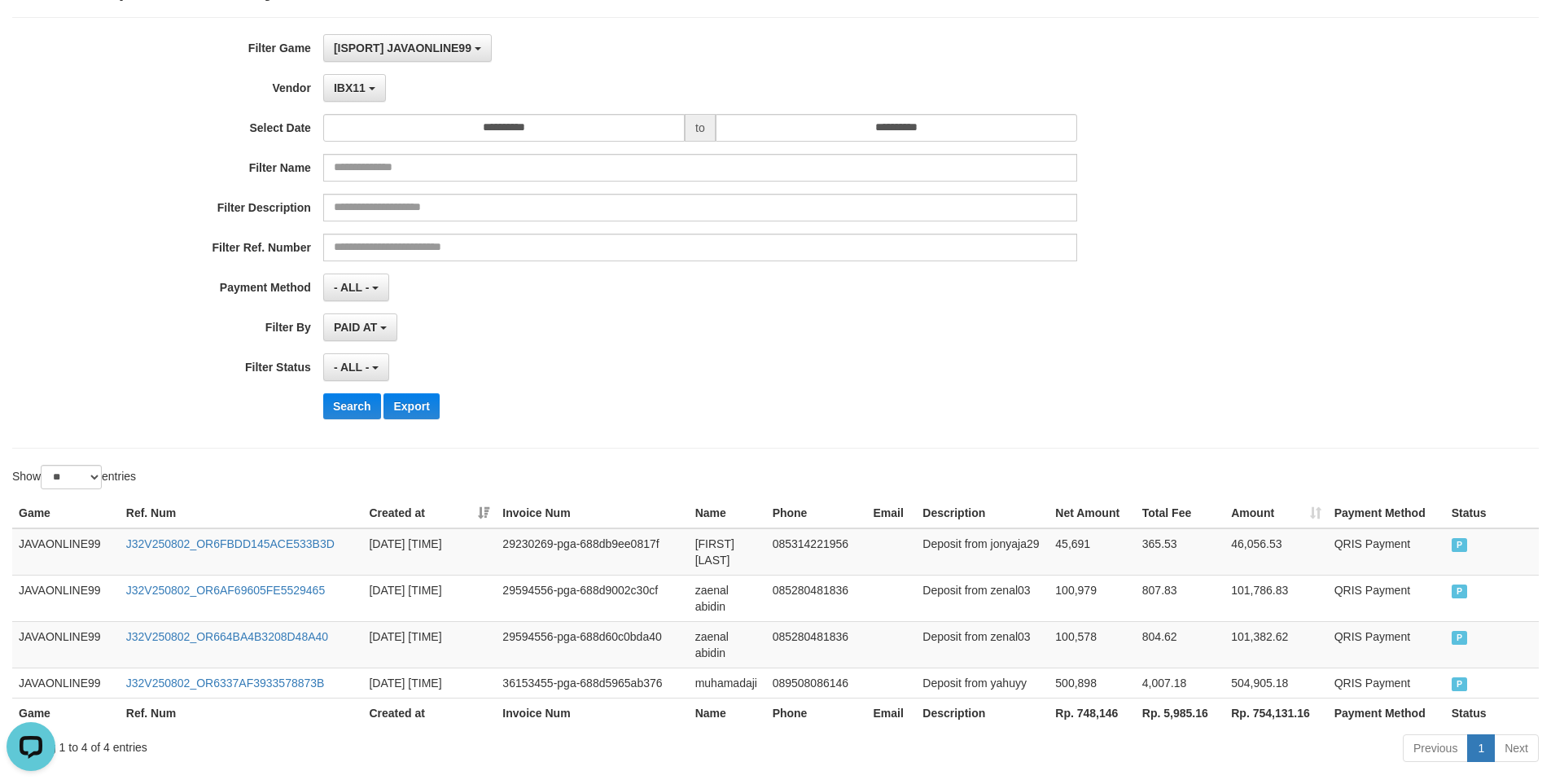 scroll, scrollTop: 148, scrollLeft: 0, axis: vertical 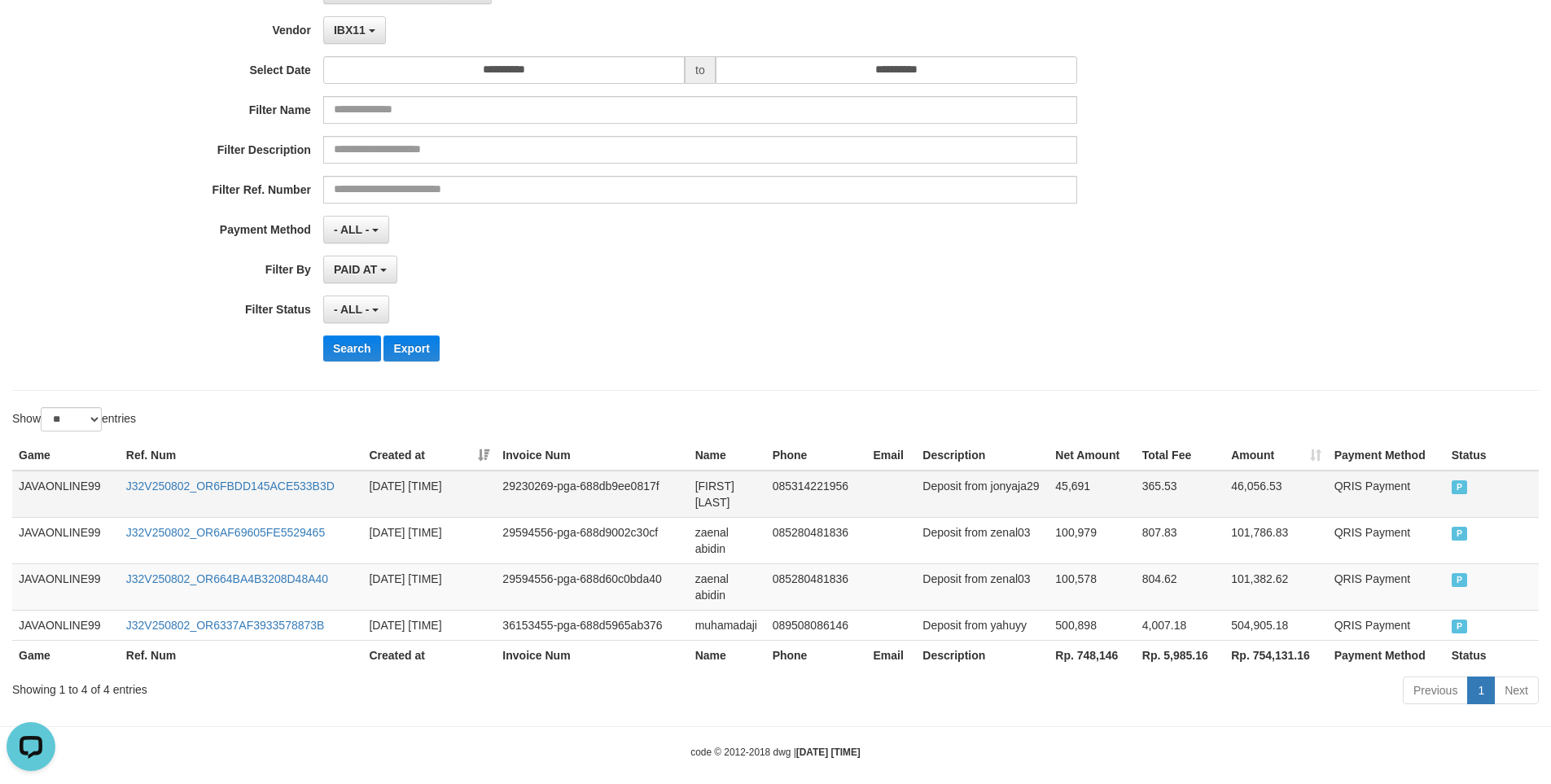 click on "45,691" at bounding box center (1092, 494) 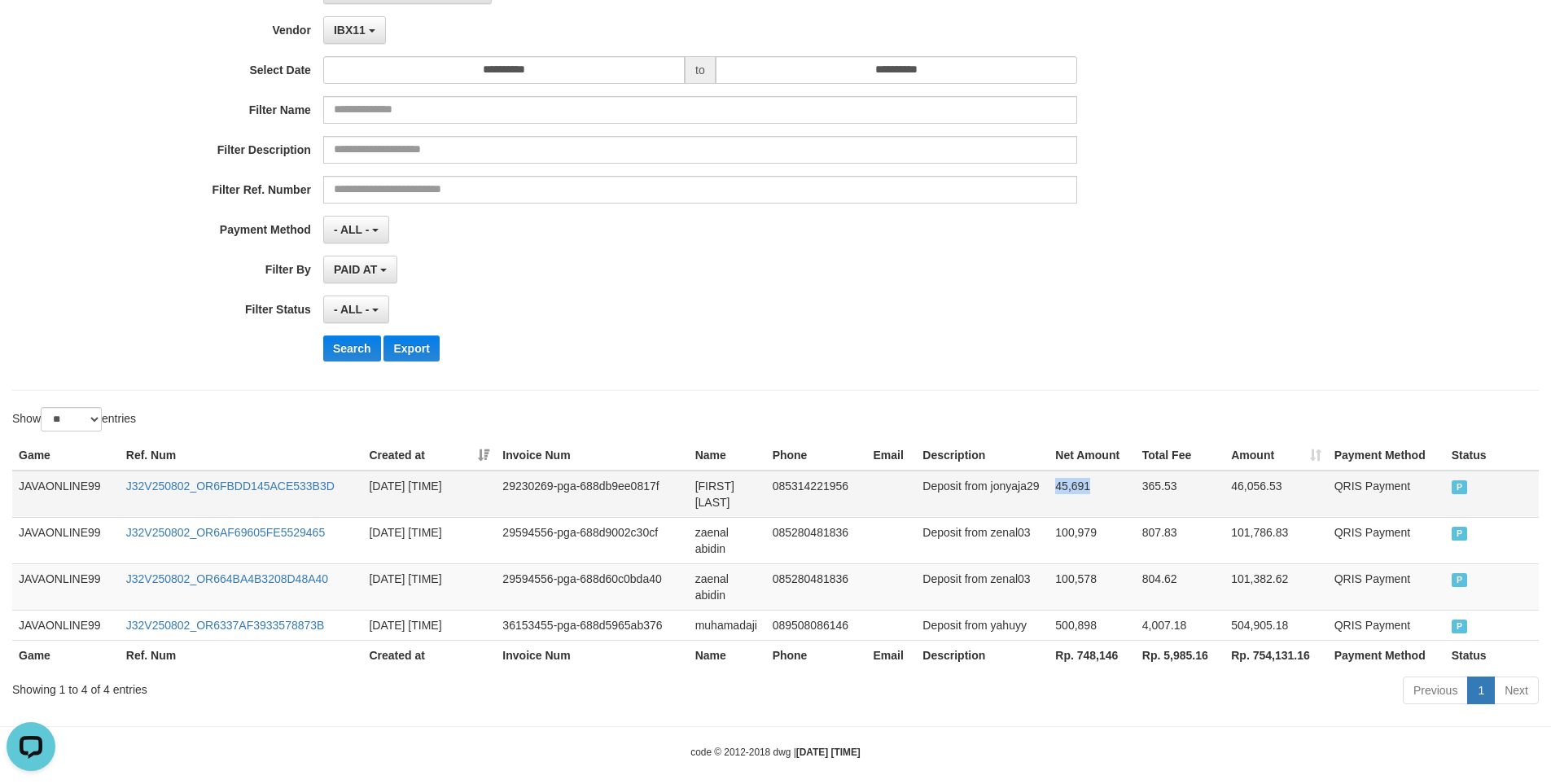 click on "45,691" at bounding box center [1092, 494] 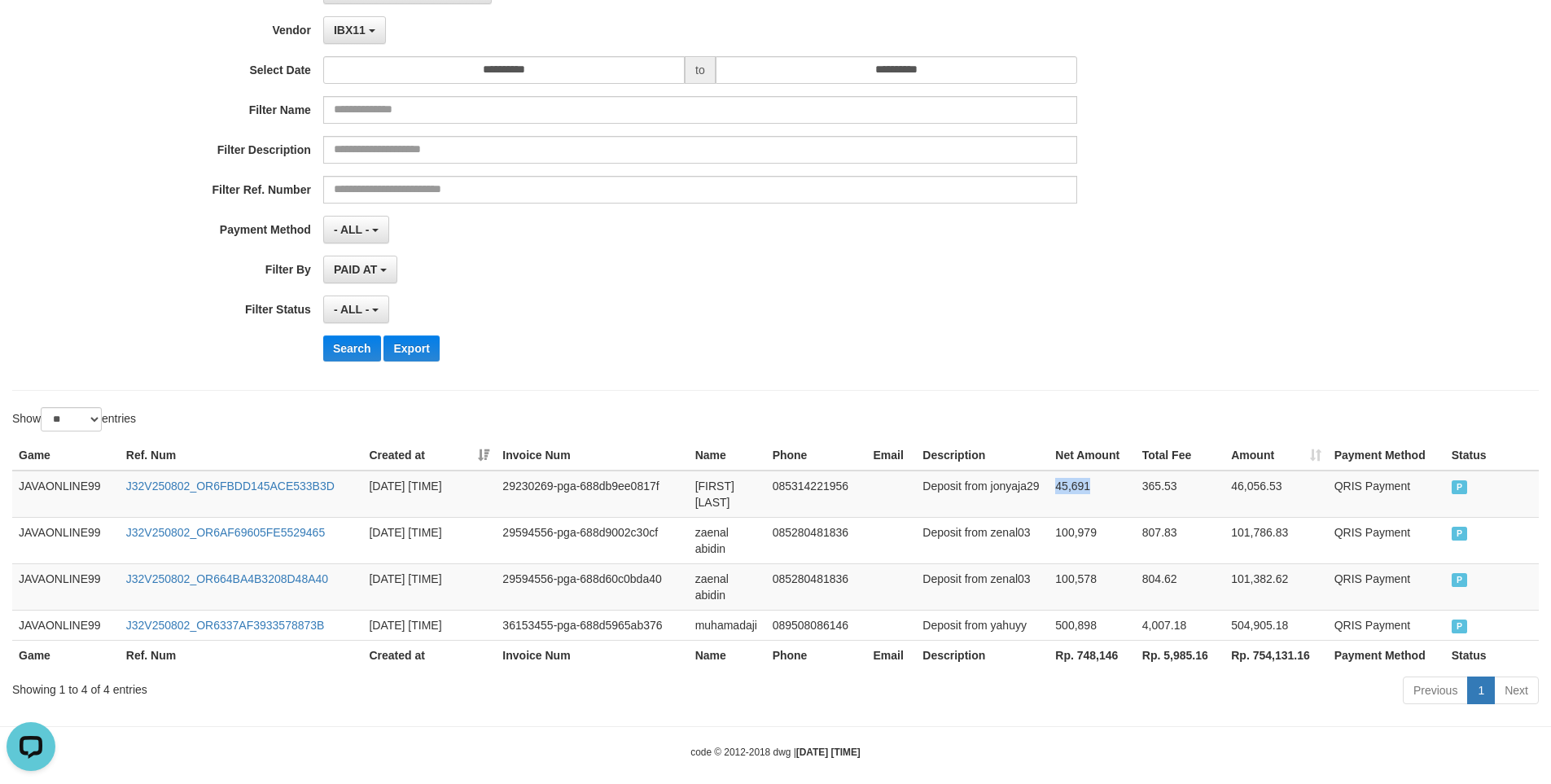 copy on "45,691" 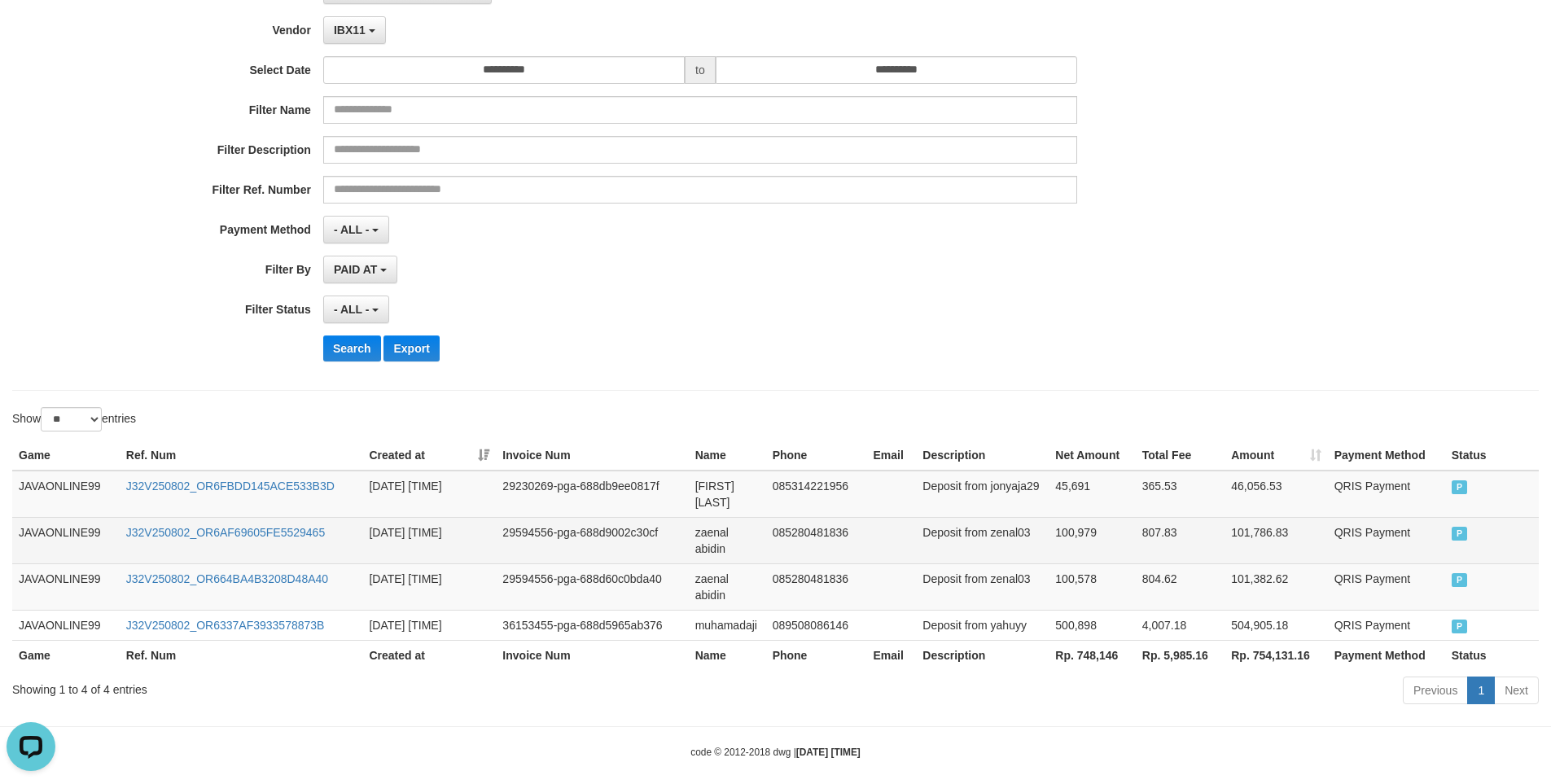 click on "100,979" at bounding box center [1092, 540] 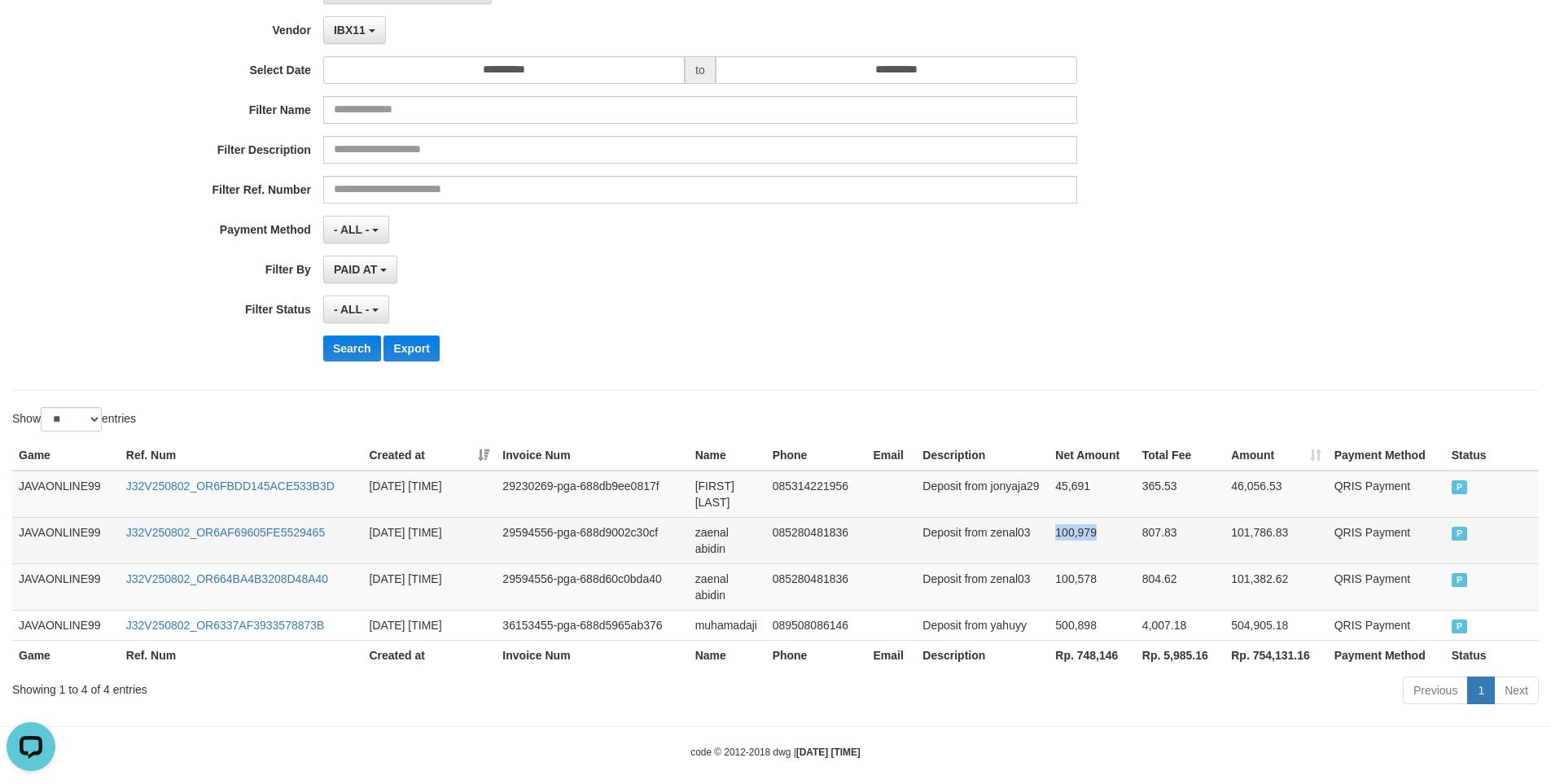 click on "100,979" at bounding box center (1092, 540) 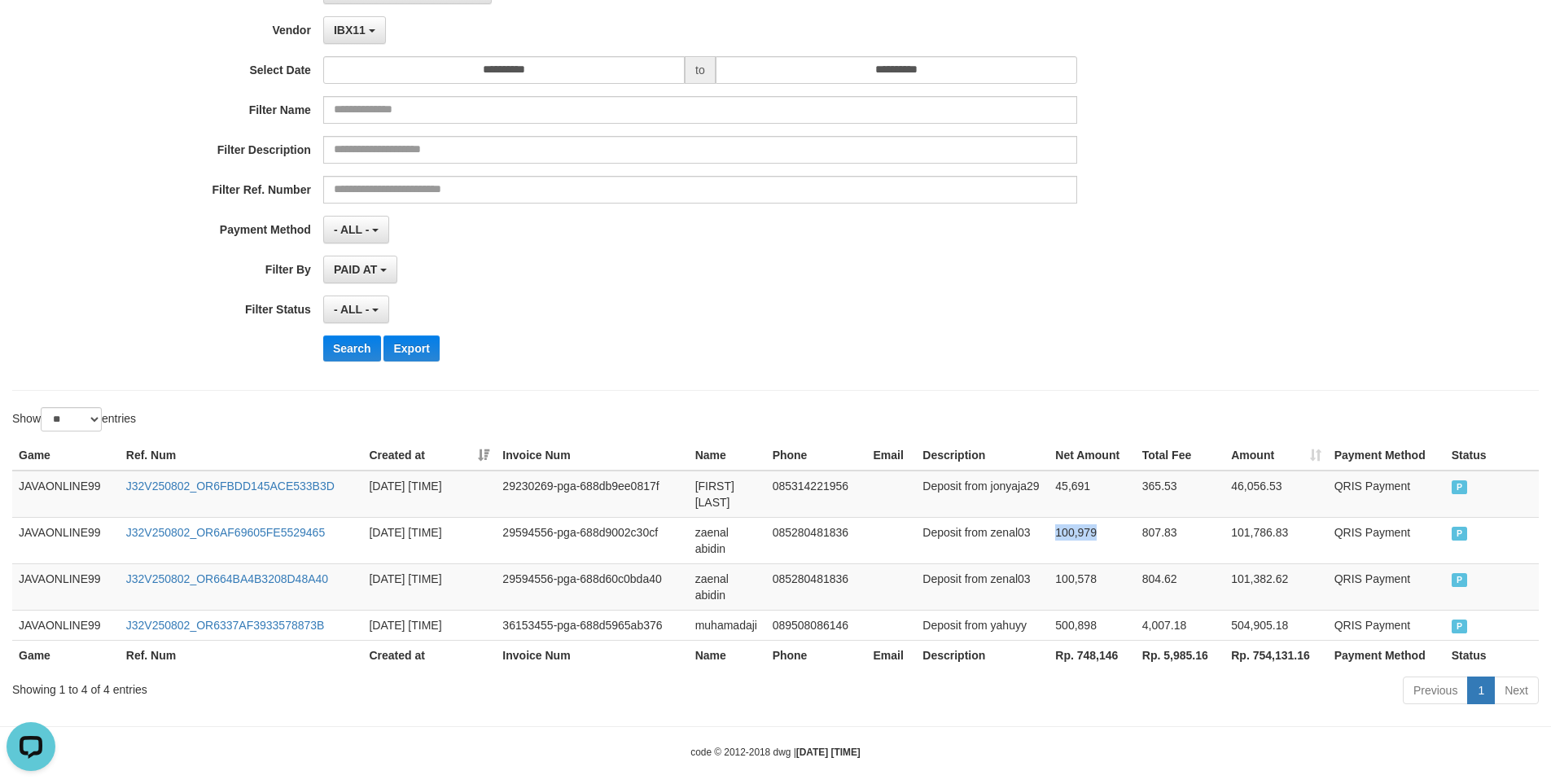 copy on "100,979" 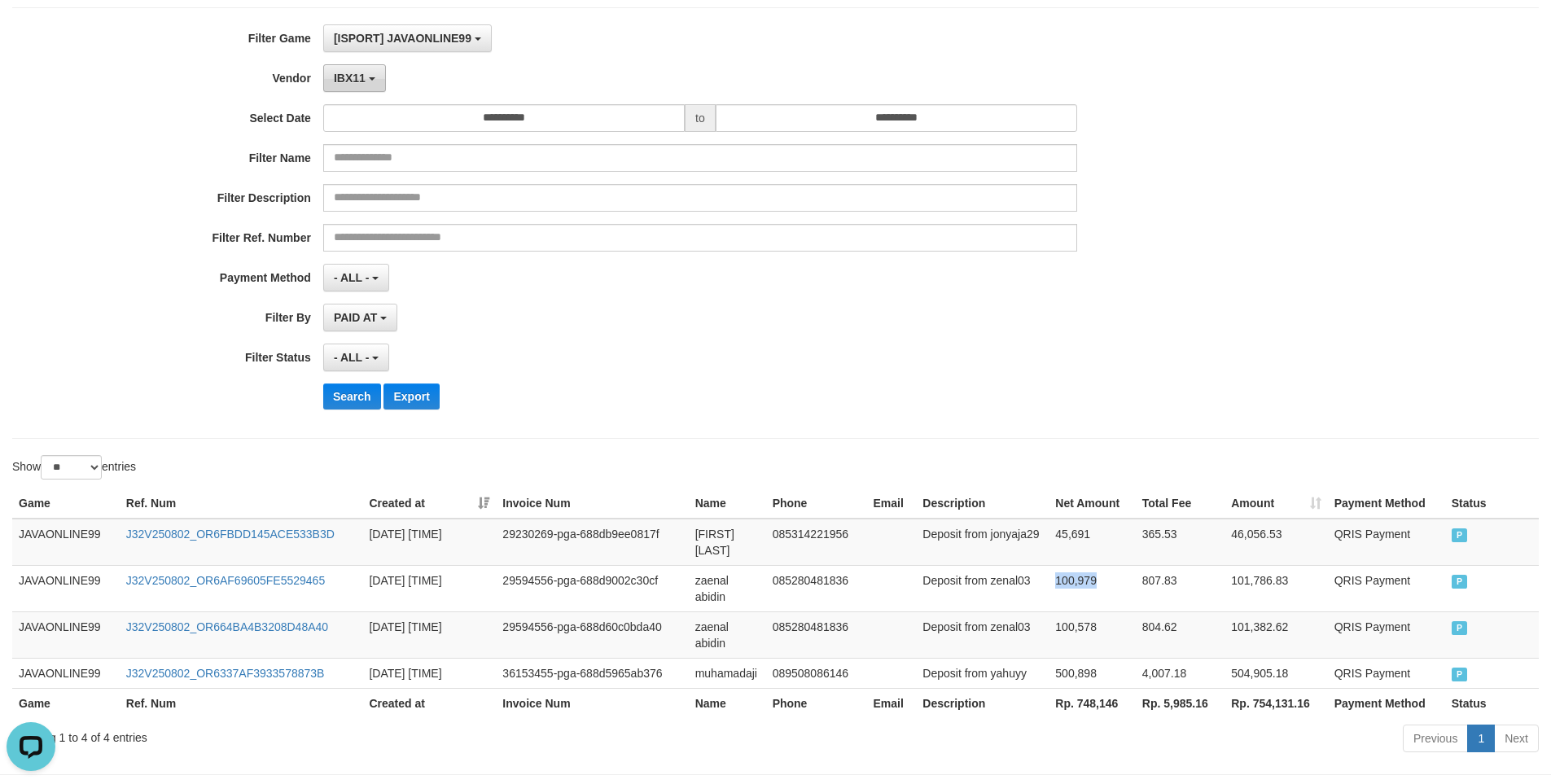 scroll, scrollTop: 0, scrollLeft: 0, axis: both 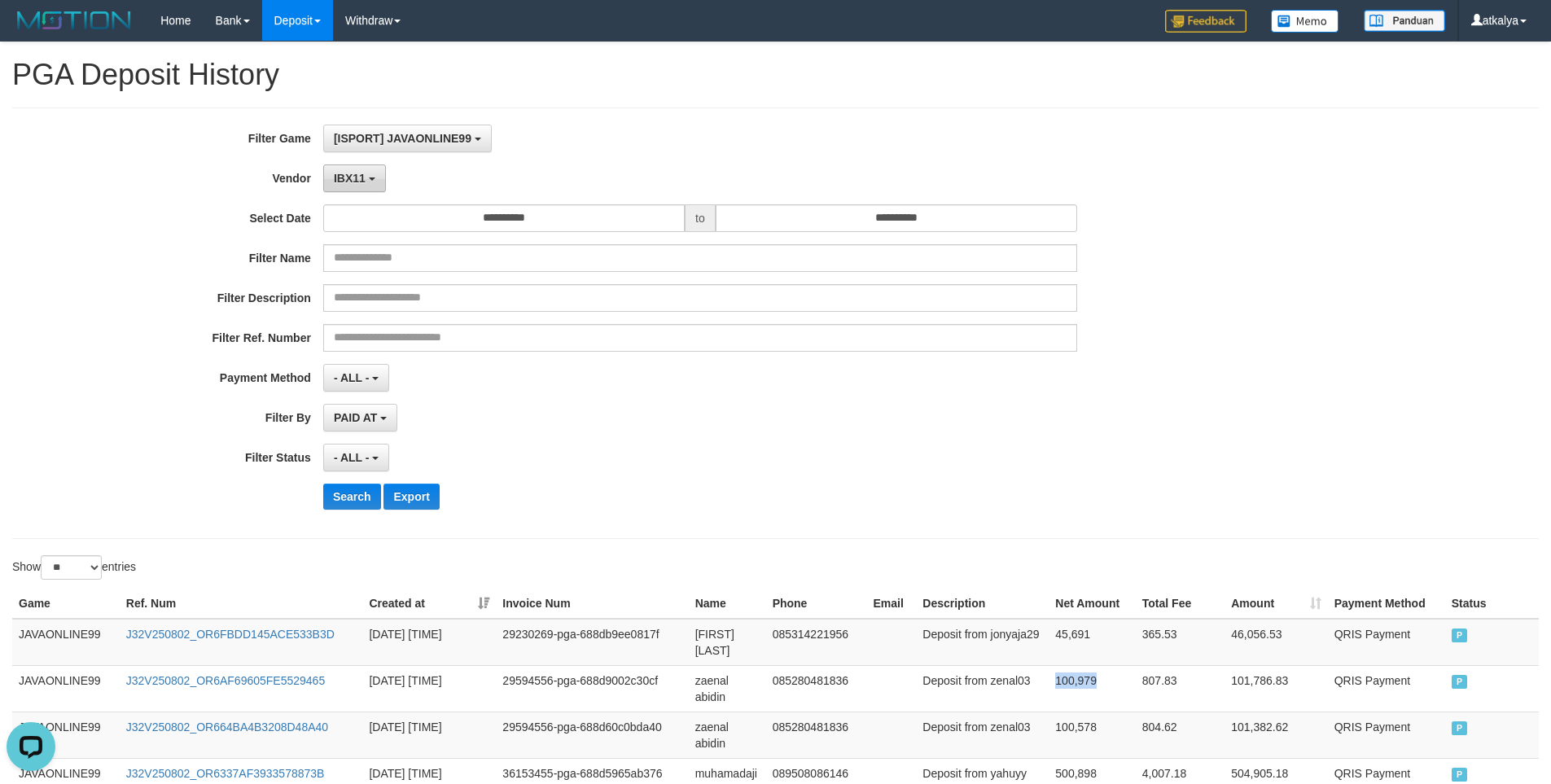 click on "IBX11" at bounding box center (349, 178) 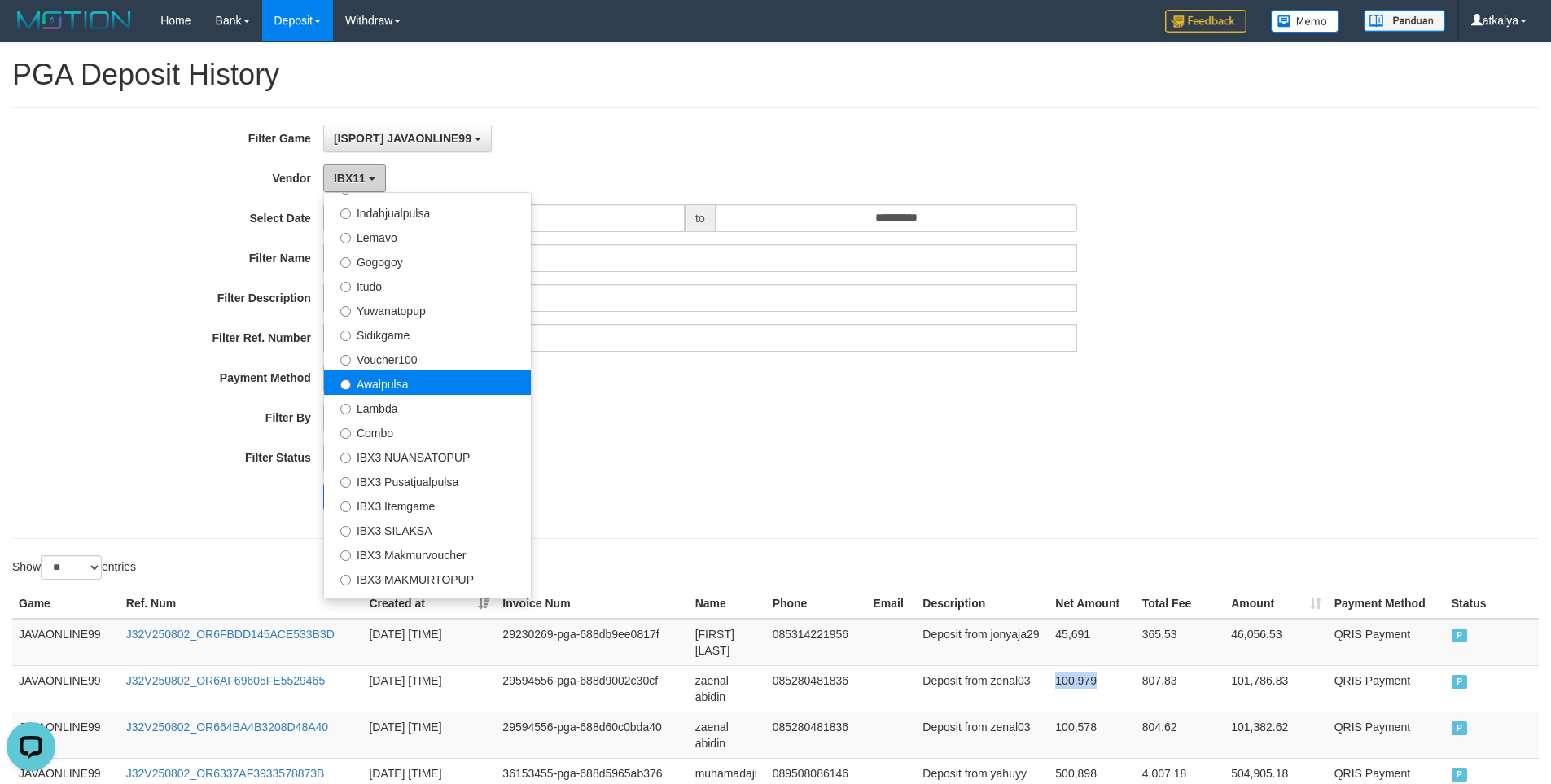 scroll, scrollTop: 534, scrollLeft: 0, axis: vertical 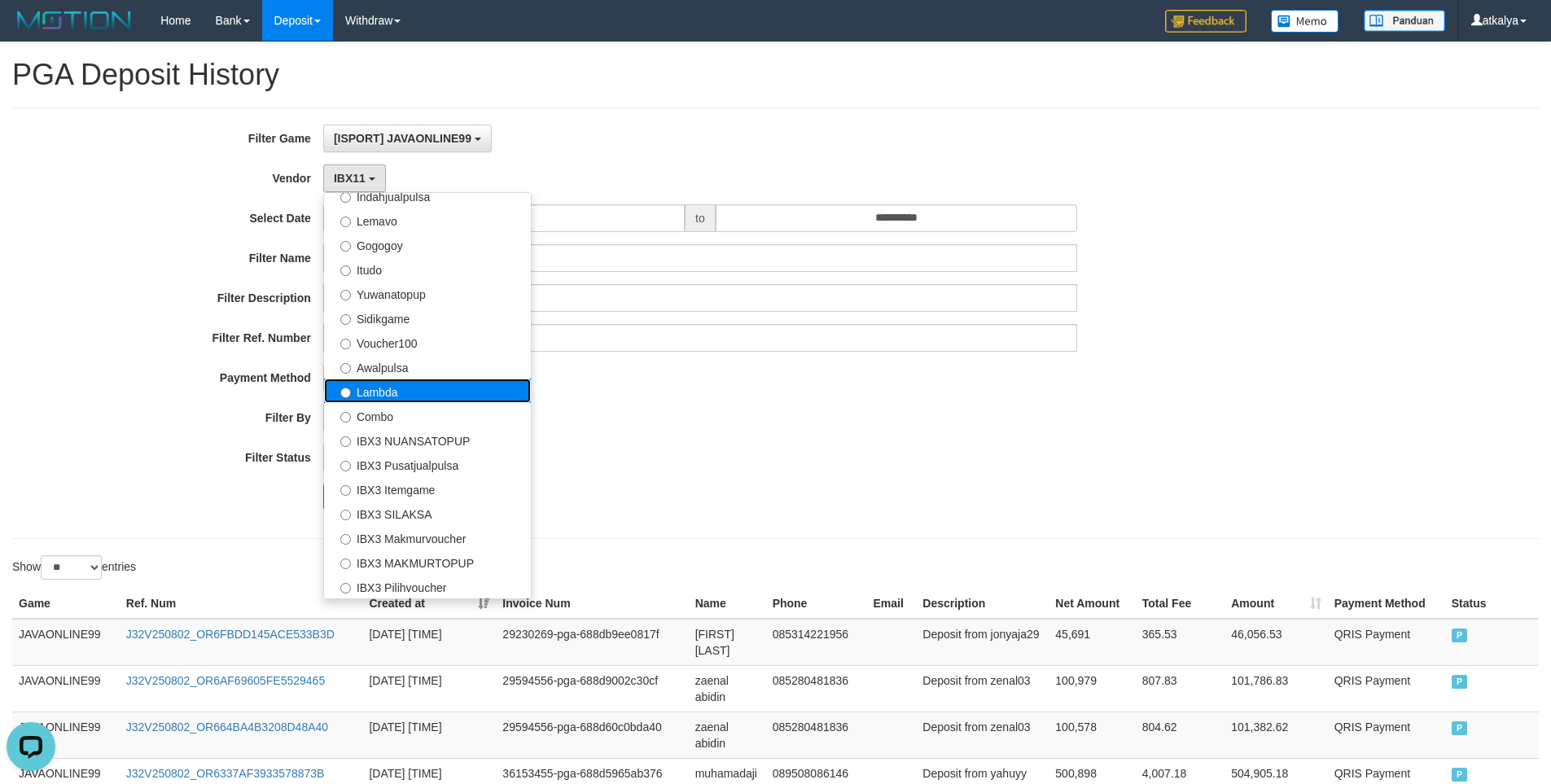 click on "Lambda" at bounding box center [427, 391] 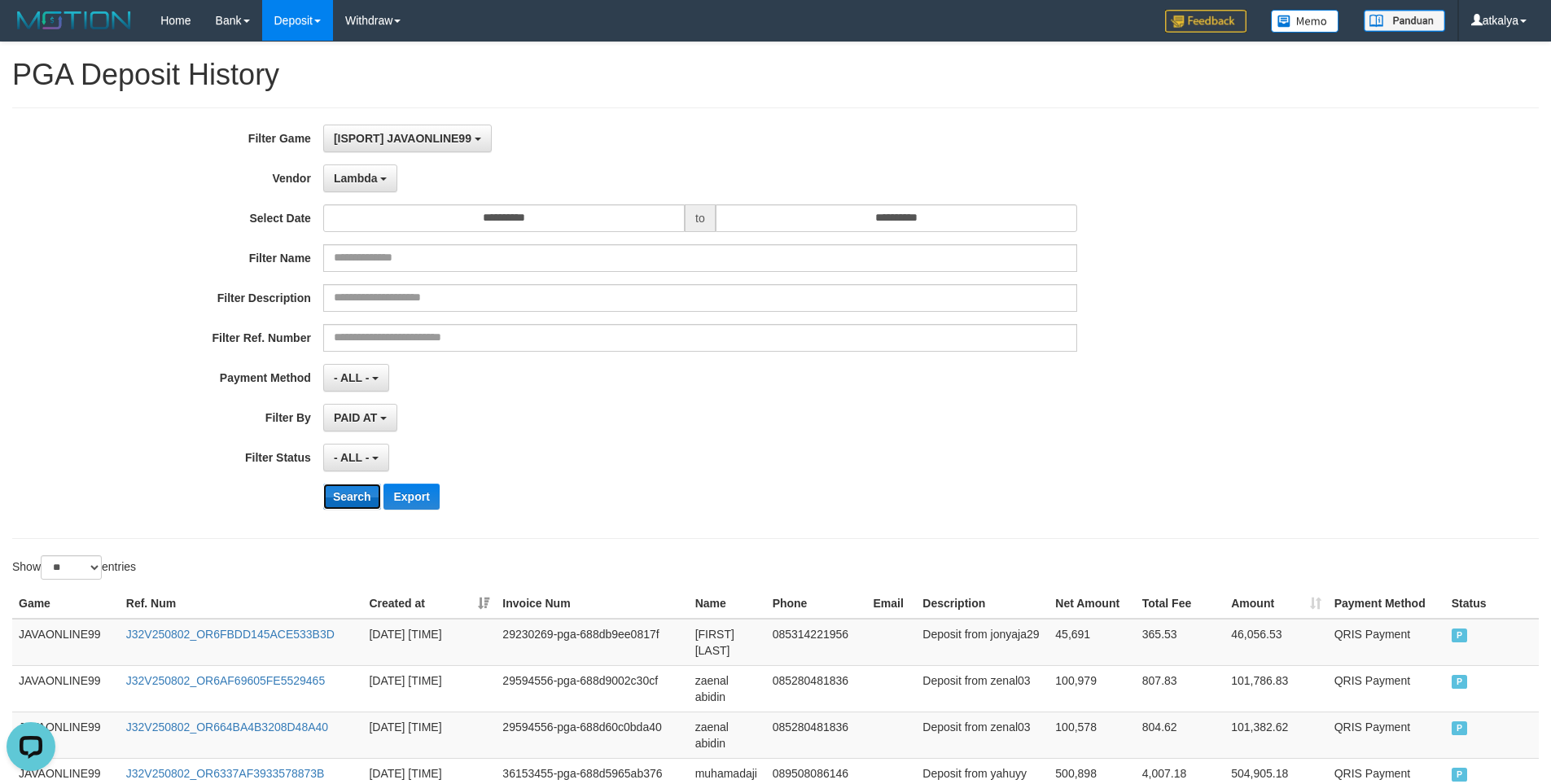 click on "Search" at bounding box center (352, 497) 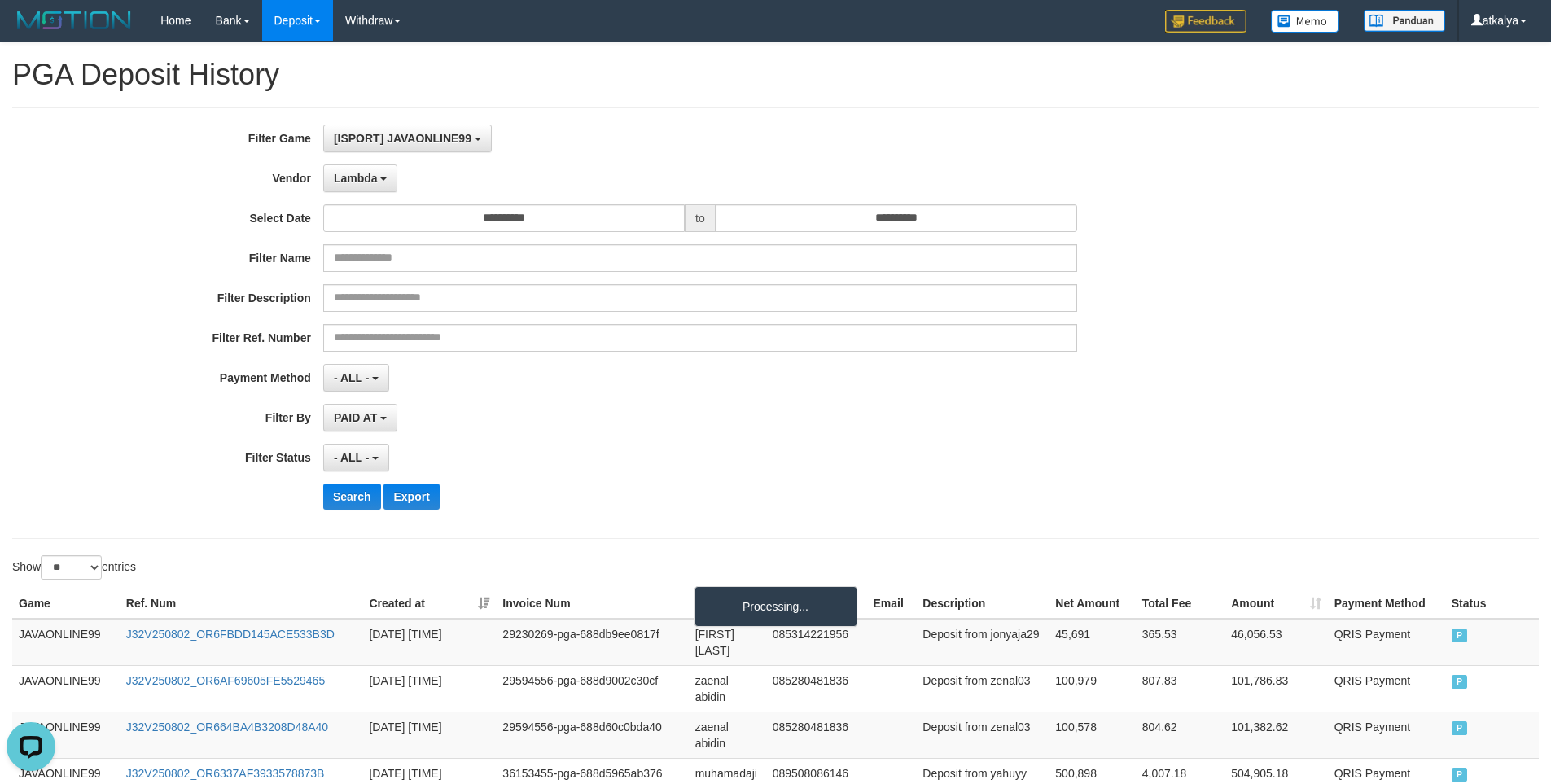 click on "- ALL -    SELECT ALL  - ALL -  SELECT STATUS
PENDING/UNPAID
PAID
CANCELED
EXPIRED" at bounding box center [700, 458] 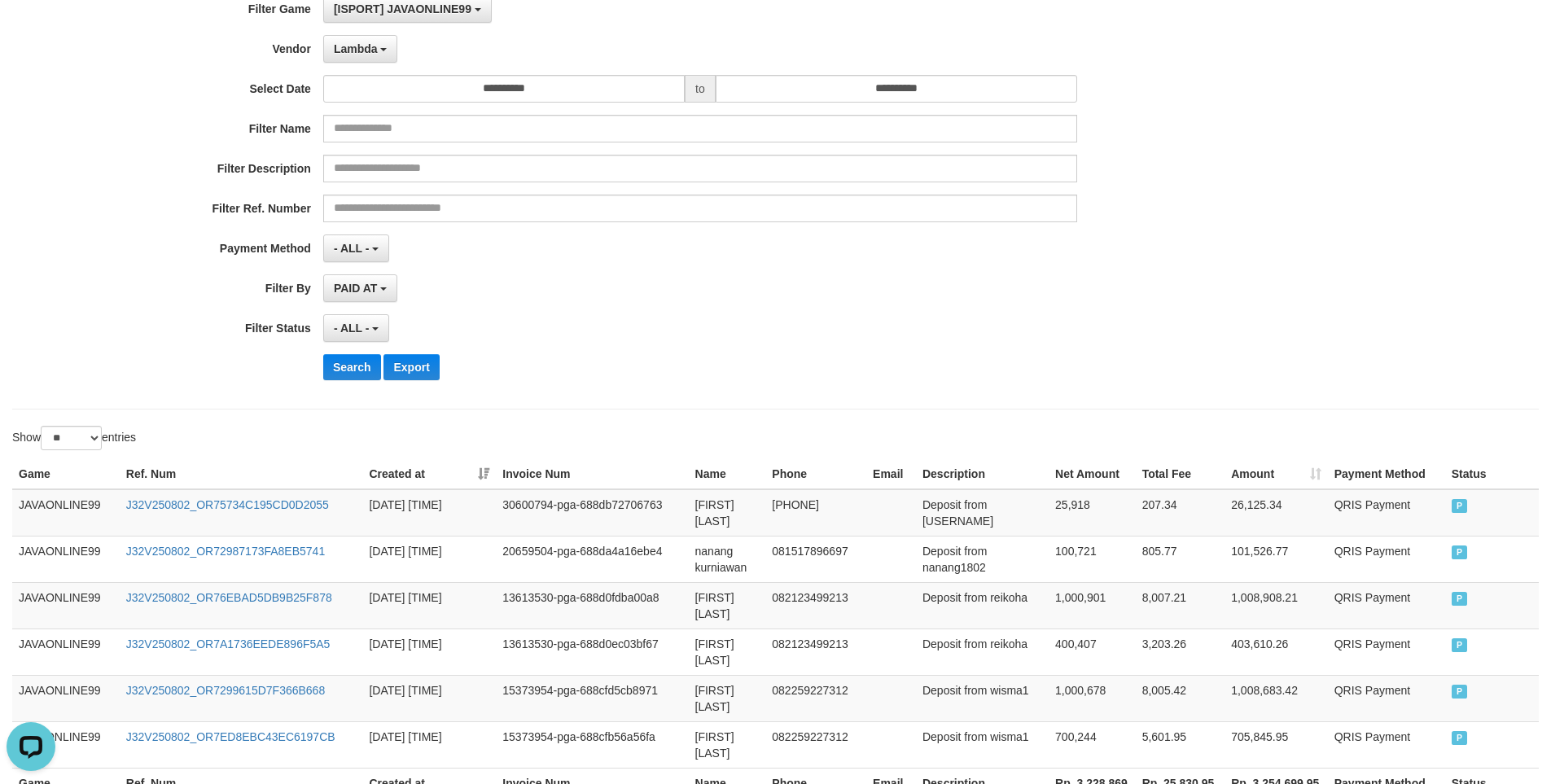 scroll, scrollTop: 241, scrollLeft: 0, axis: vertical 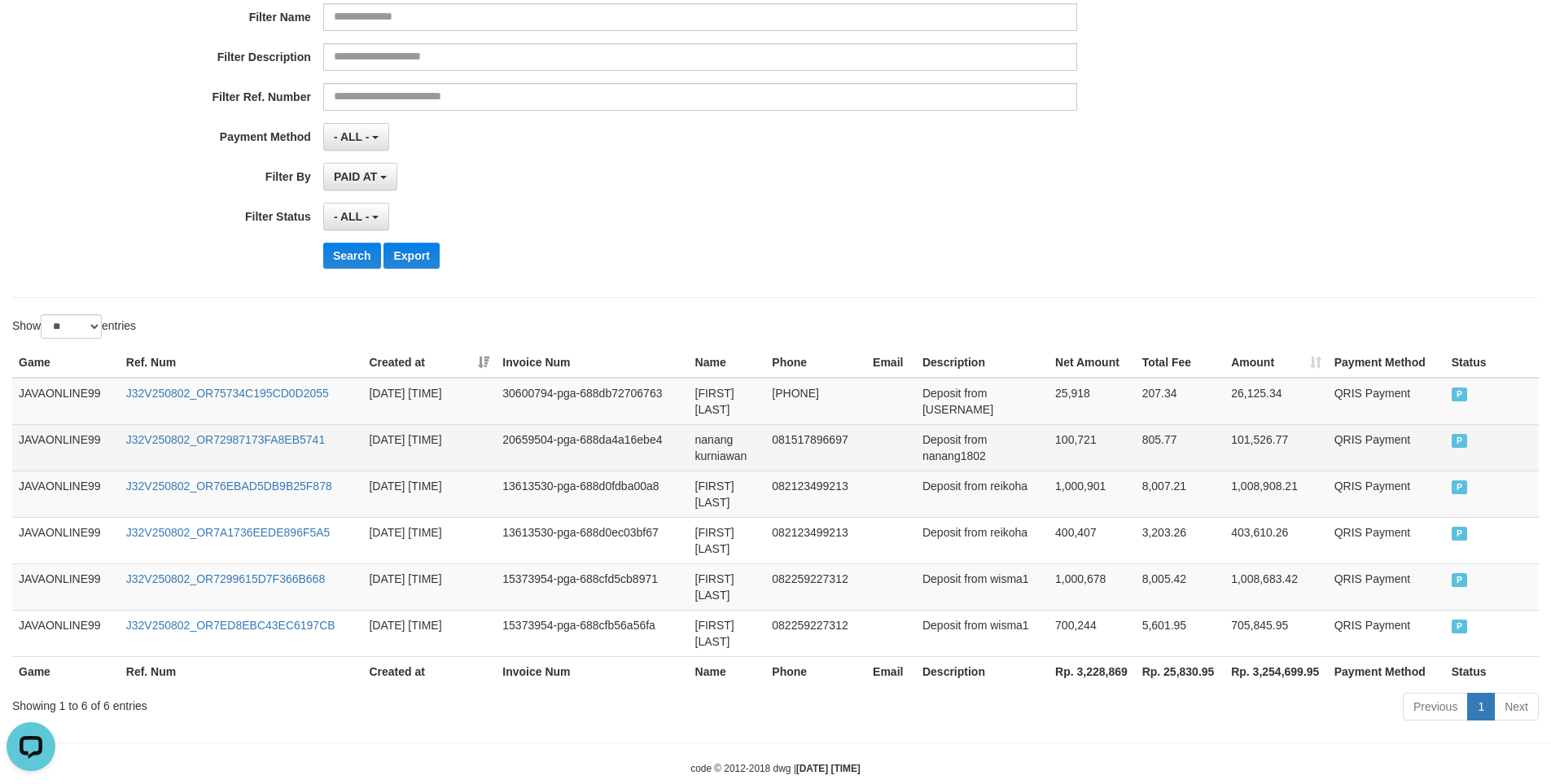 click on "100,721" at bounding box center [1092, 447] 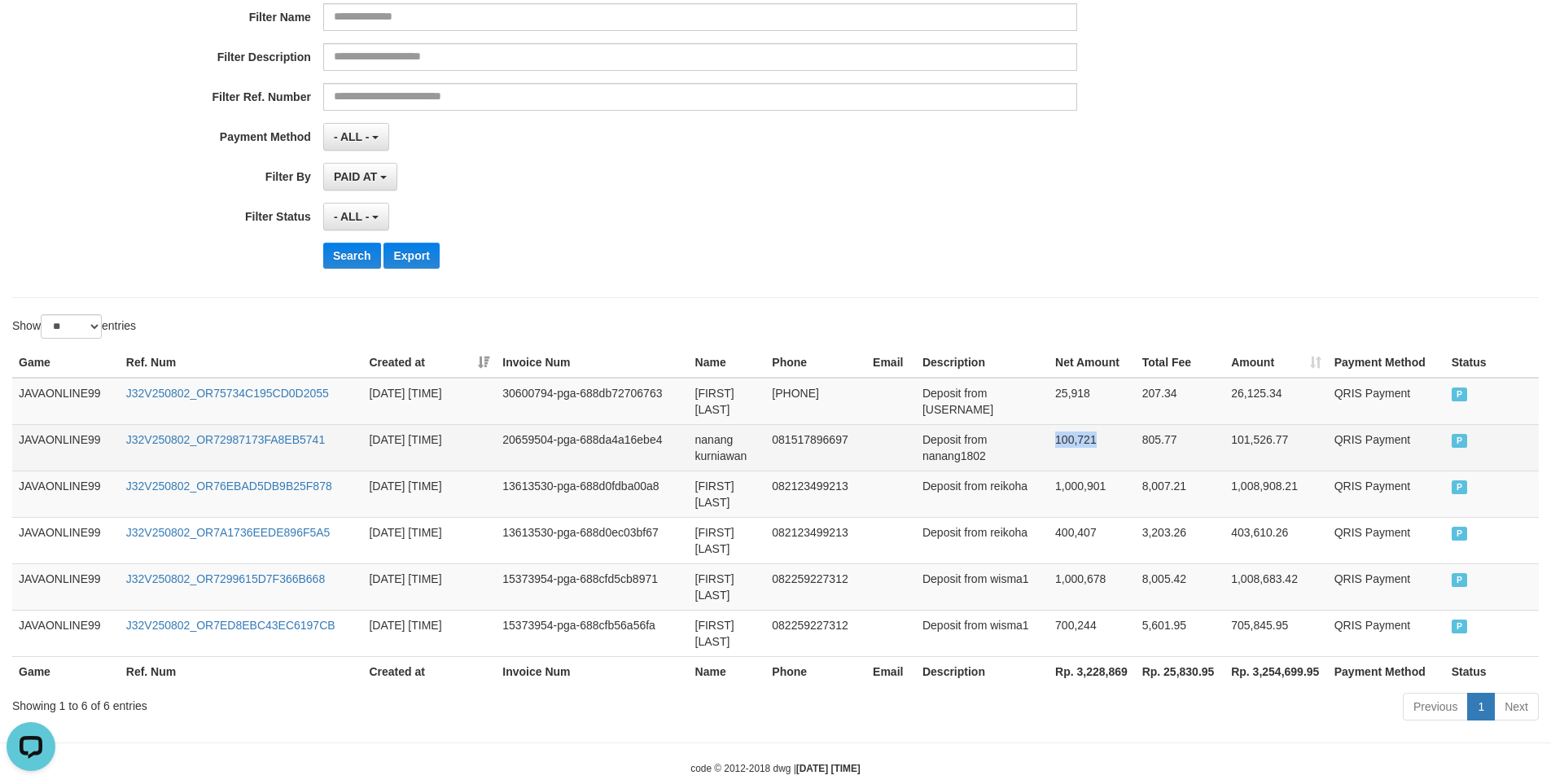 click on "100,721" at bounding box center (1092, 447) 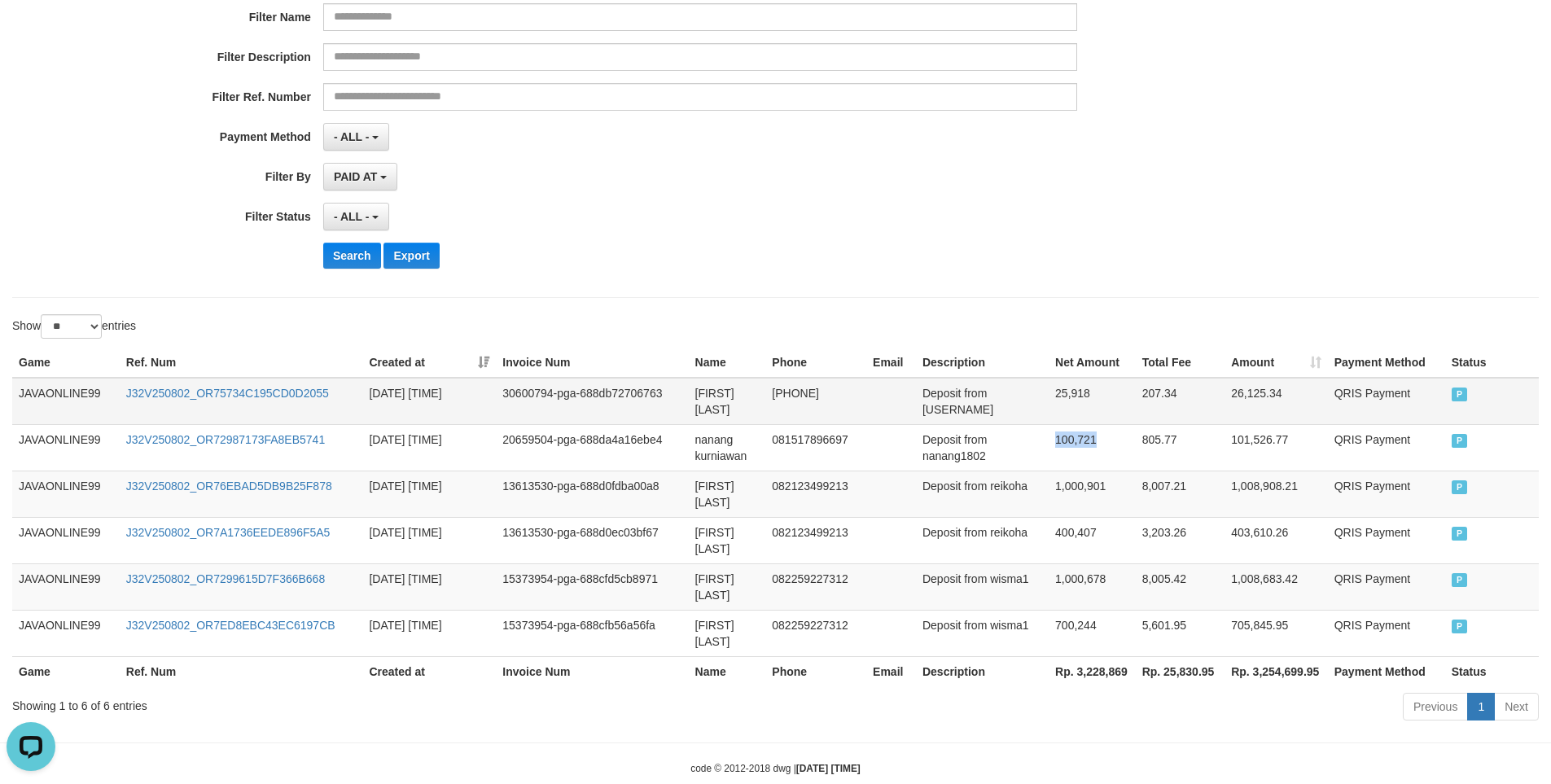 copy on "100,721" 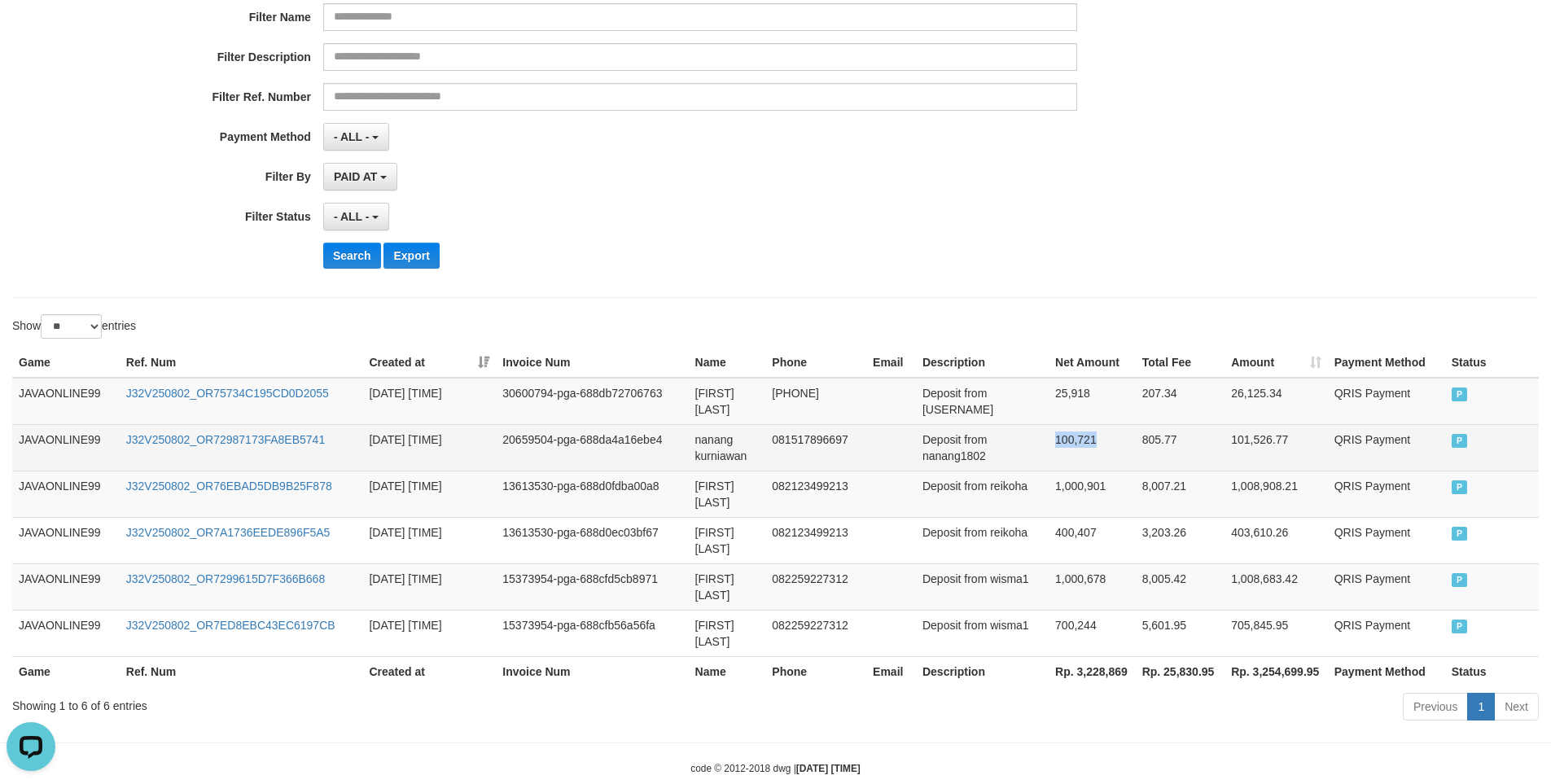 click on "100,721" at bounding box center (1092, 447) 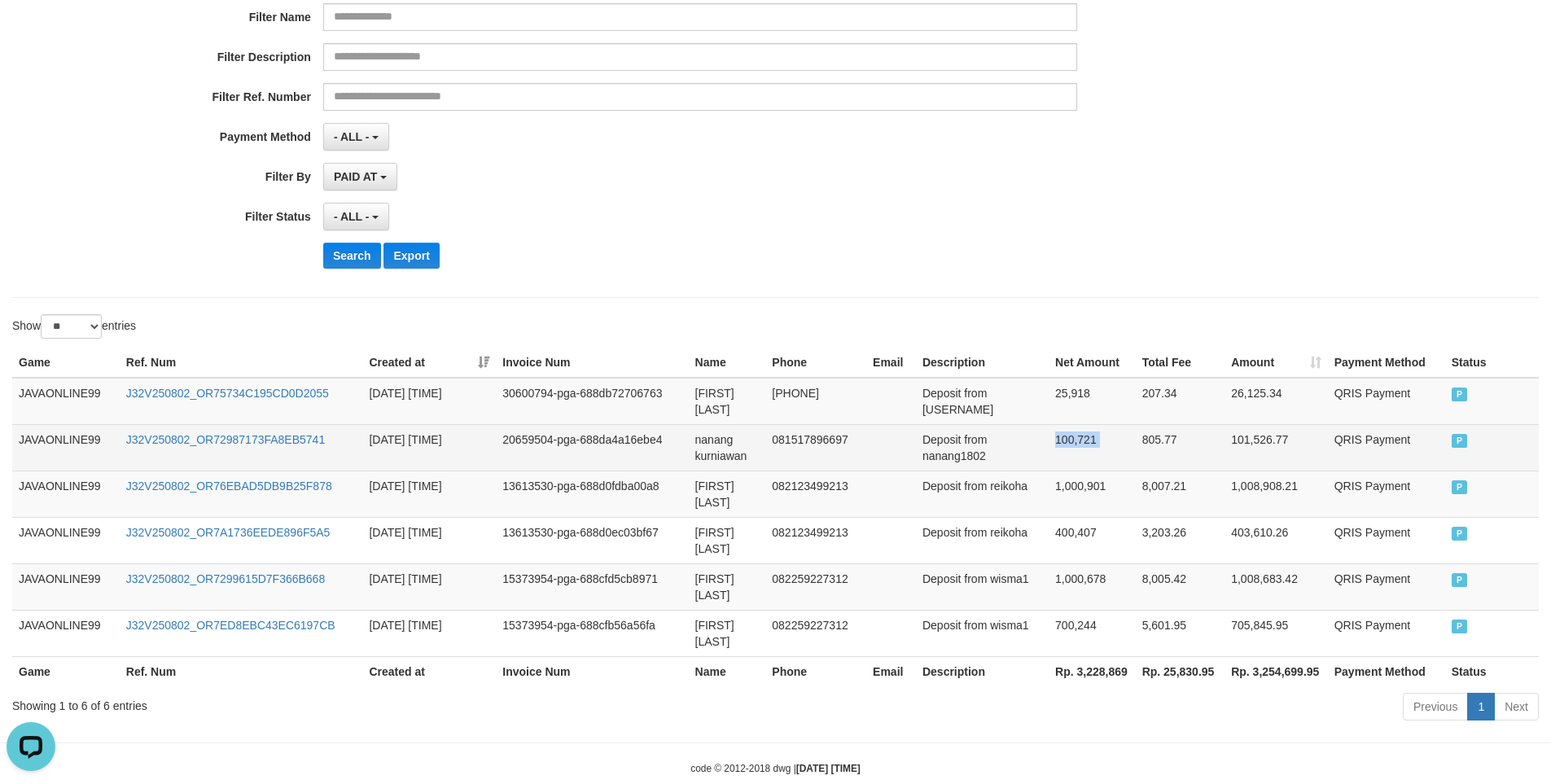 click on "100,721" at bounding box center (1092, 447) 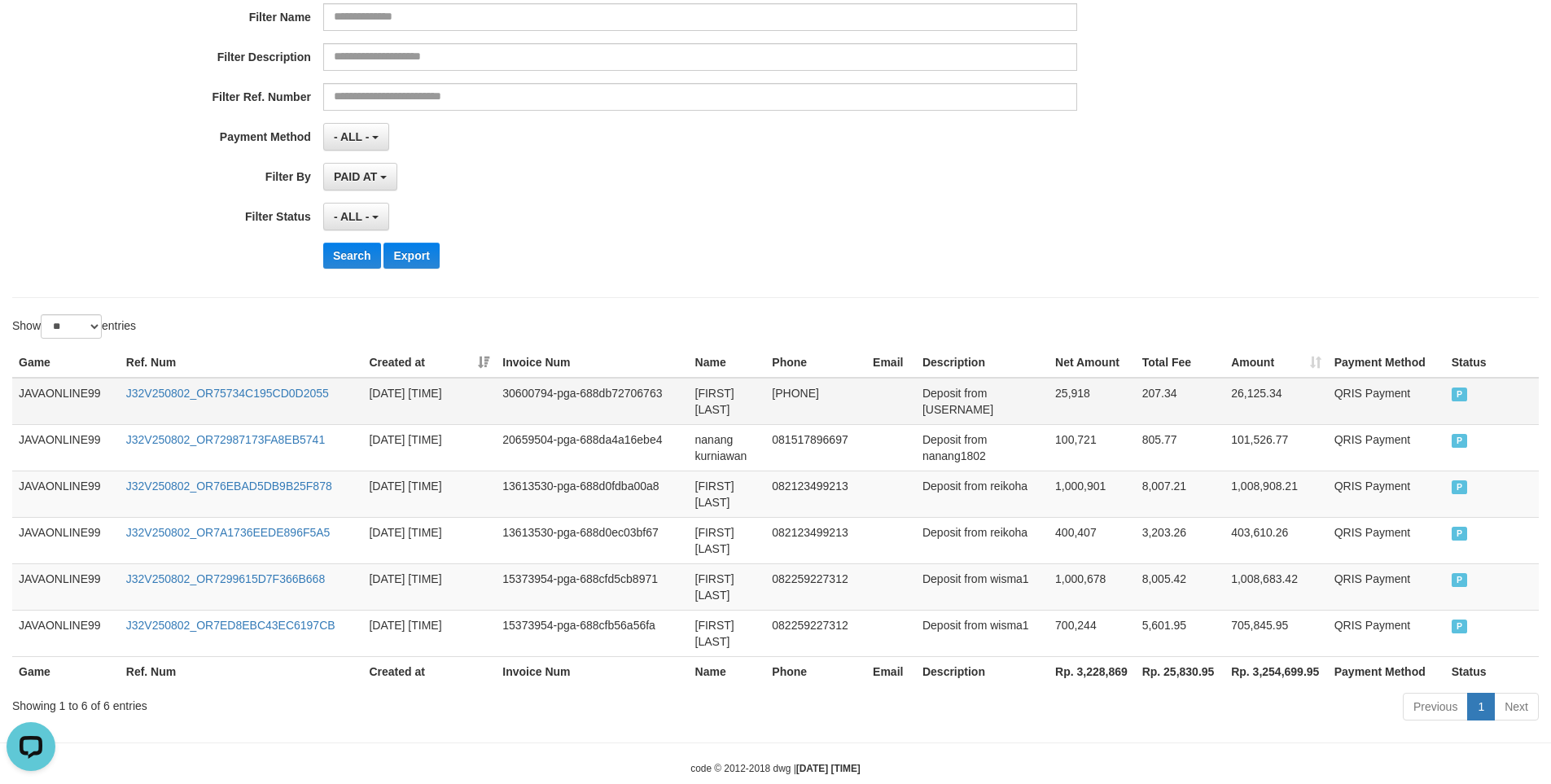 click on "25,918" at bounding box center (1092, 401) 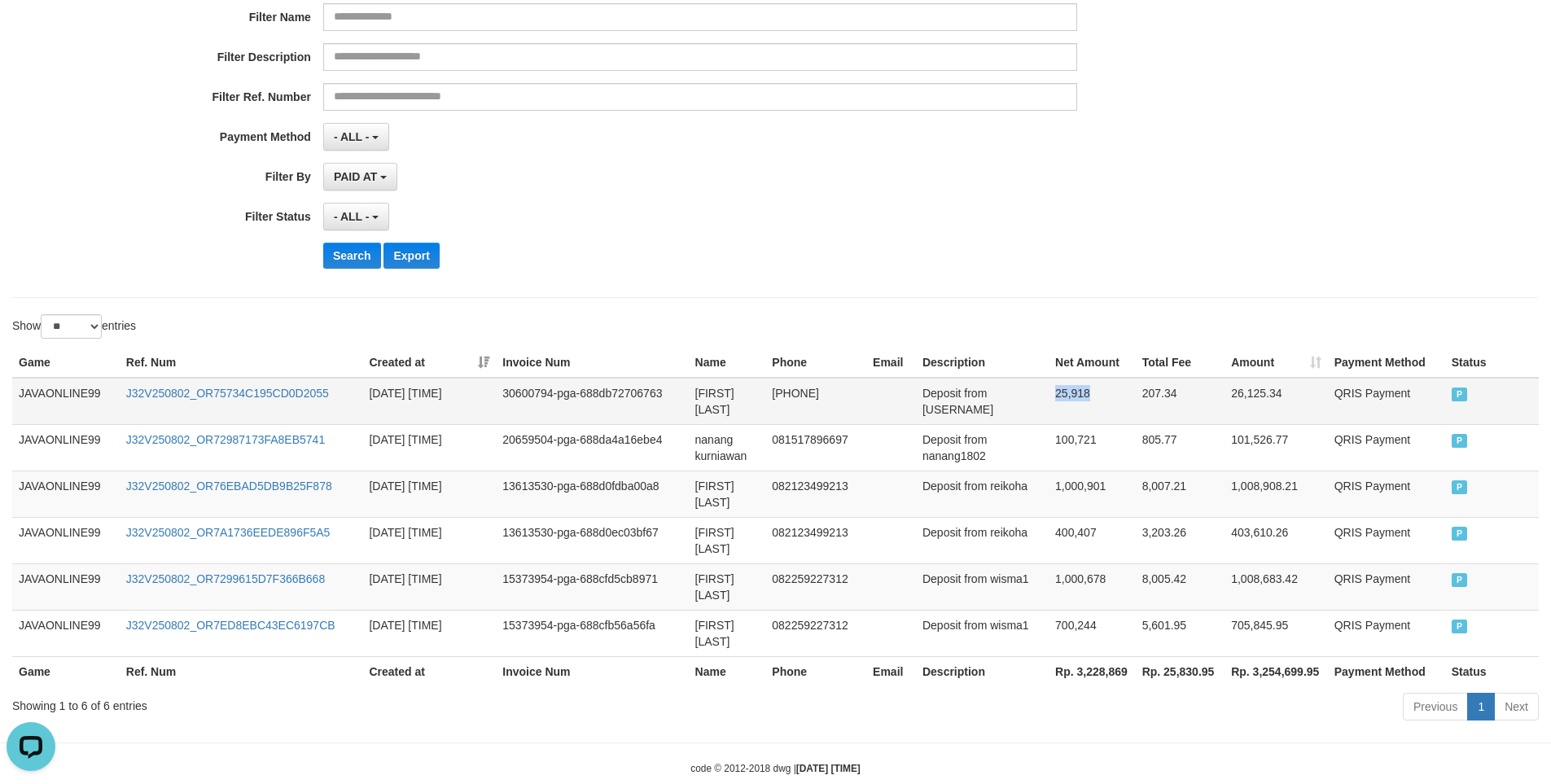 click on "25,918" at bounding box center (1092, 401) 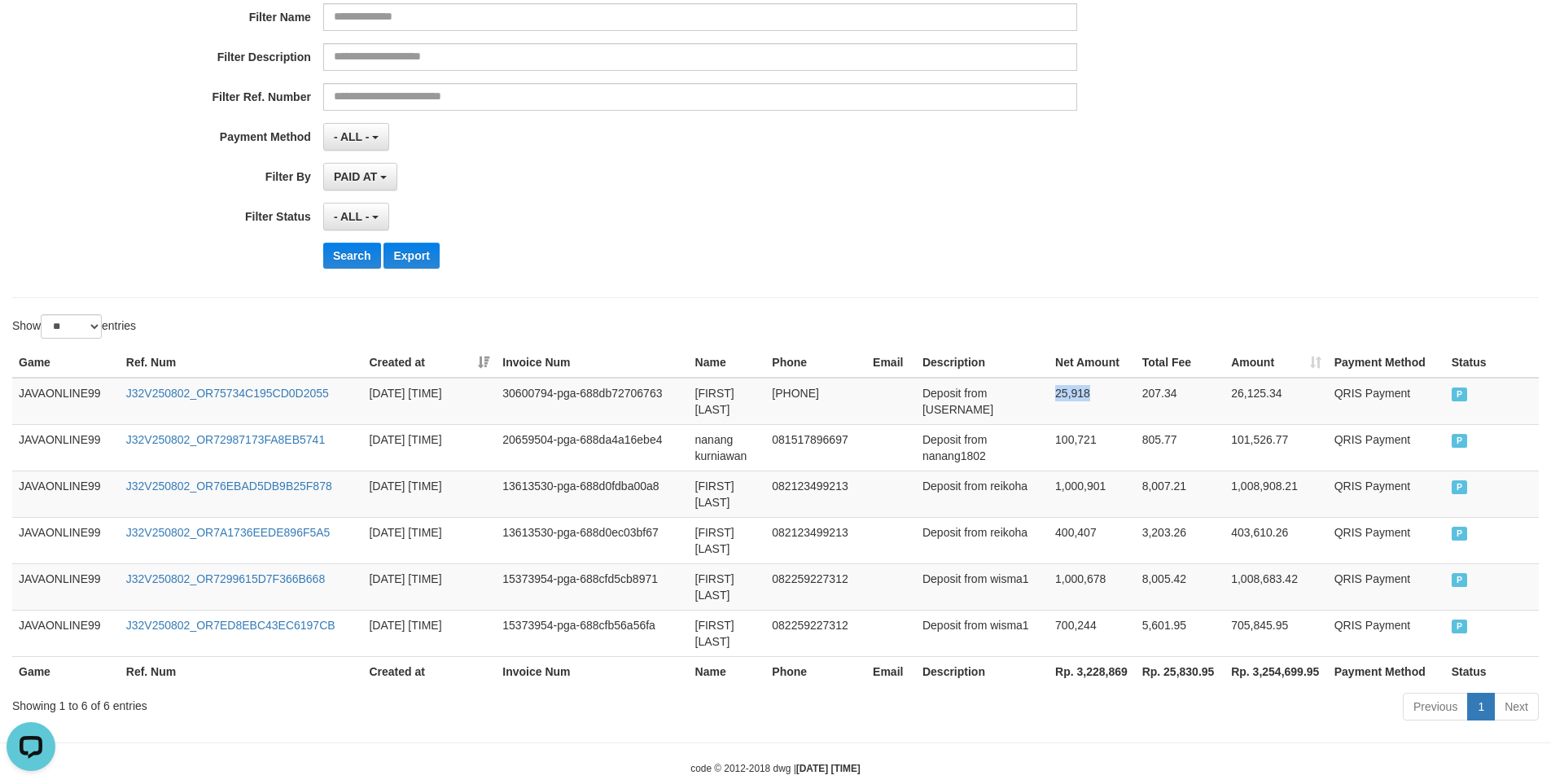copy on "25,918" 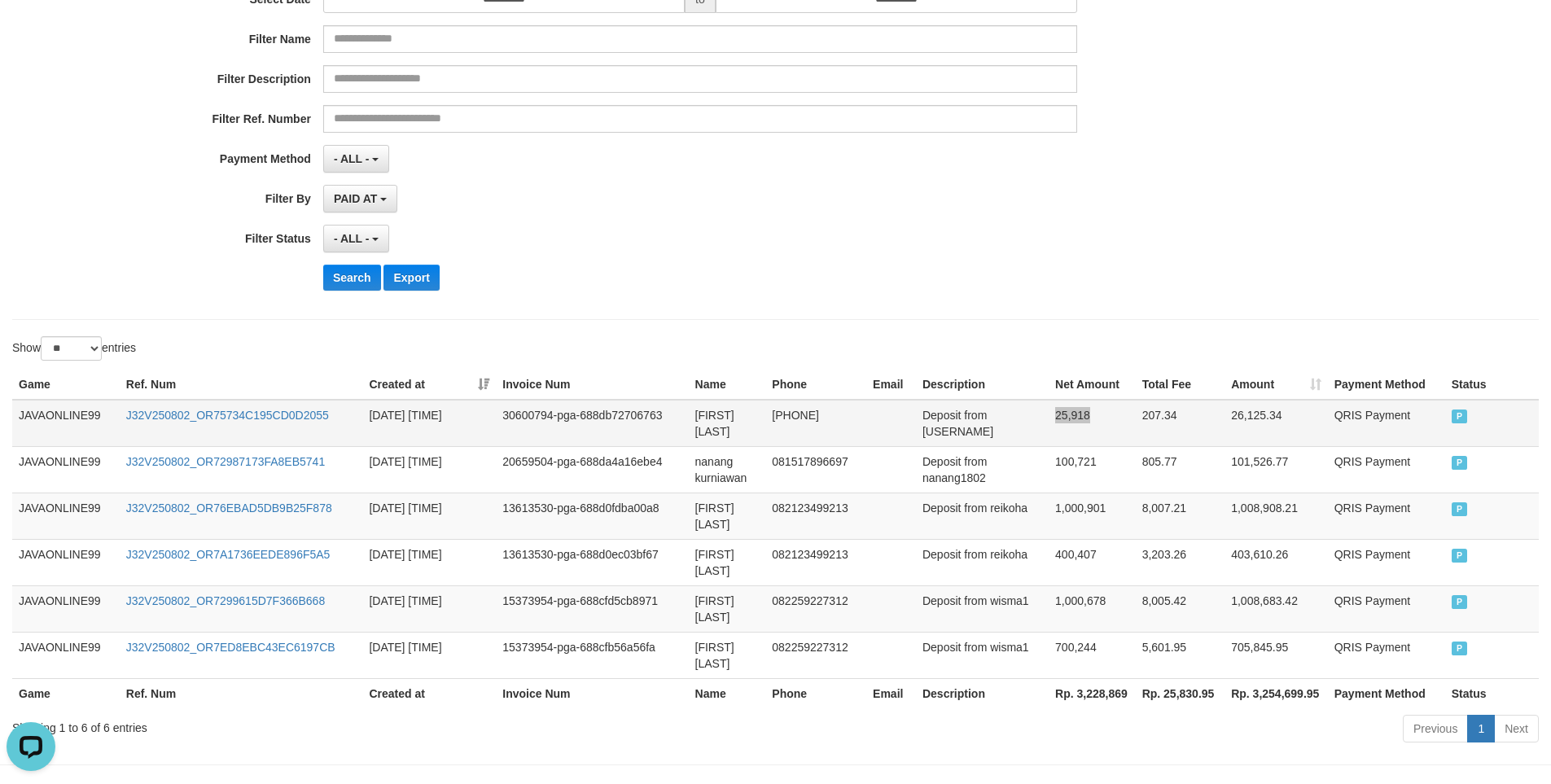 scroll, scrollTop: 241, scrollLeft: 0, axis: vertical 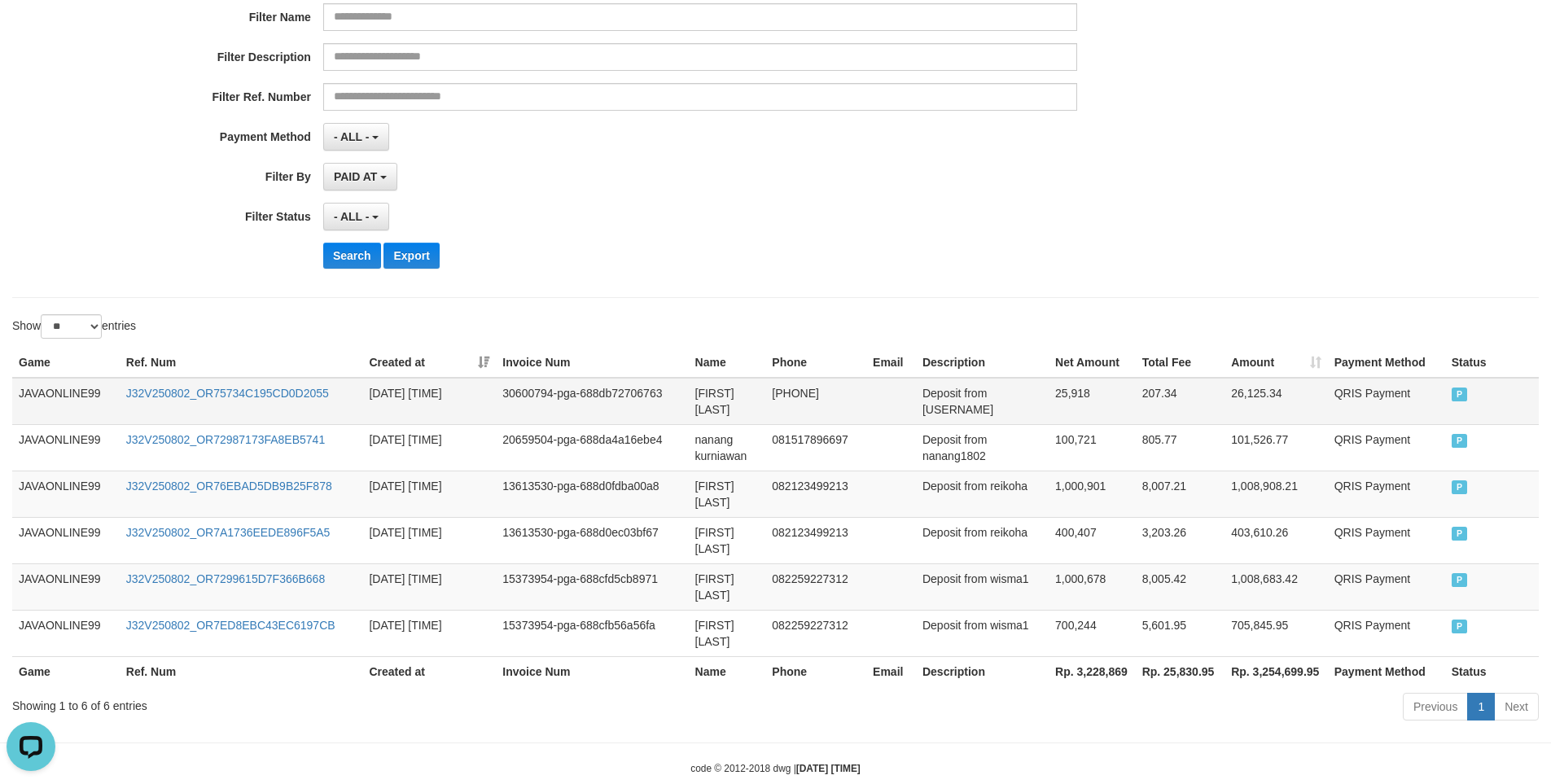 click on "Deposit from [USERNAME]" at bounding box center [982, 401] 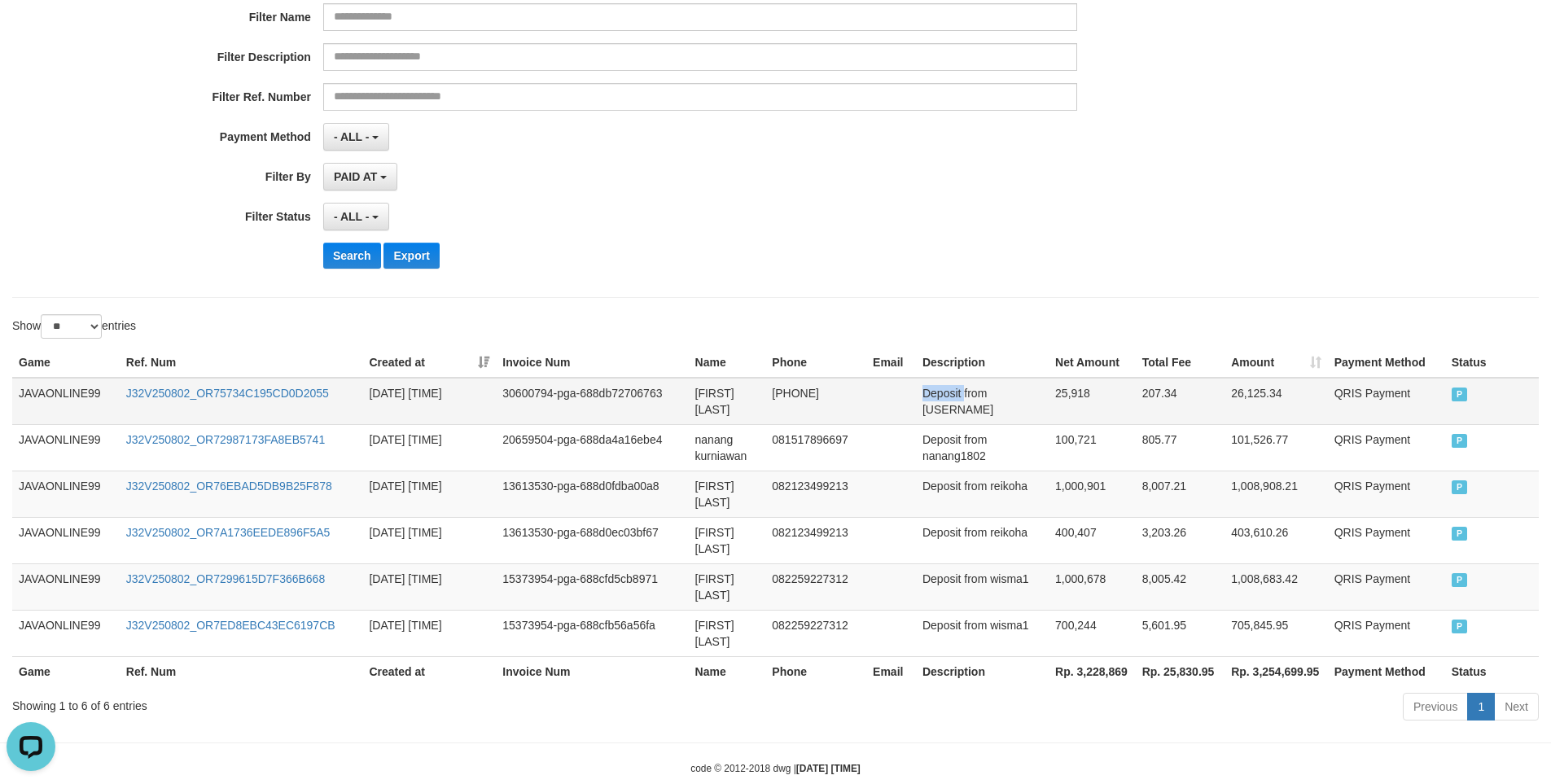 click on "Deposit from [USERNAME]" at bounding box center (982, 401) 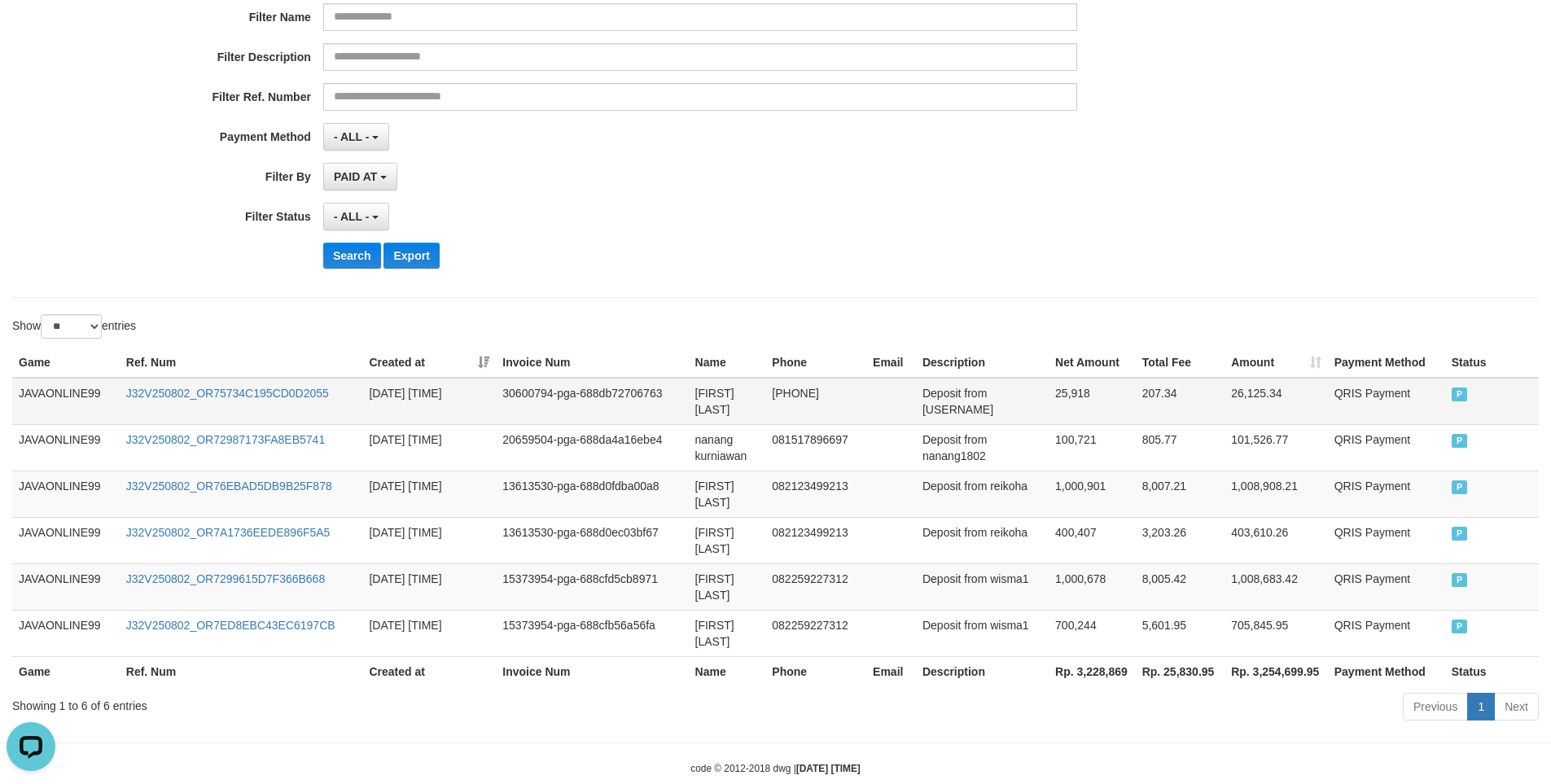 click on "Deposit from [USERNAME]" at bounding box center (982, 401) 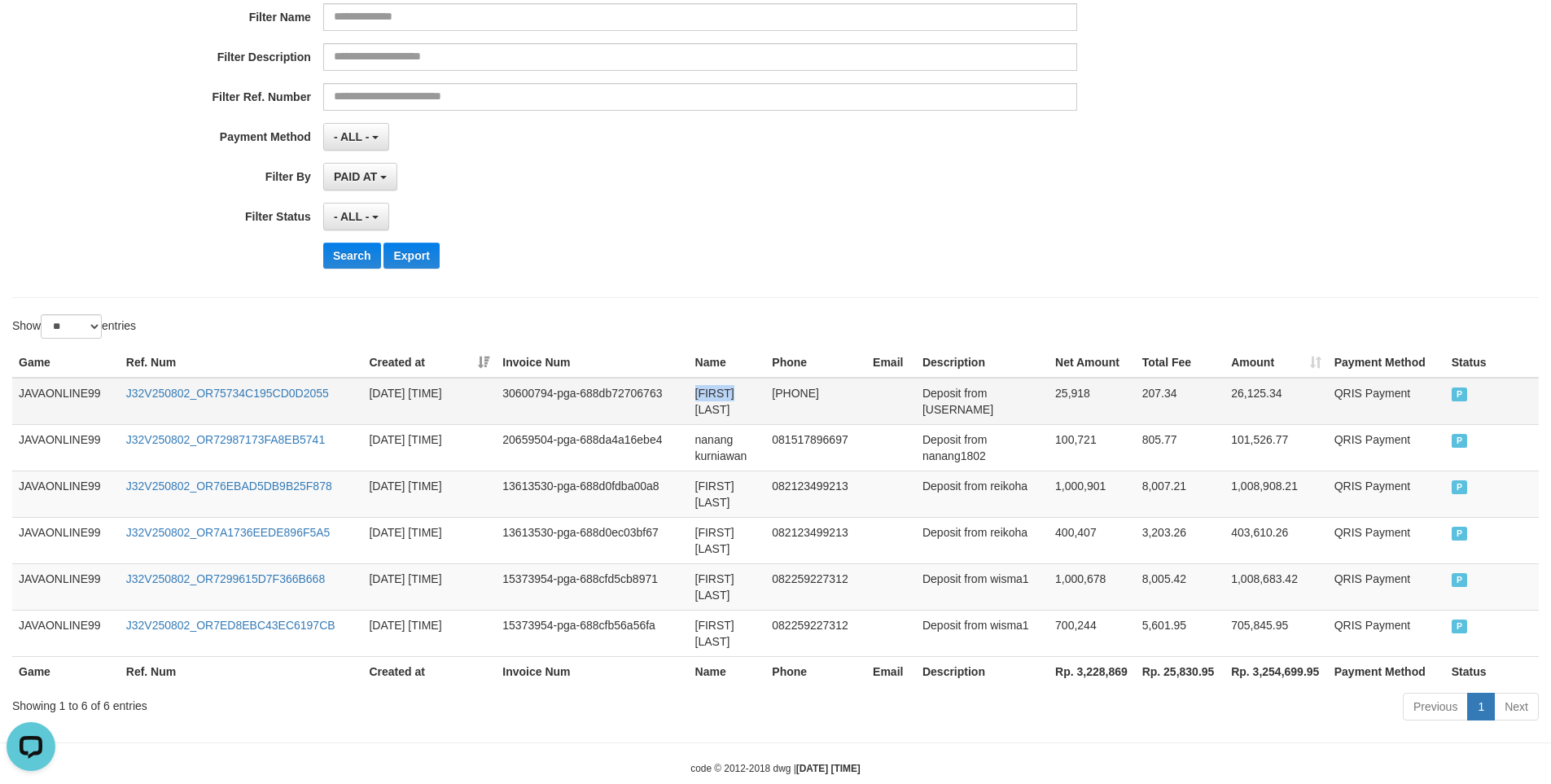 click on "[FIRST] [LAST]" at bounding box center (727, 401) 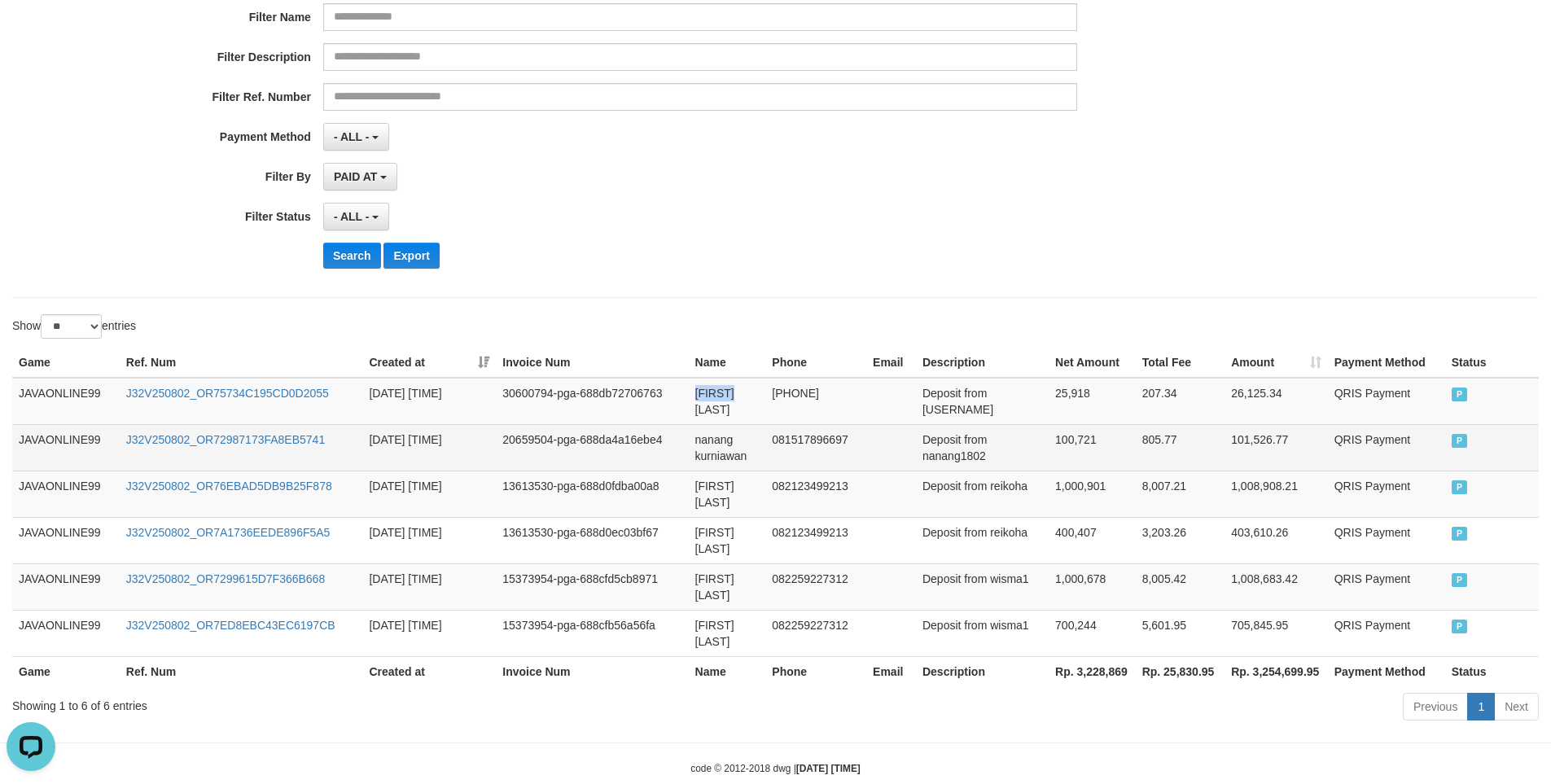 copy on "[FIRST] [LAST]" 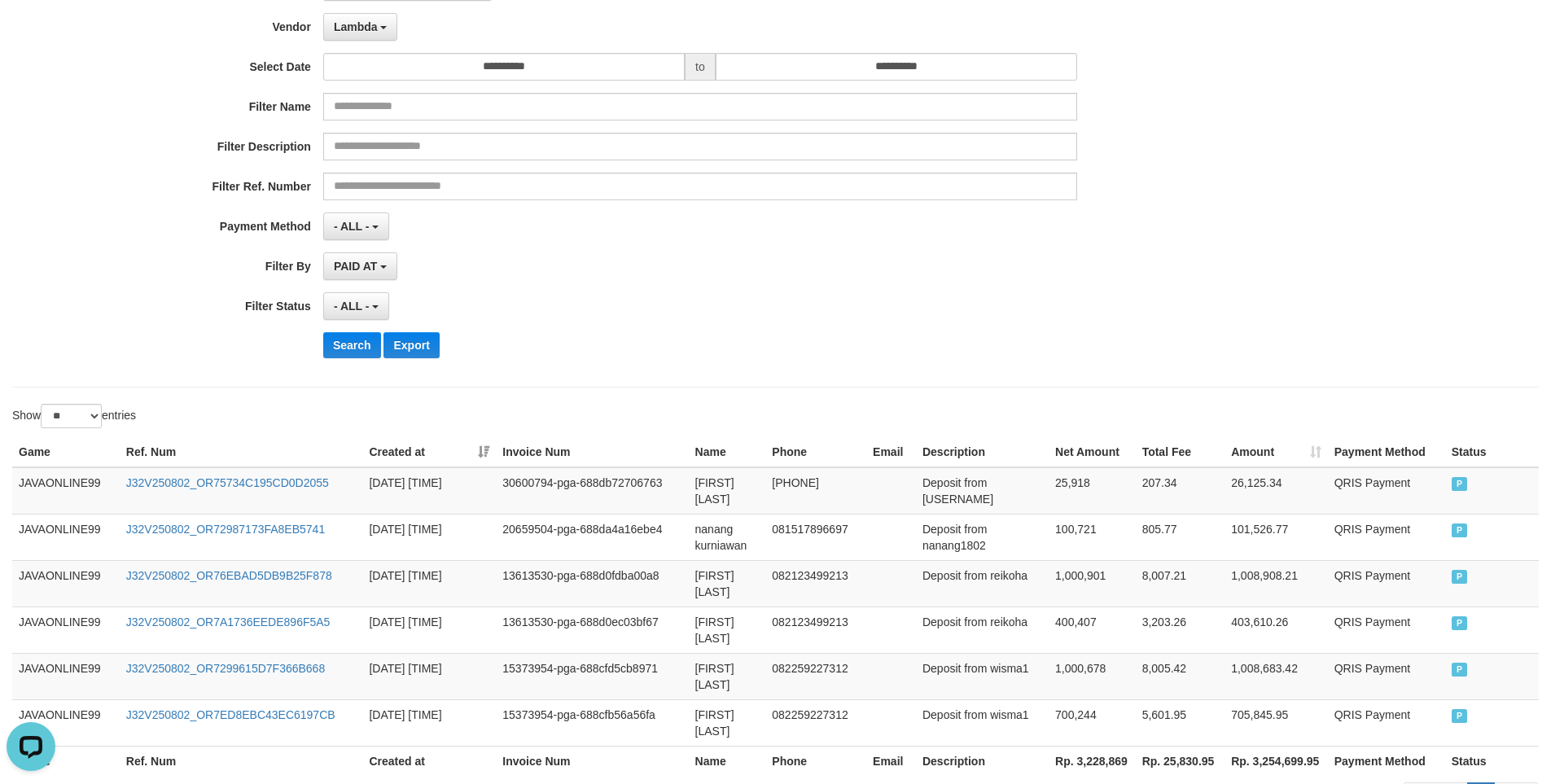 scroll, scrollTop: 0, scrollLeft: 0, axis: both 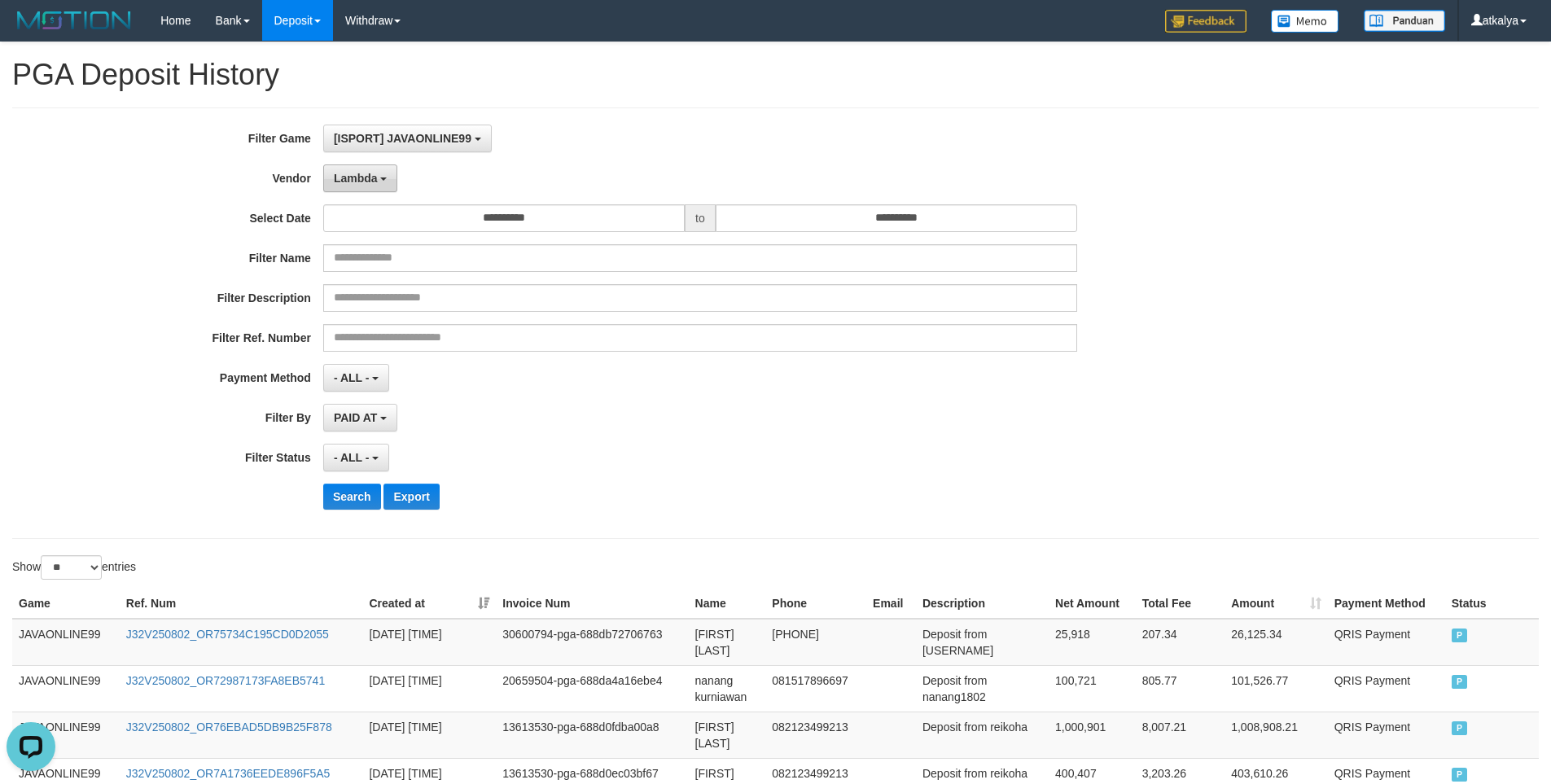 click at bounding box center [383, 179] 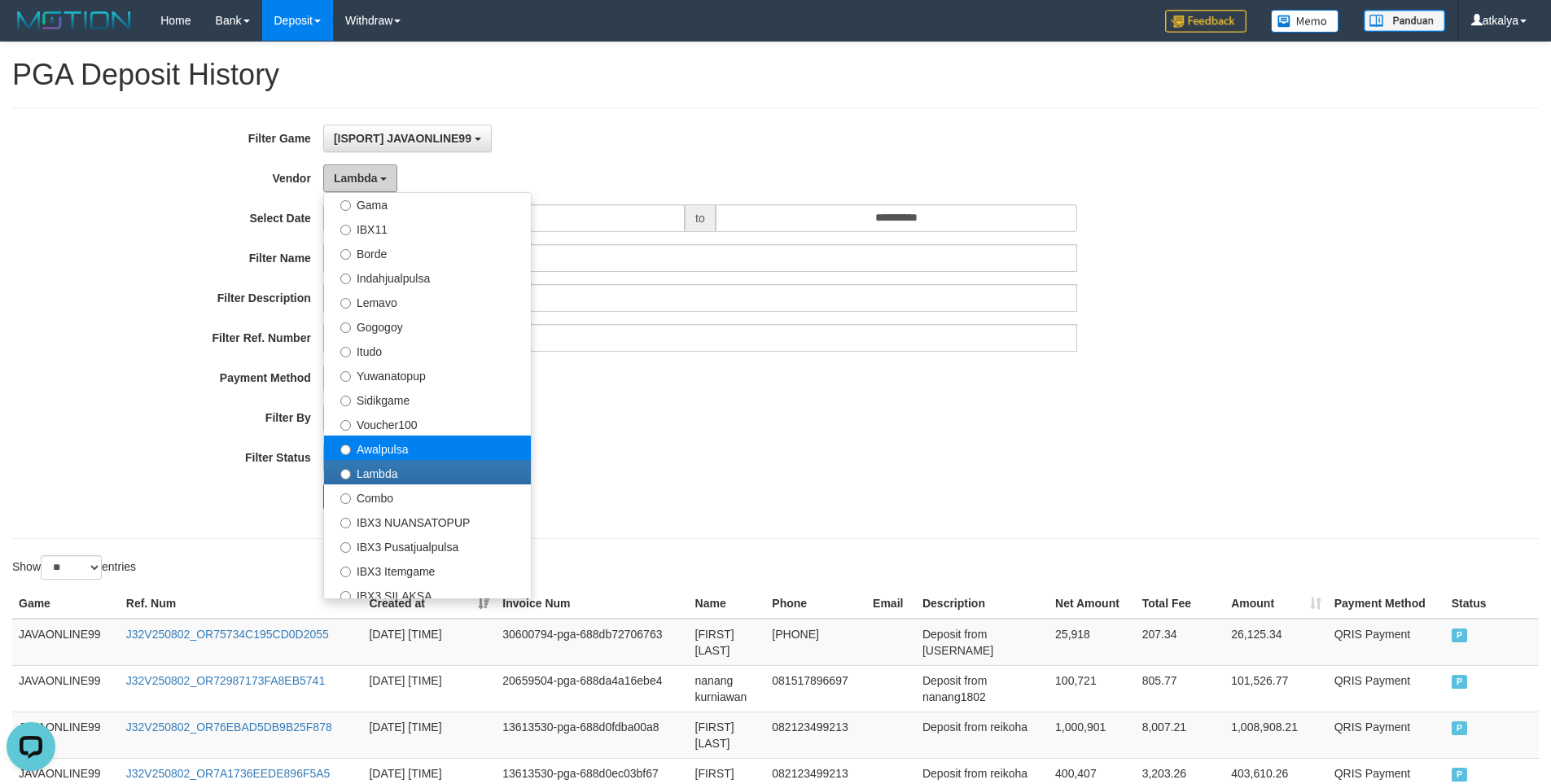scroll, scrollTop: 371, scrollLeft: 0, axis: vertical 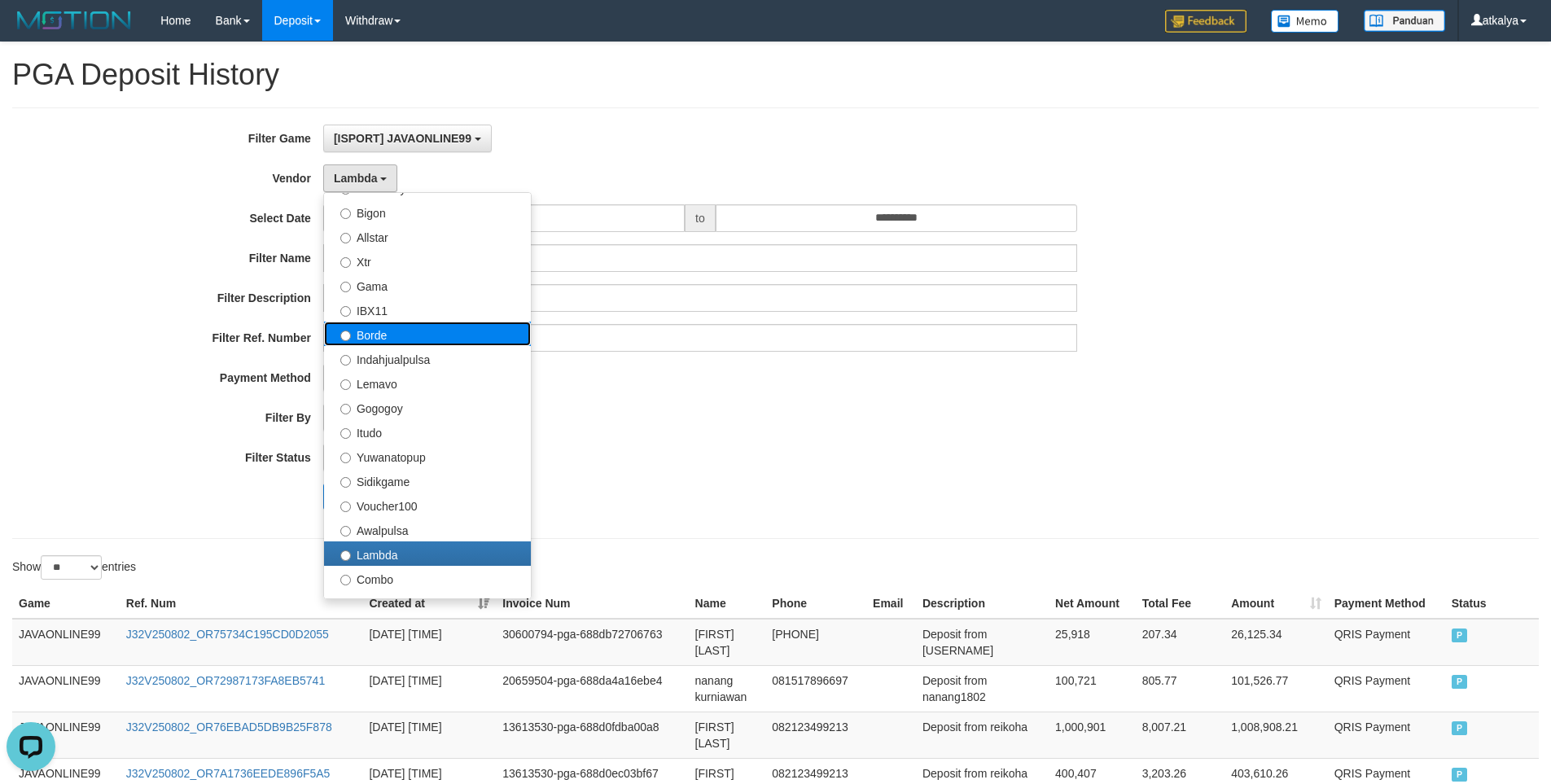 click on "Borde" at bounding box center (427, 334) 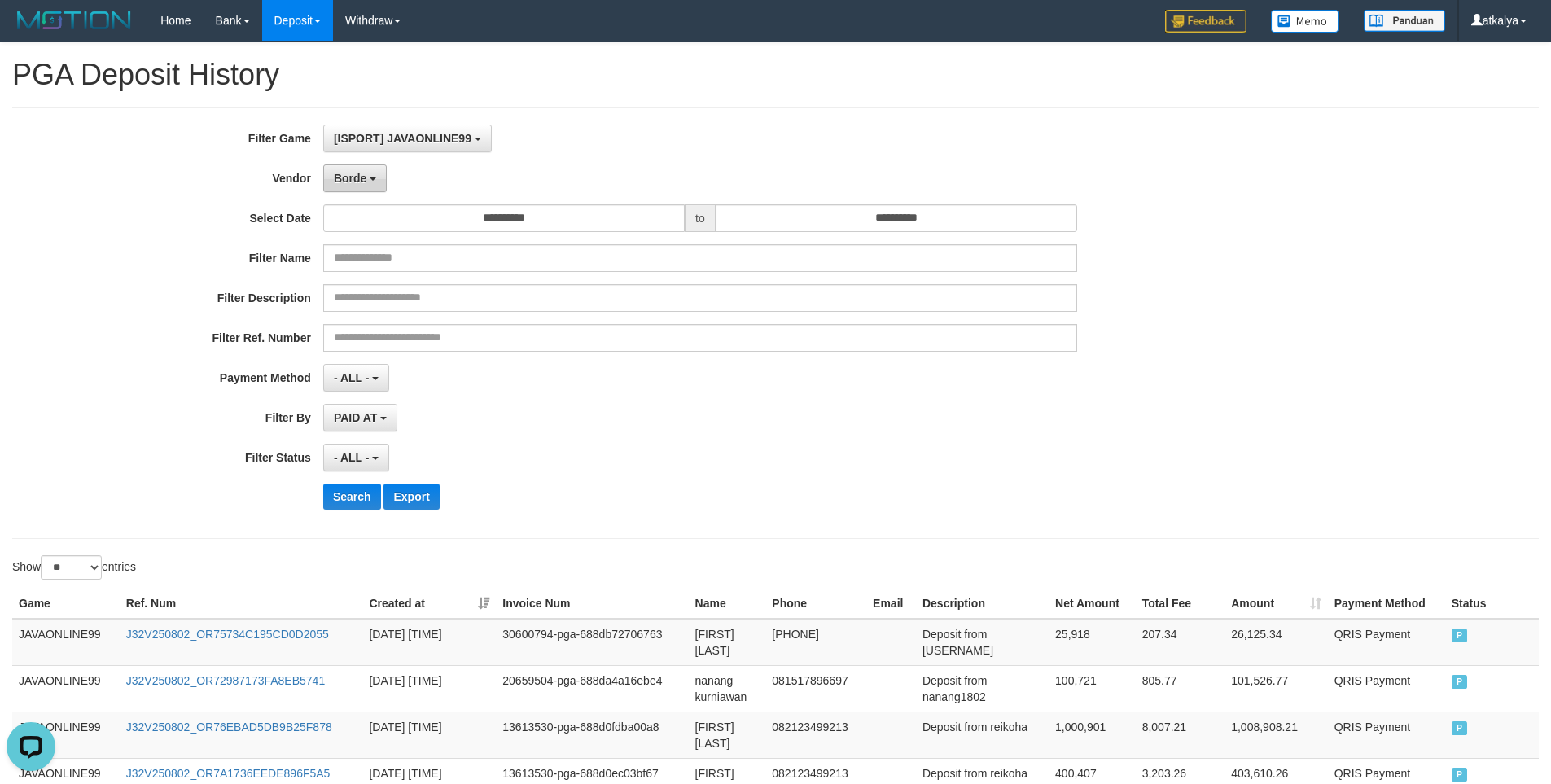 click on "Borde" at bounding box center [350, 178] 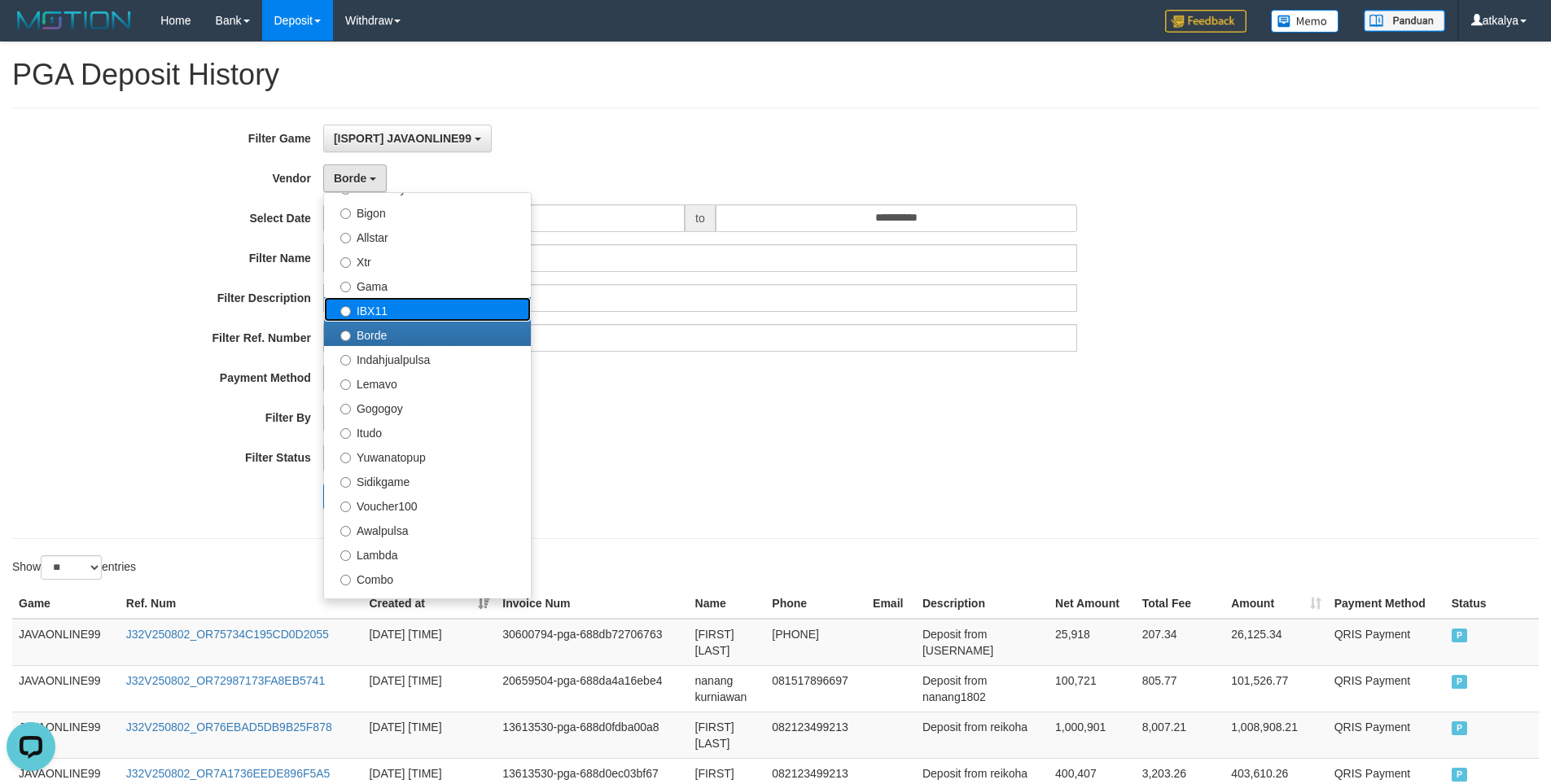 click on "IBX11" at bounding box center [427, 309] 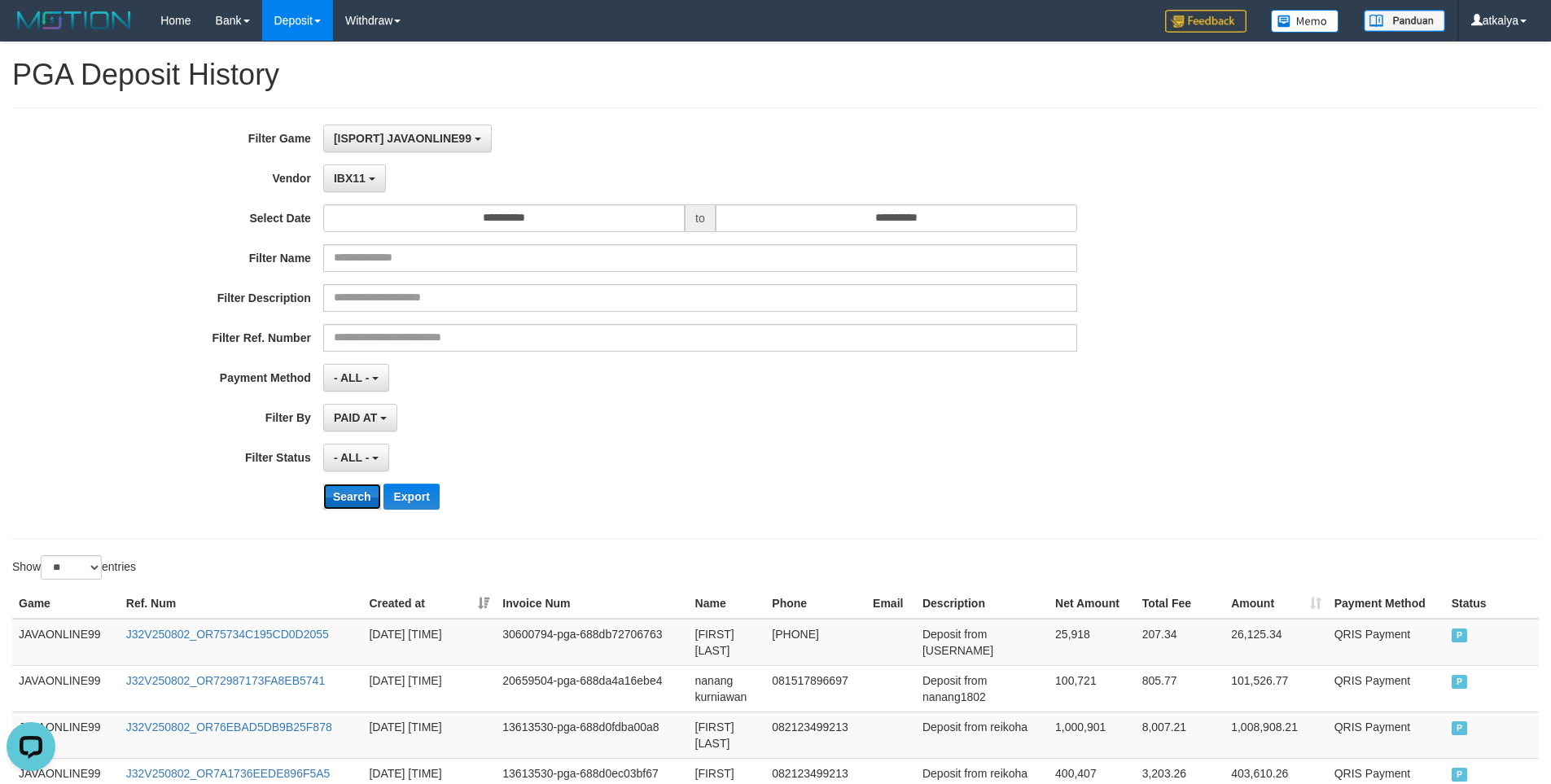click on "Search" at bounding box center (352, 497) 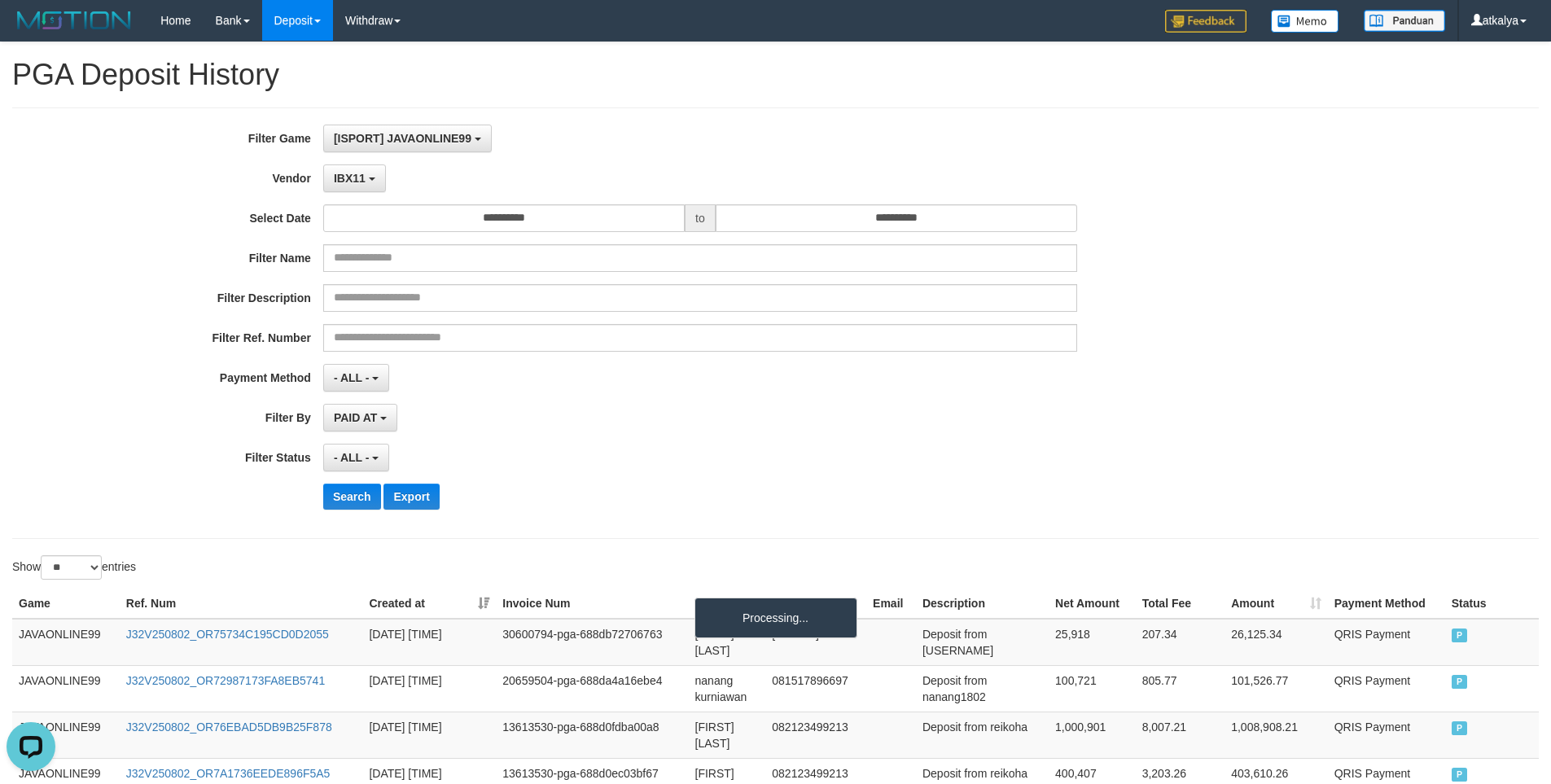 click on "- ALL -    SELECT ALL  - ALL -  SELECT STATUS
PENDING/UNPAID
PAID
CANCELED
EXPIRED" at bounding box center (700, 458) 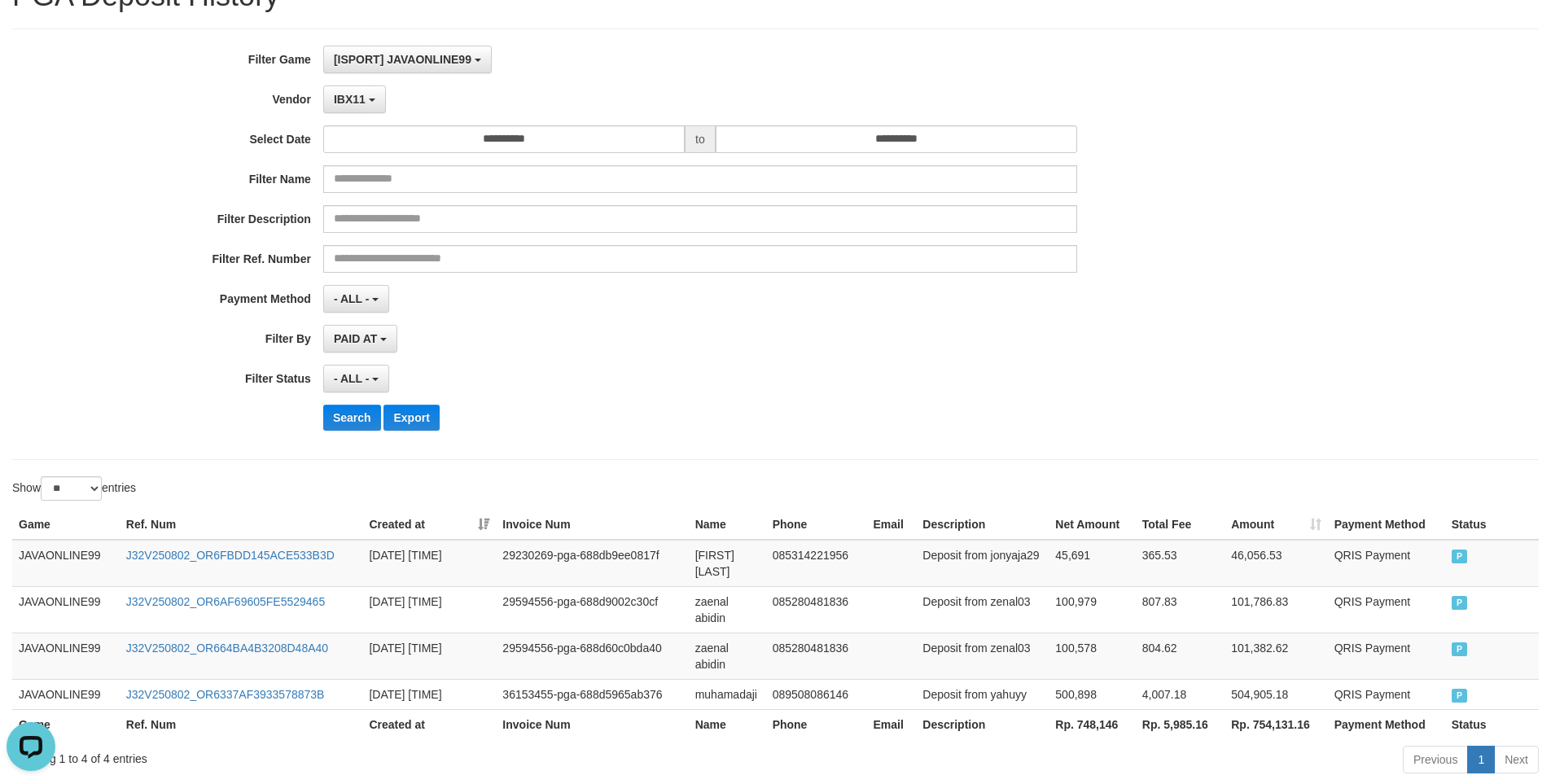 scroll, scrollTop: 148, scrollLeft: 0, axis: vertical 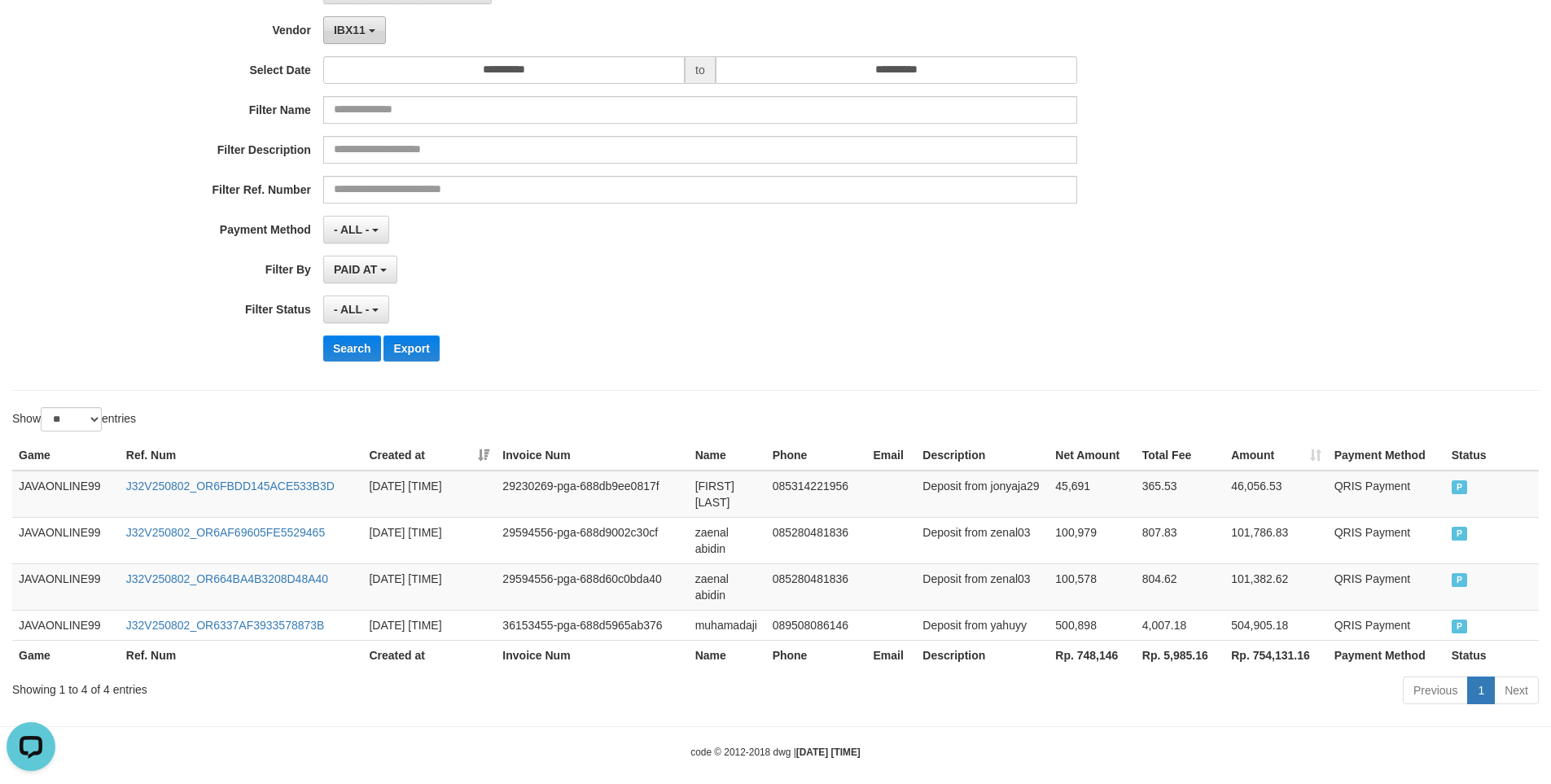 click on "IBX11" at bounding box center [354, 30] 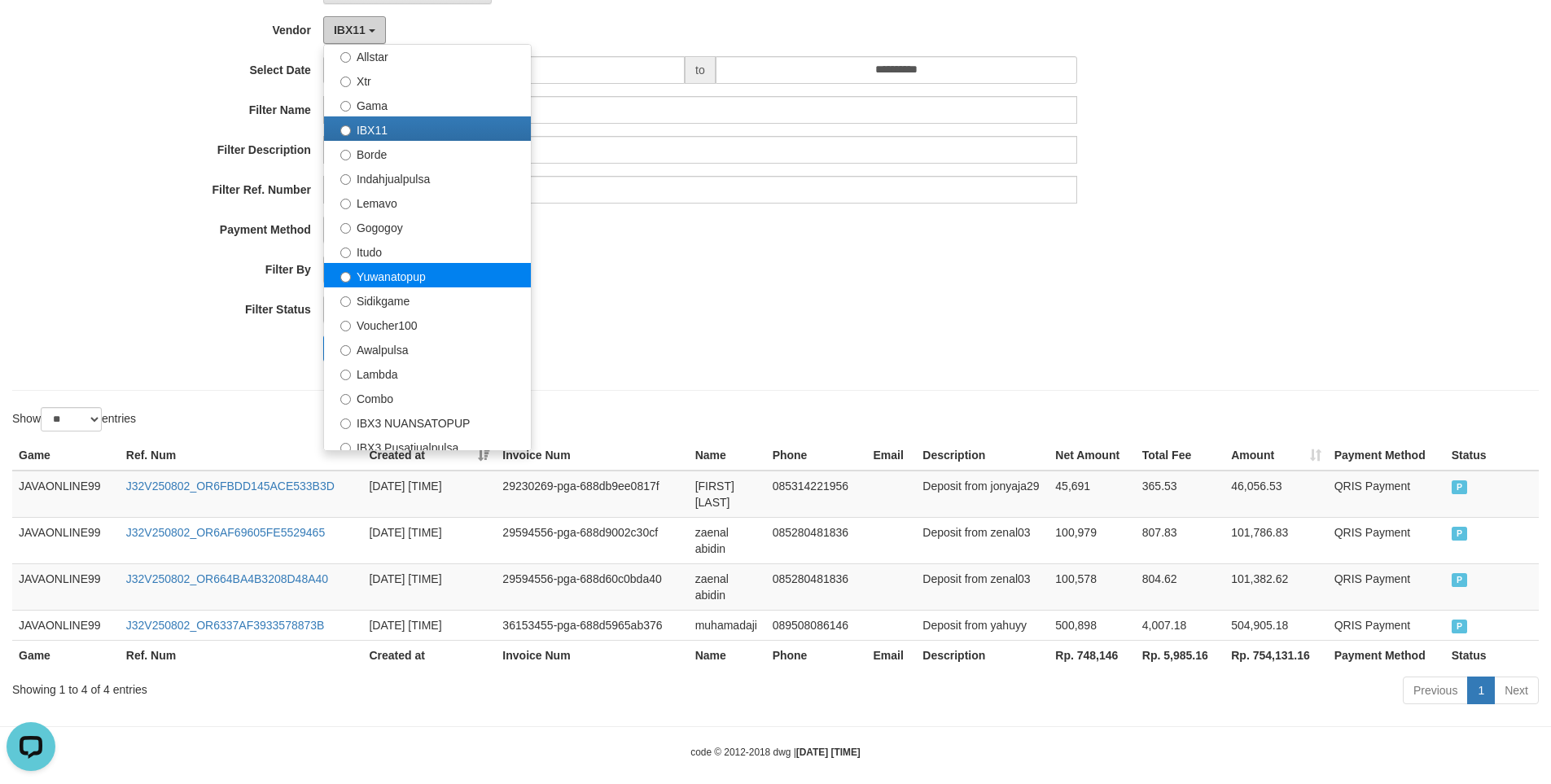 scroll, scrollTop: 453, scrollLeft: 0, axis: vertical 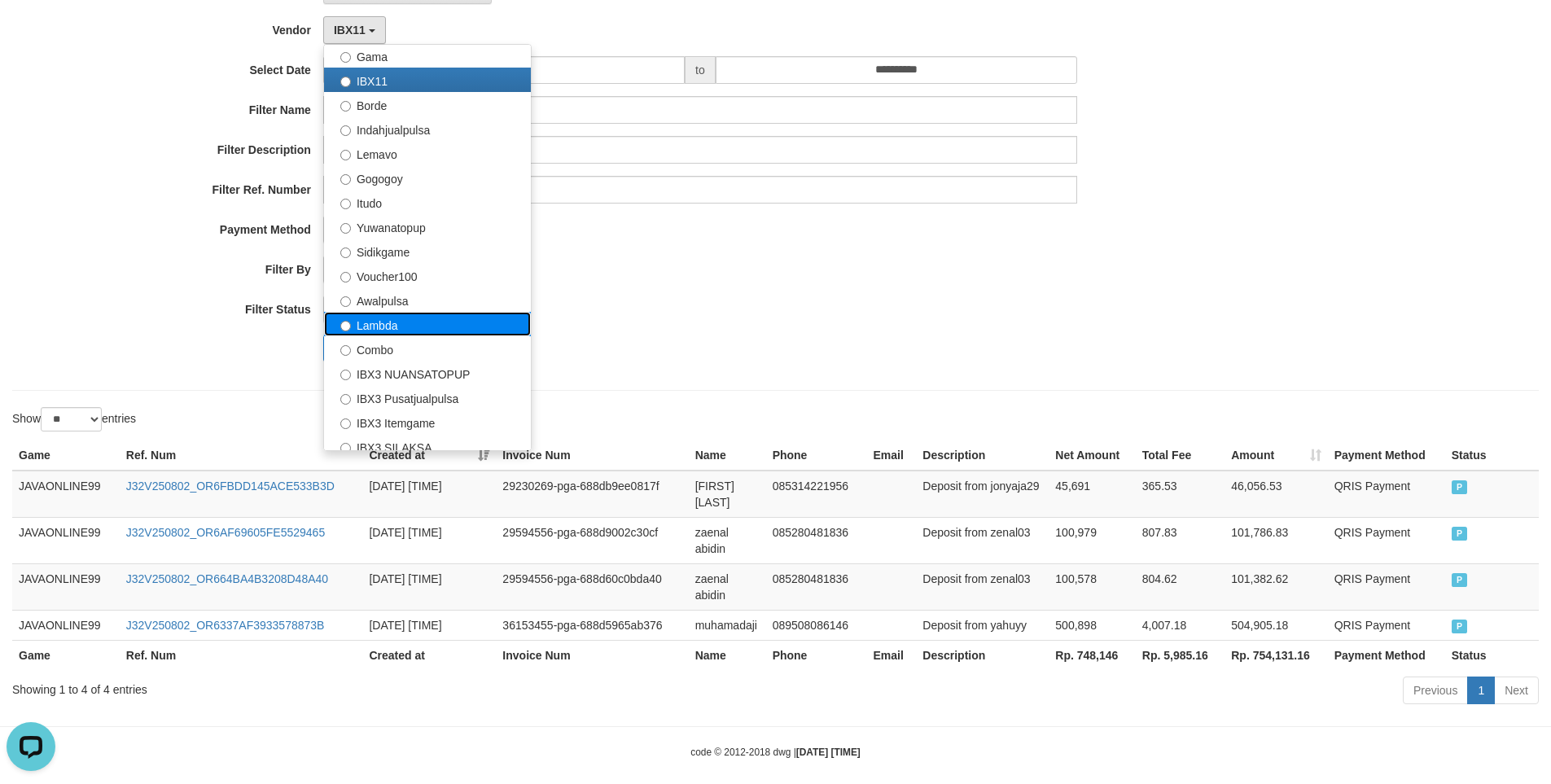 click on "Lambda" at bounding box center [427, 324] 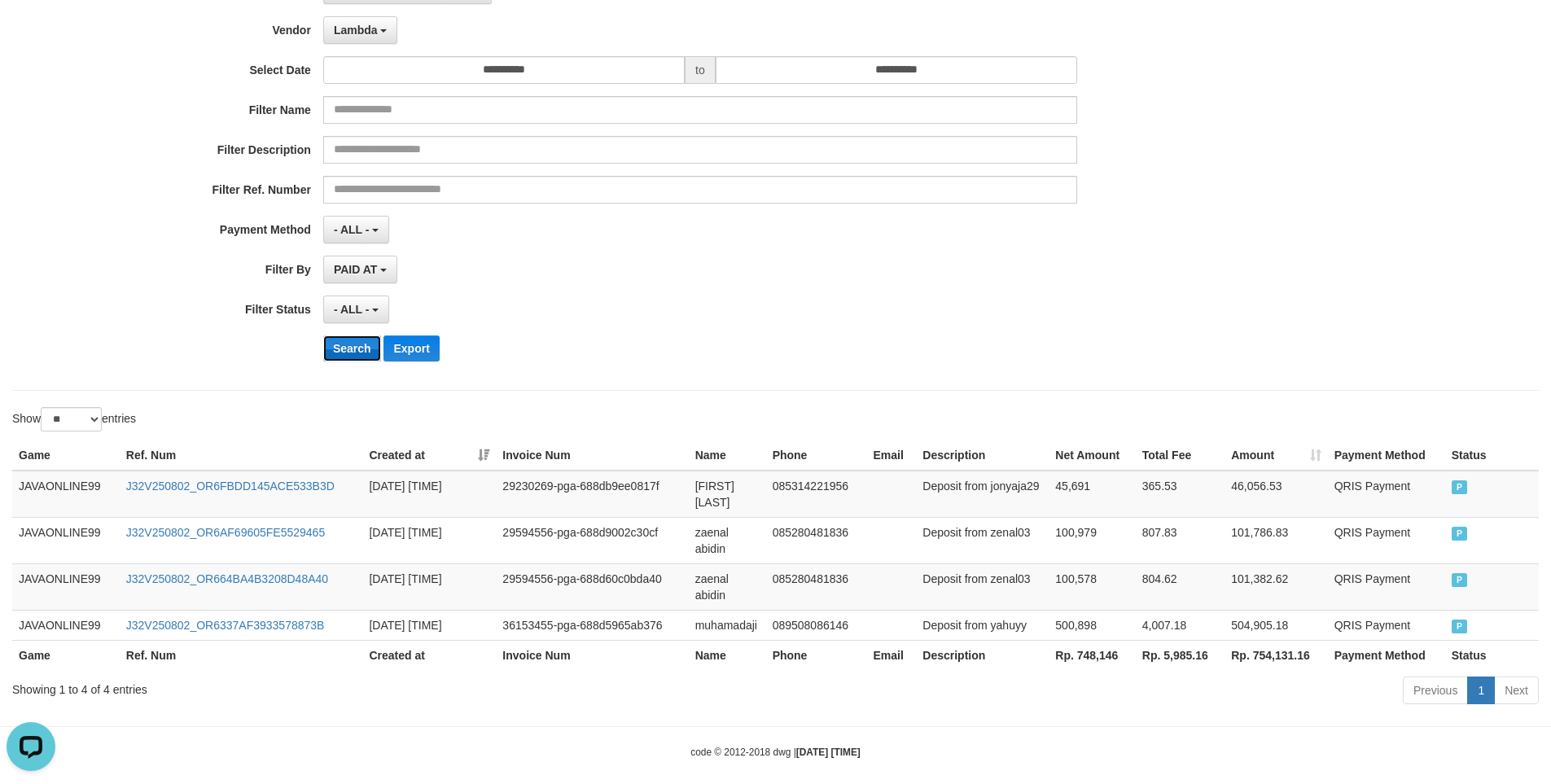 click on "Search" at bounding box center [352, 348] 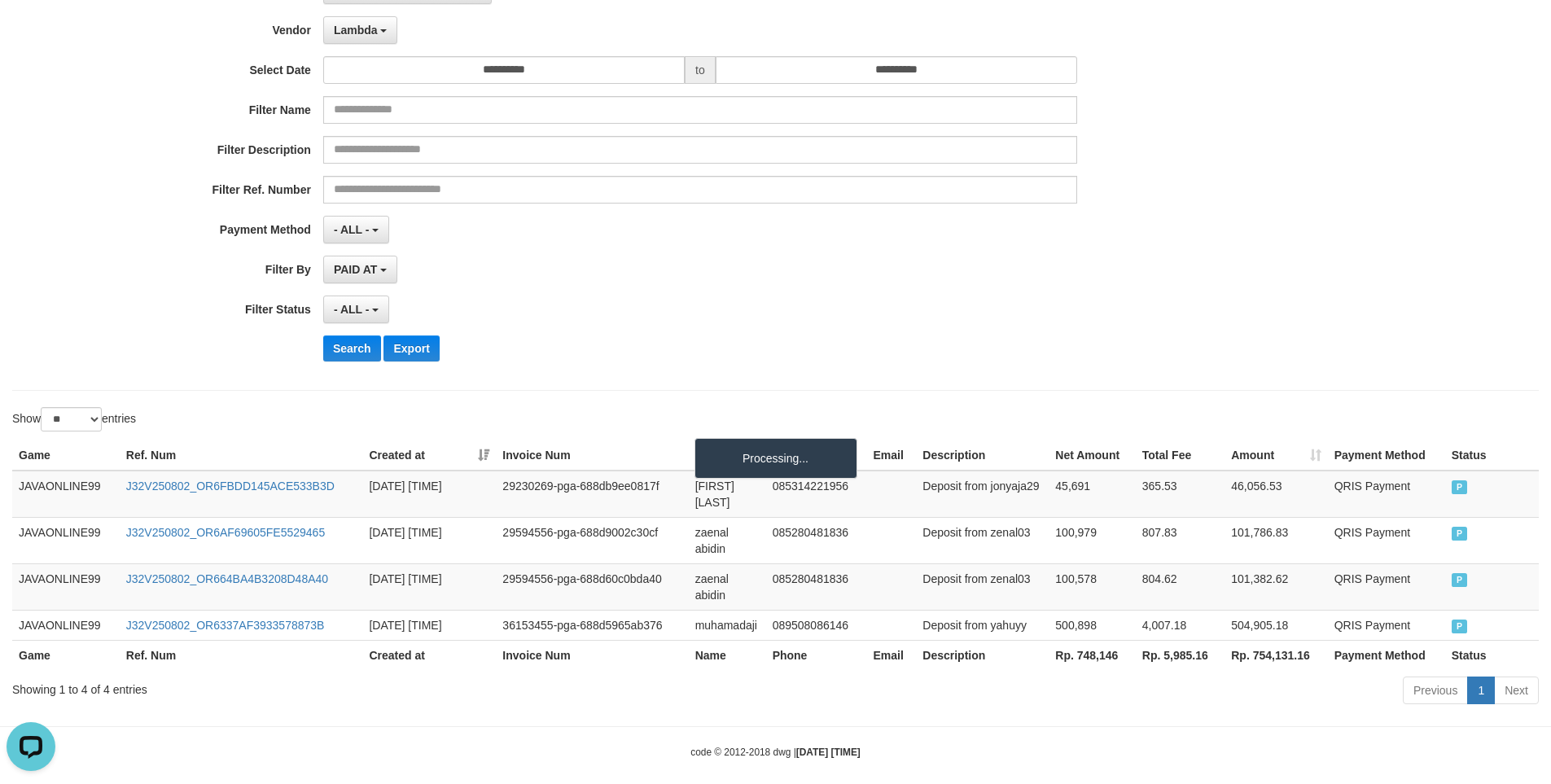 drag, startPoint x: 804, startPoint y: 361, endPoint x: 819, endPoint y: 361, distance: 15 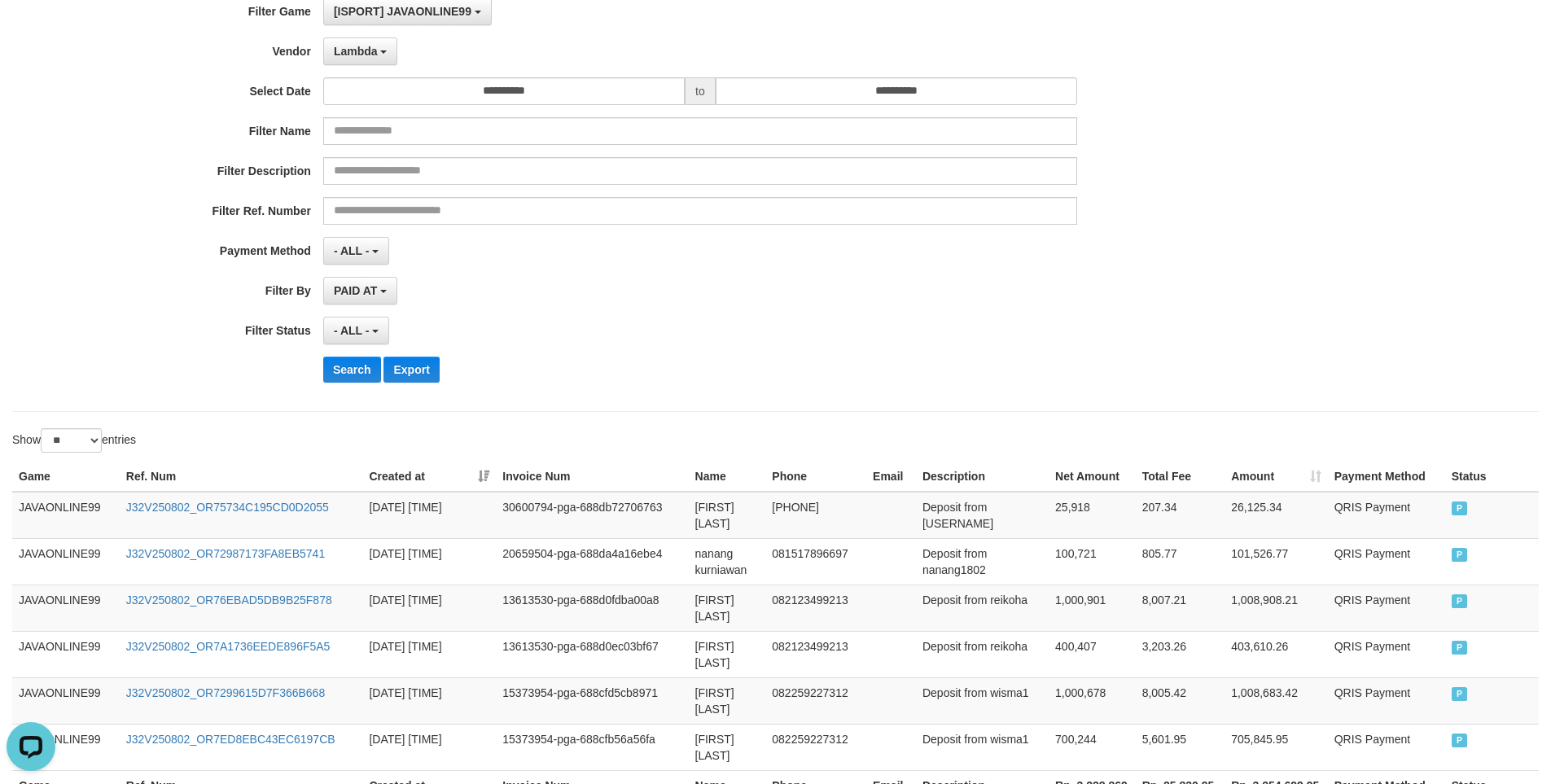 scroll, scrollTop: 0, scrollLeft: 0, axis: both 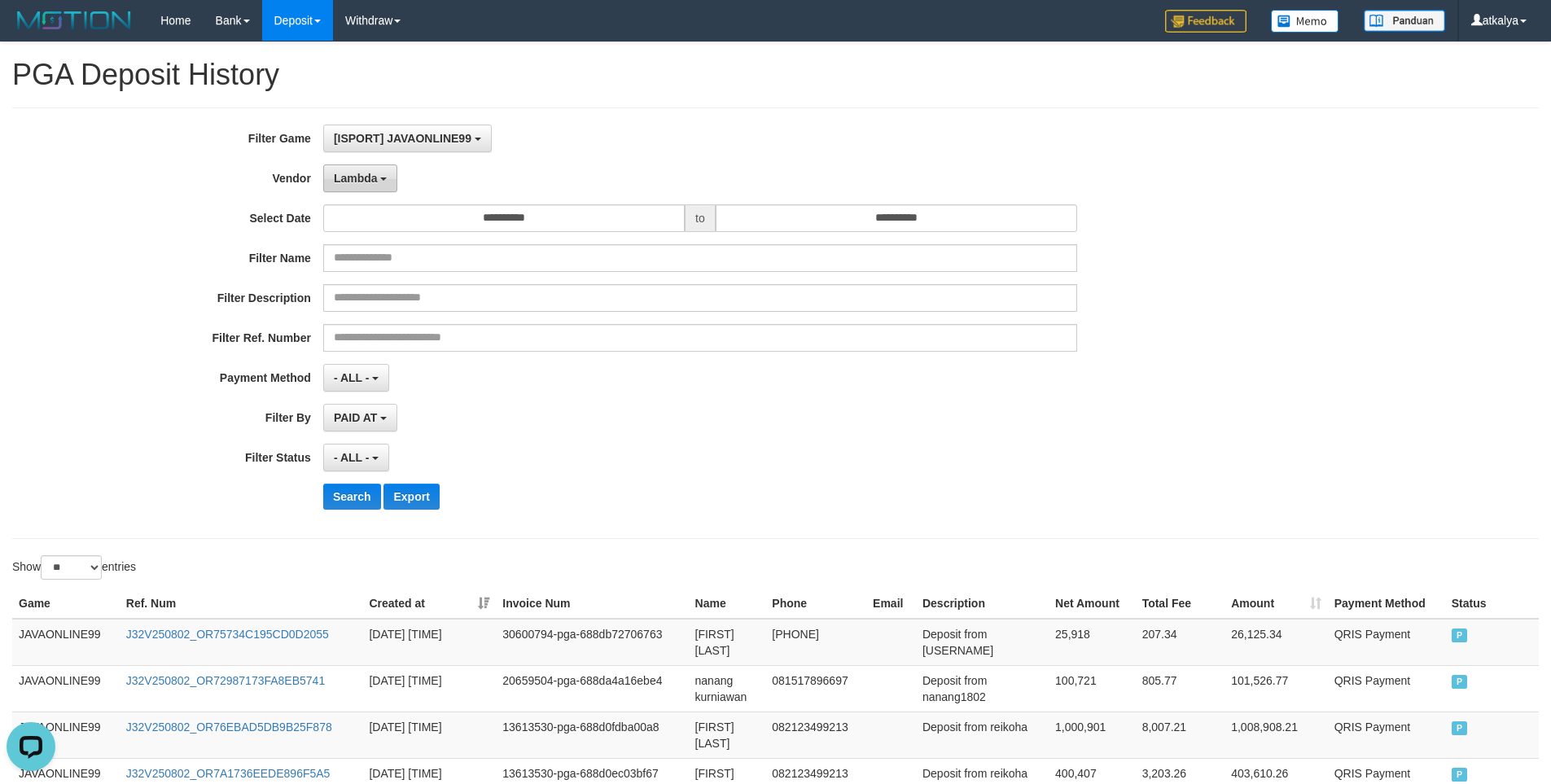 click on "Lambda" at bounding box center [356, 178] 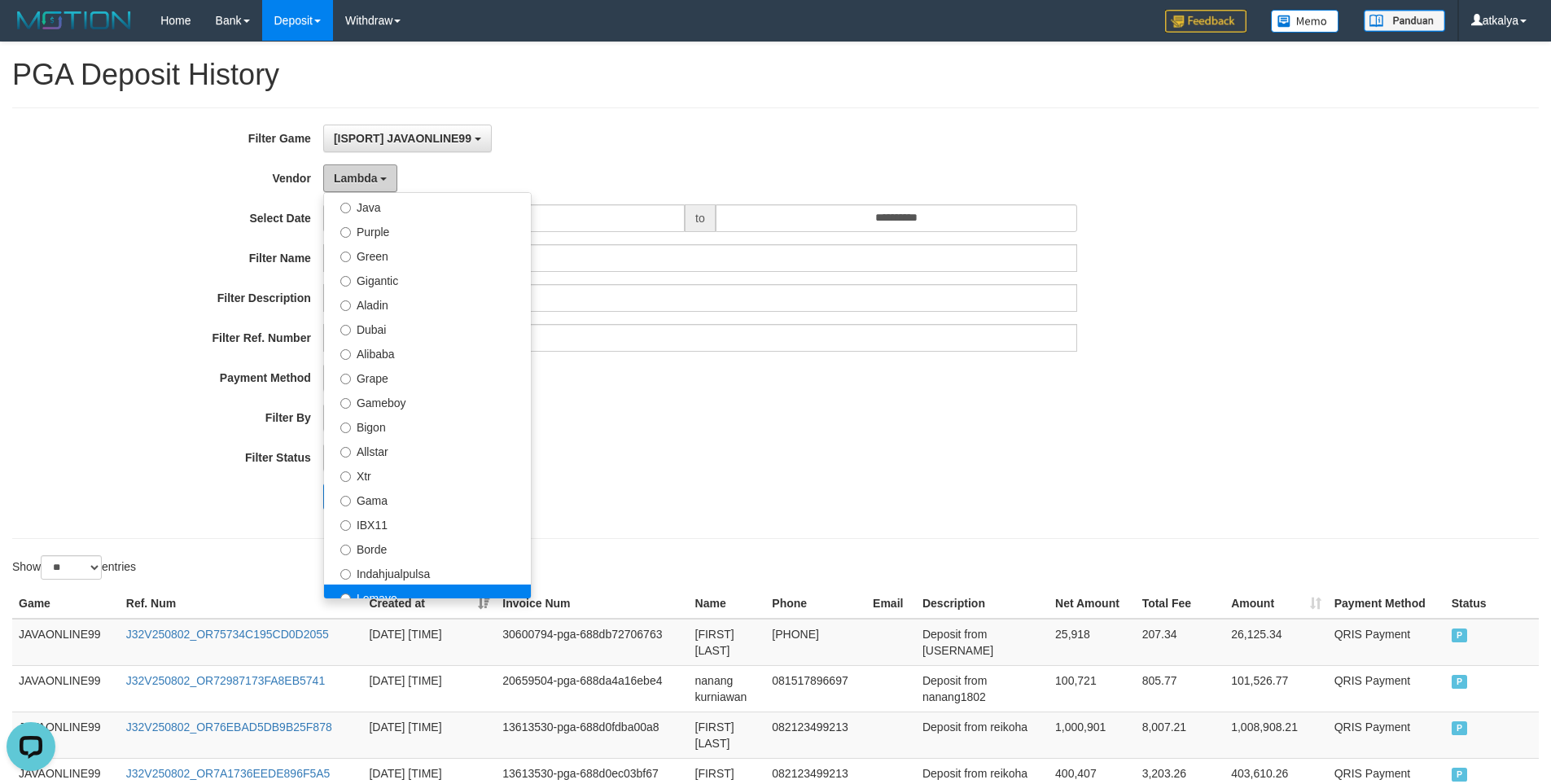 scroll, scrollTop: 127, scrollLeft: 0, axis: vertical 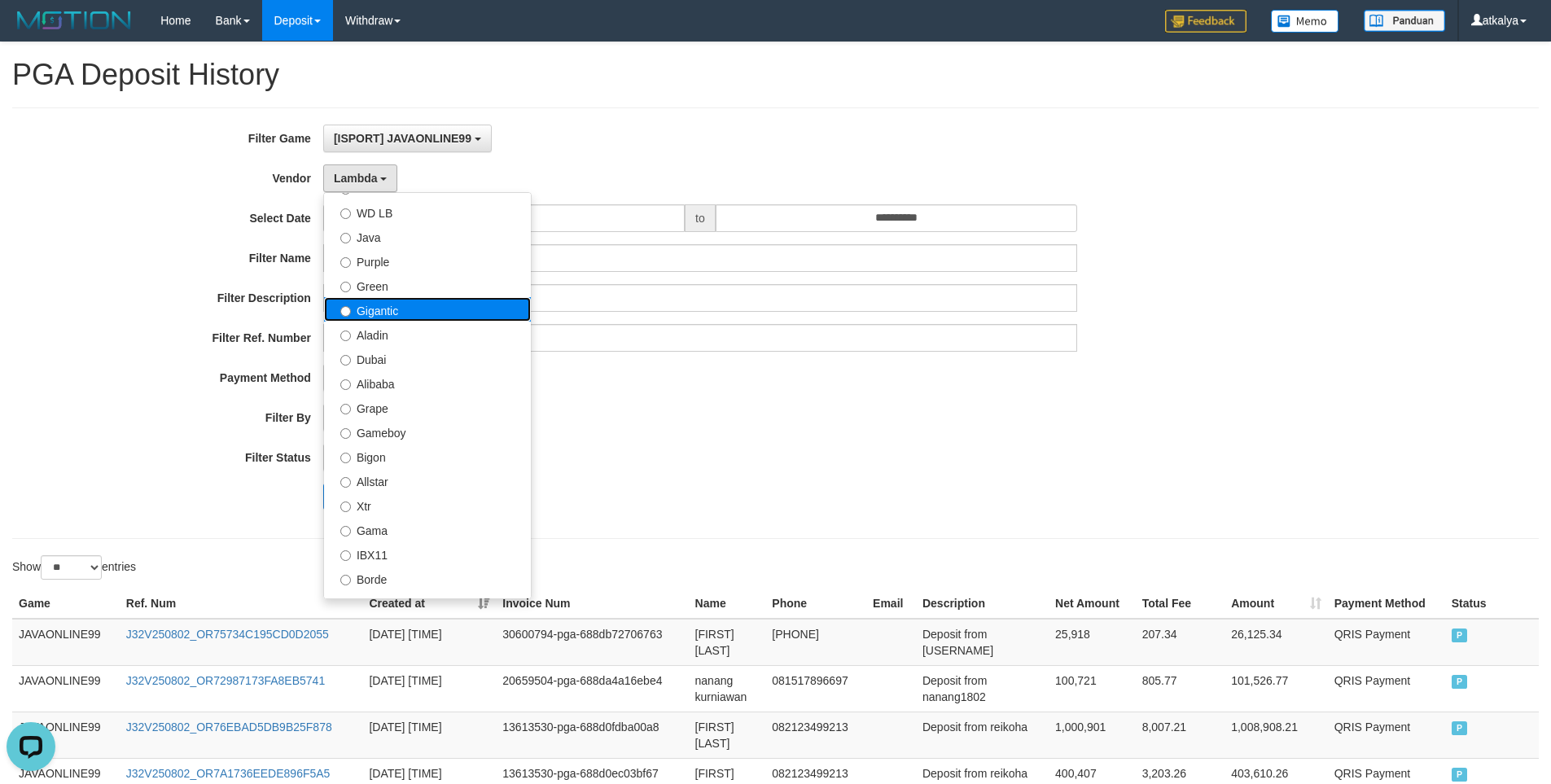 click on "Gigantic" at bounding box center (427, 309) 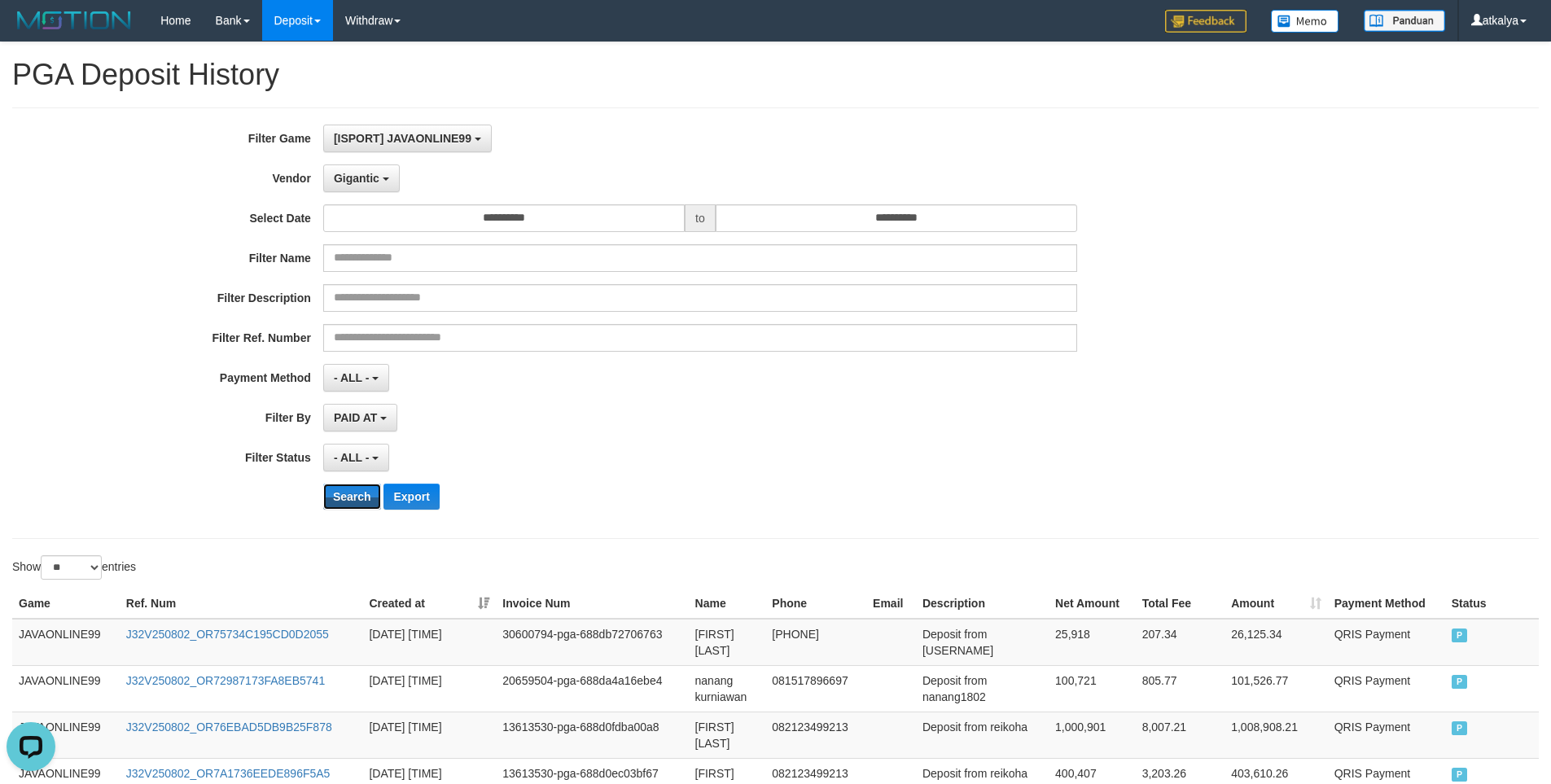 drag, startPoint x: 346, startPoint y: 492, endPoint x: 655, endPoint y: 463, distance: 310.35786 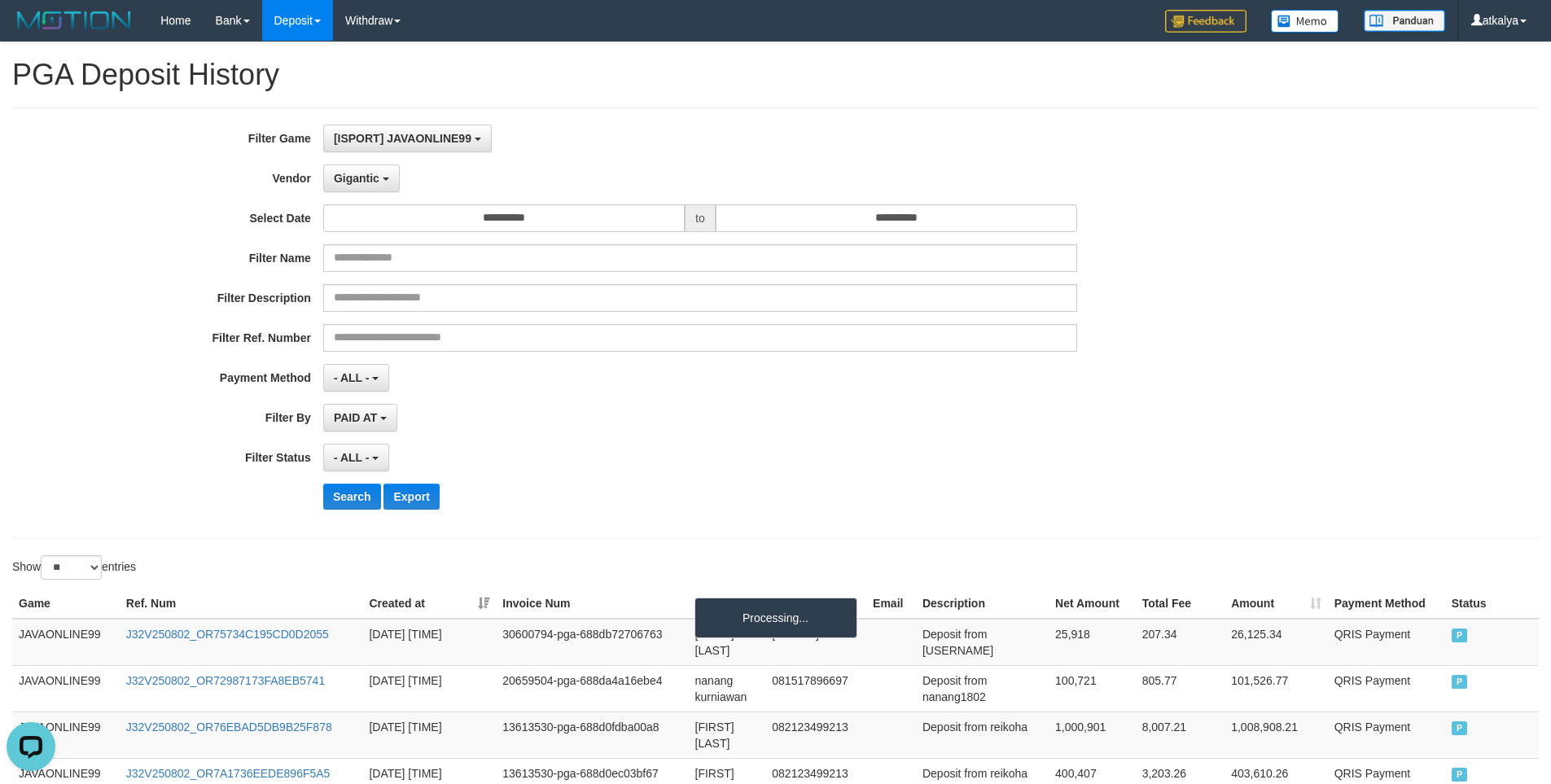 drag, startPoint x: 800, startPoint y: 449, endPoint x: 814, endPoint y: 451, distance: 14.142136 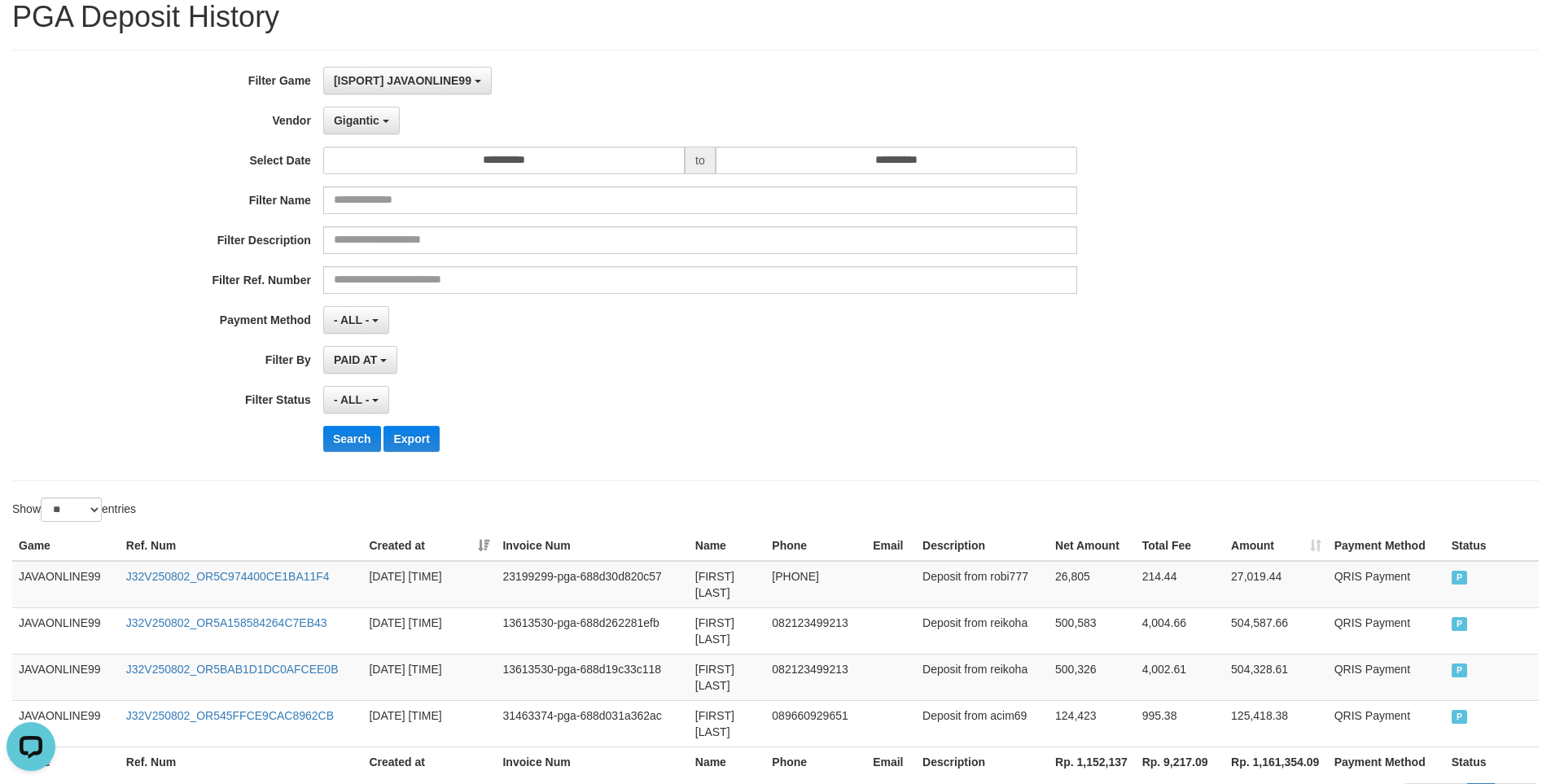 scroll, scrollTop: 0, scrollLeft: 0, axis: both 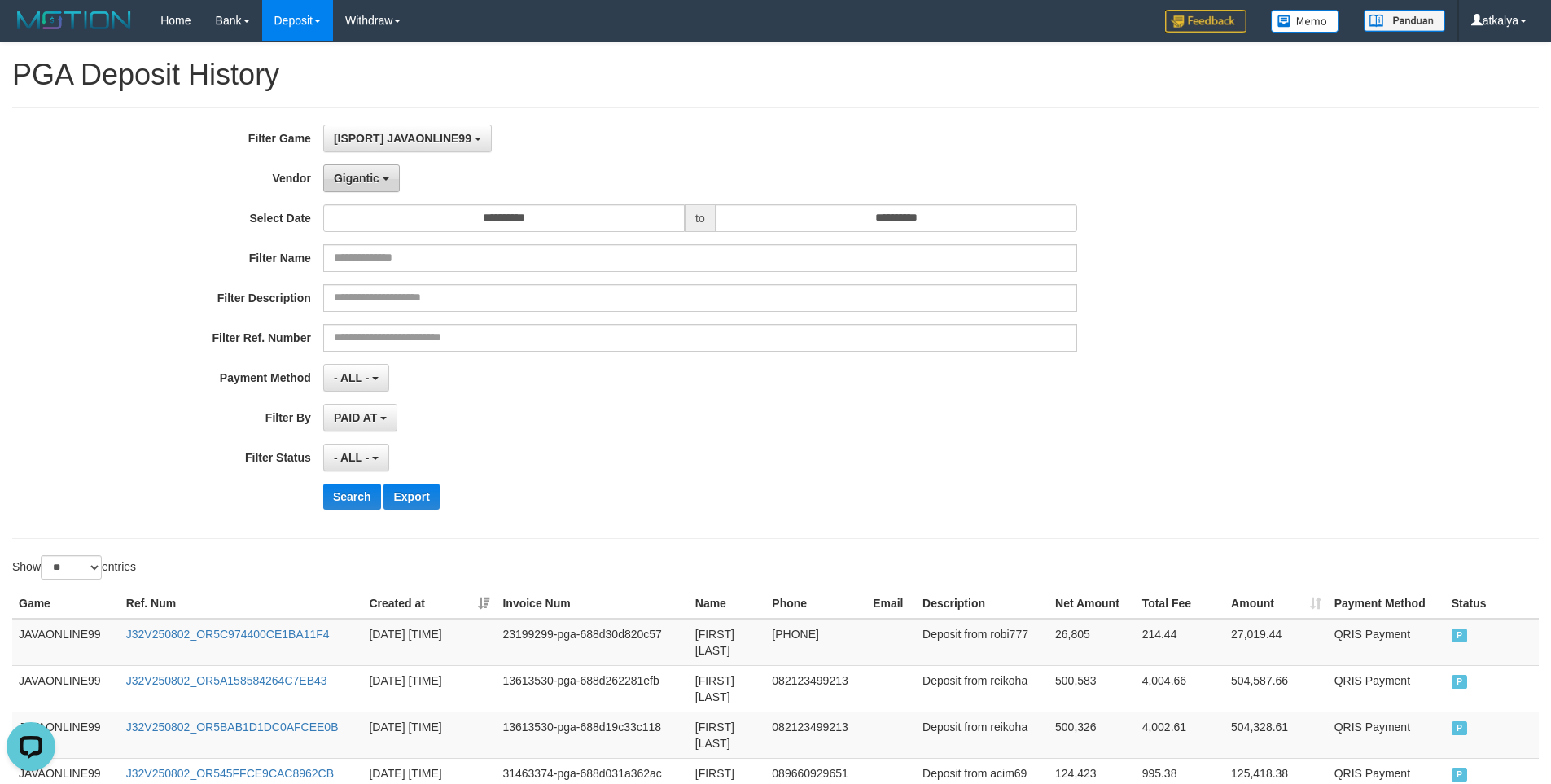 click on "Gigantic" at bounding box center (357, 178) 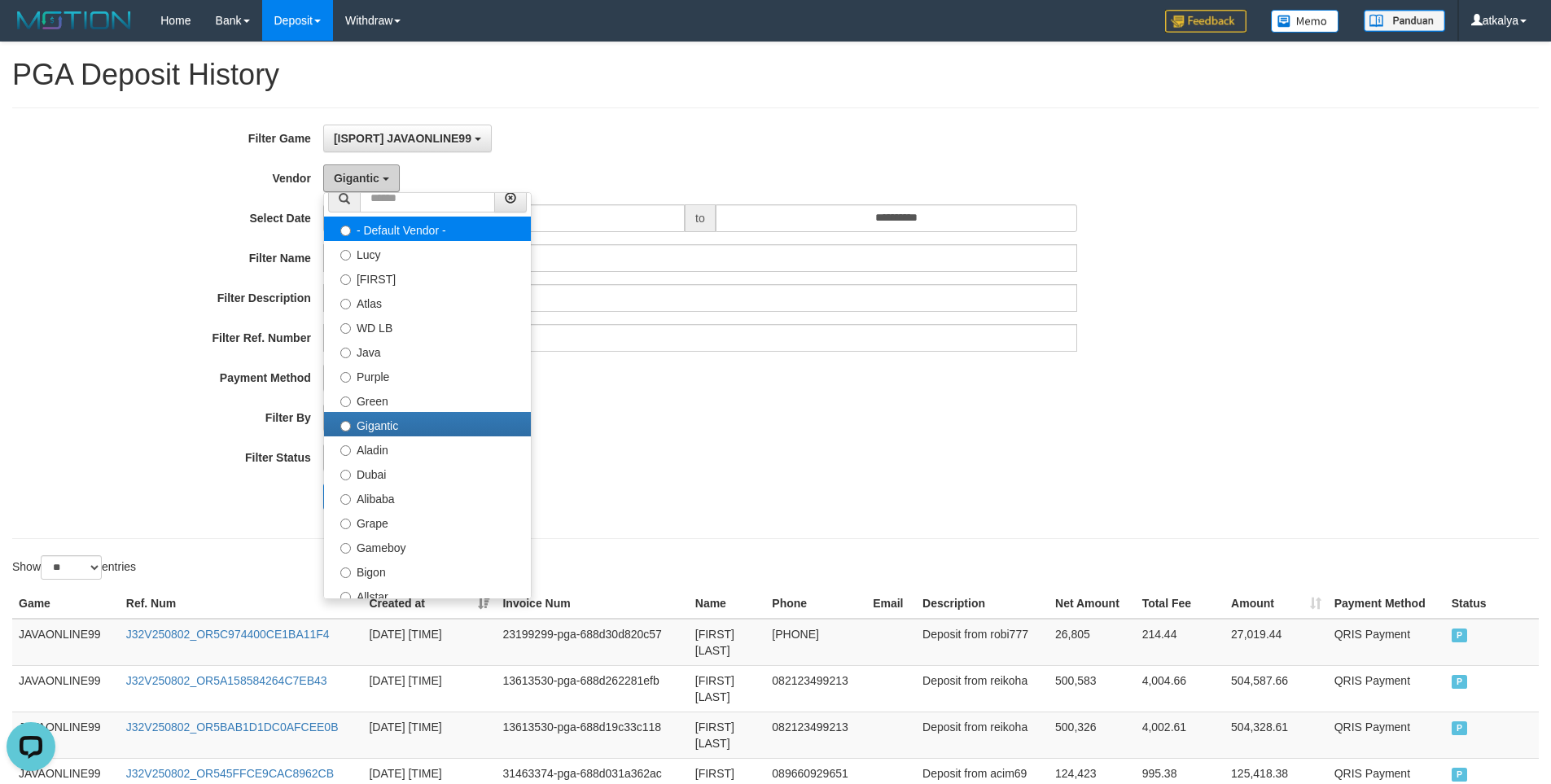 scroll, scrollTop: 0, scrollLeft: 0, axis: both 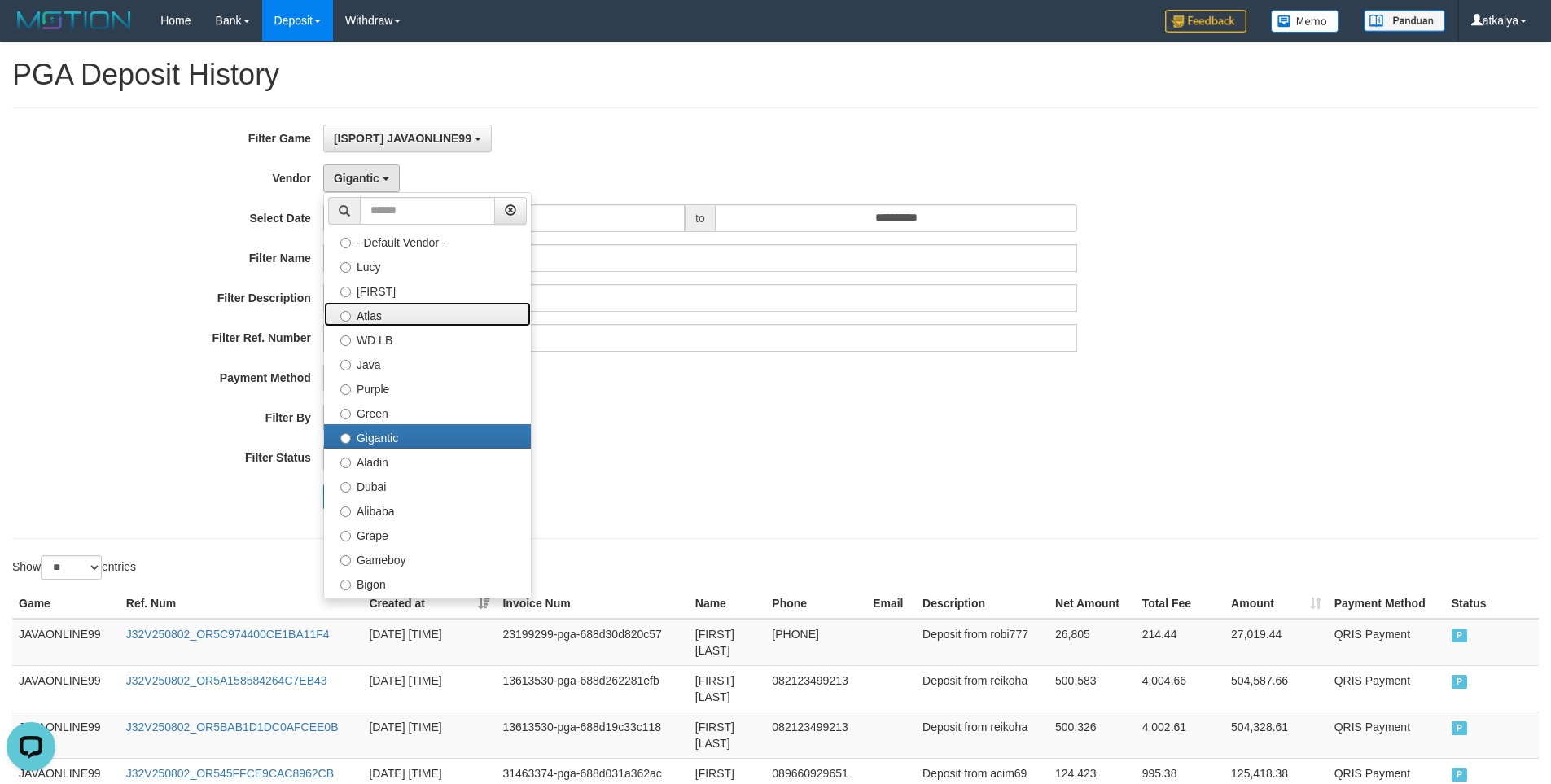 drag, startPoint x: 405, startPoint y: 323, endPoint x: 395, endPoint y: 329, distance: 11.661904 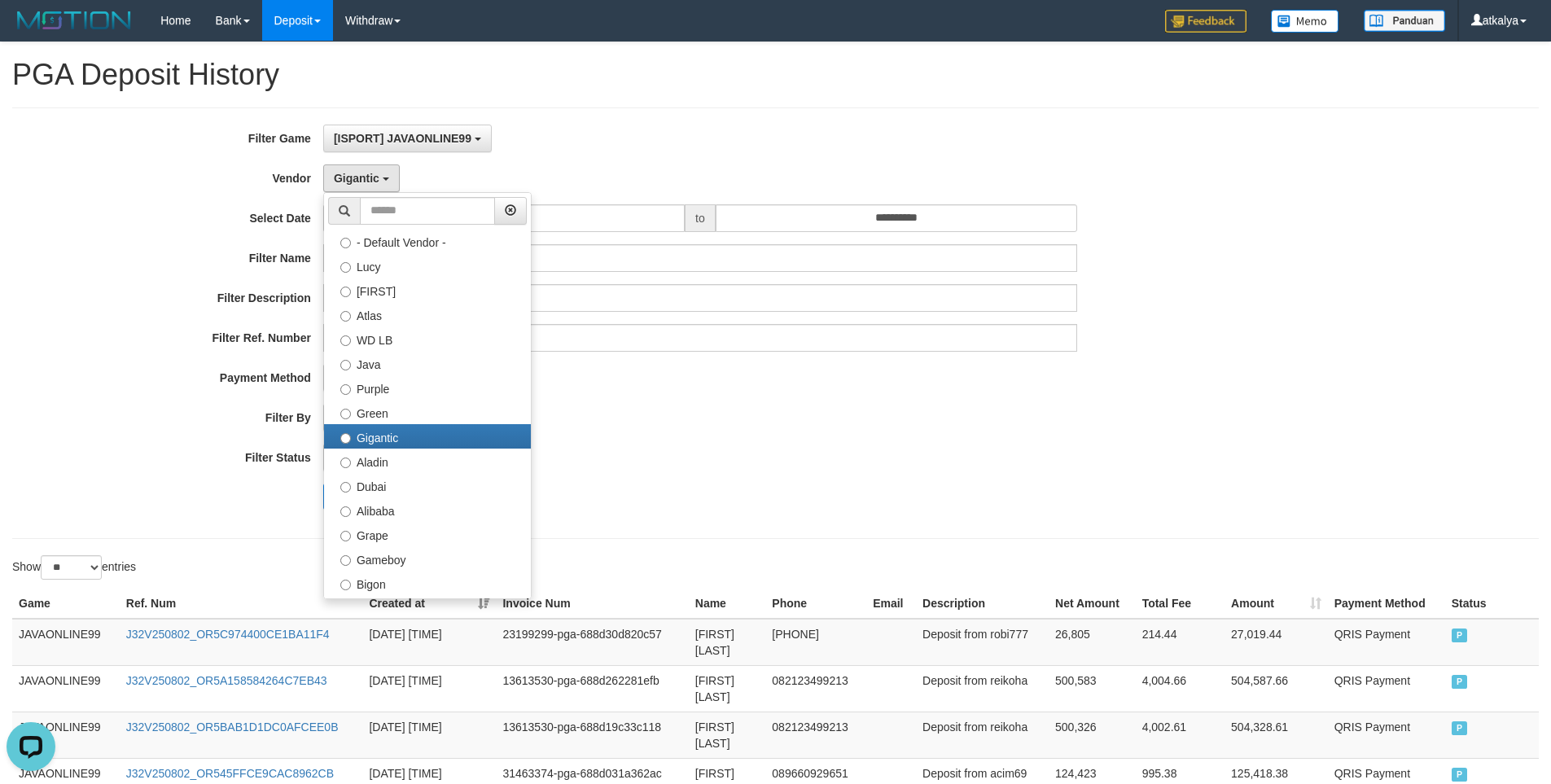 select on "**********" 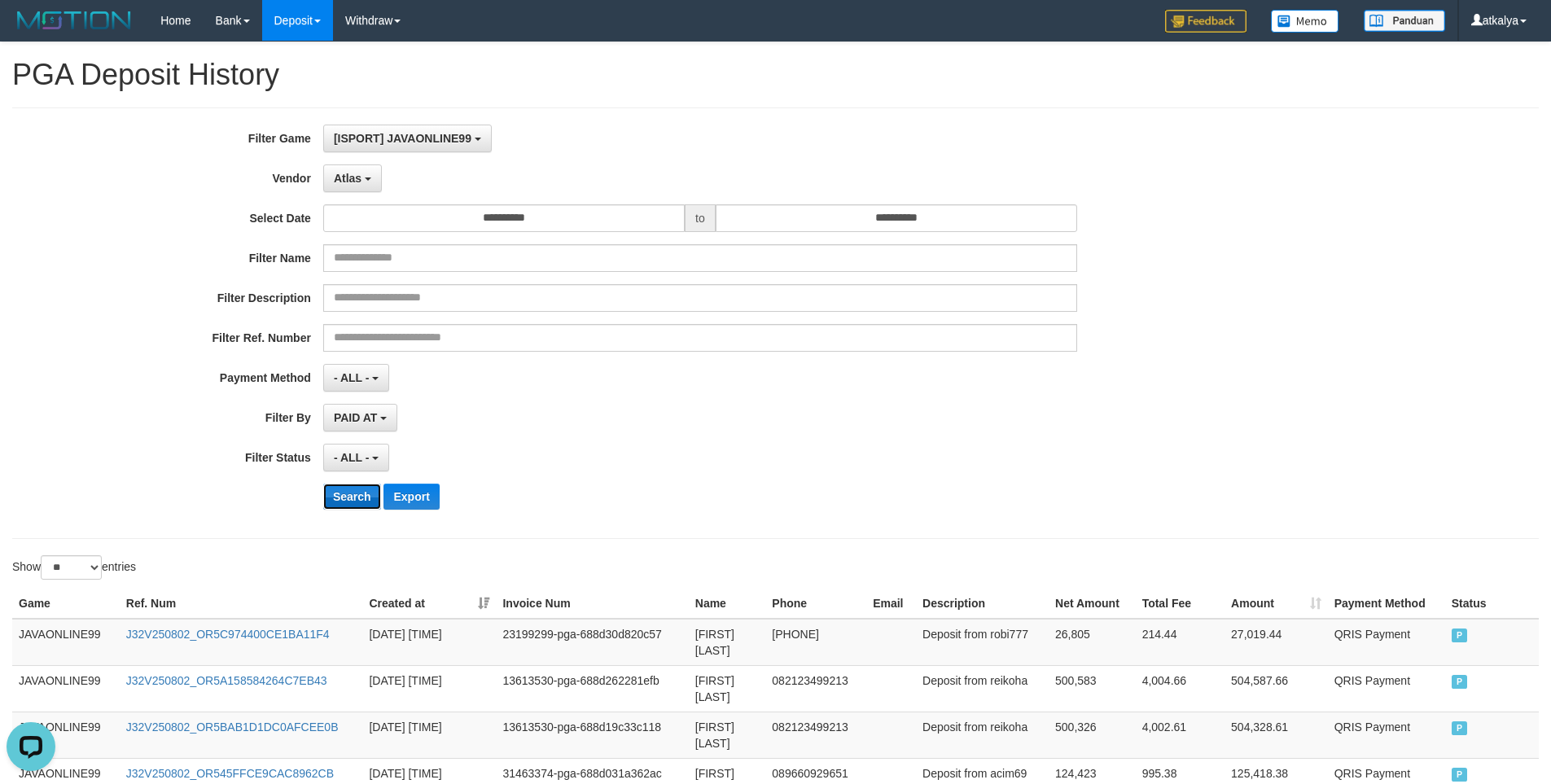 click on "Search" at bounding box center (352, 497) 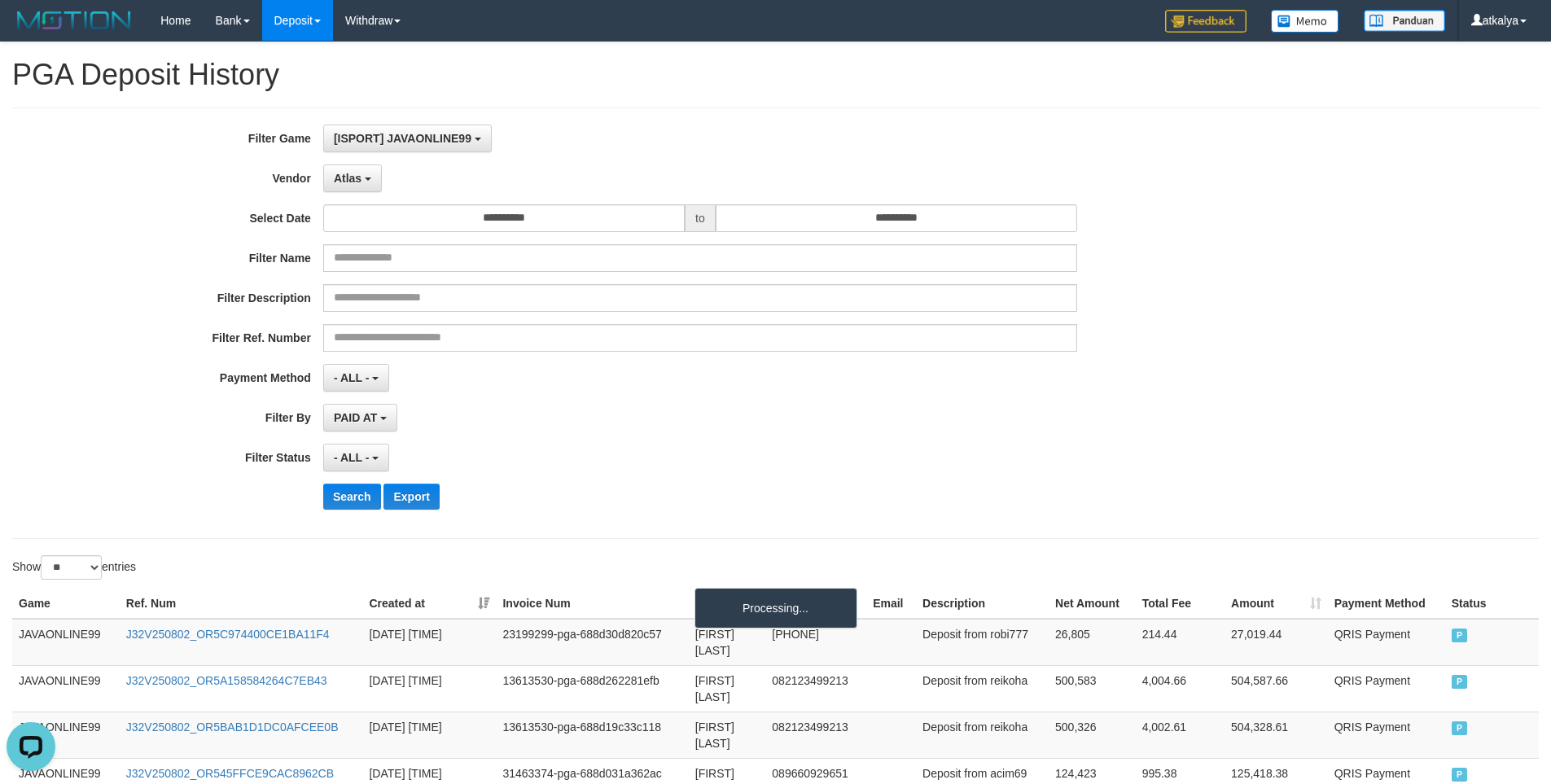 click on "Search
Export" at bounding box center (808, 497) 